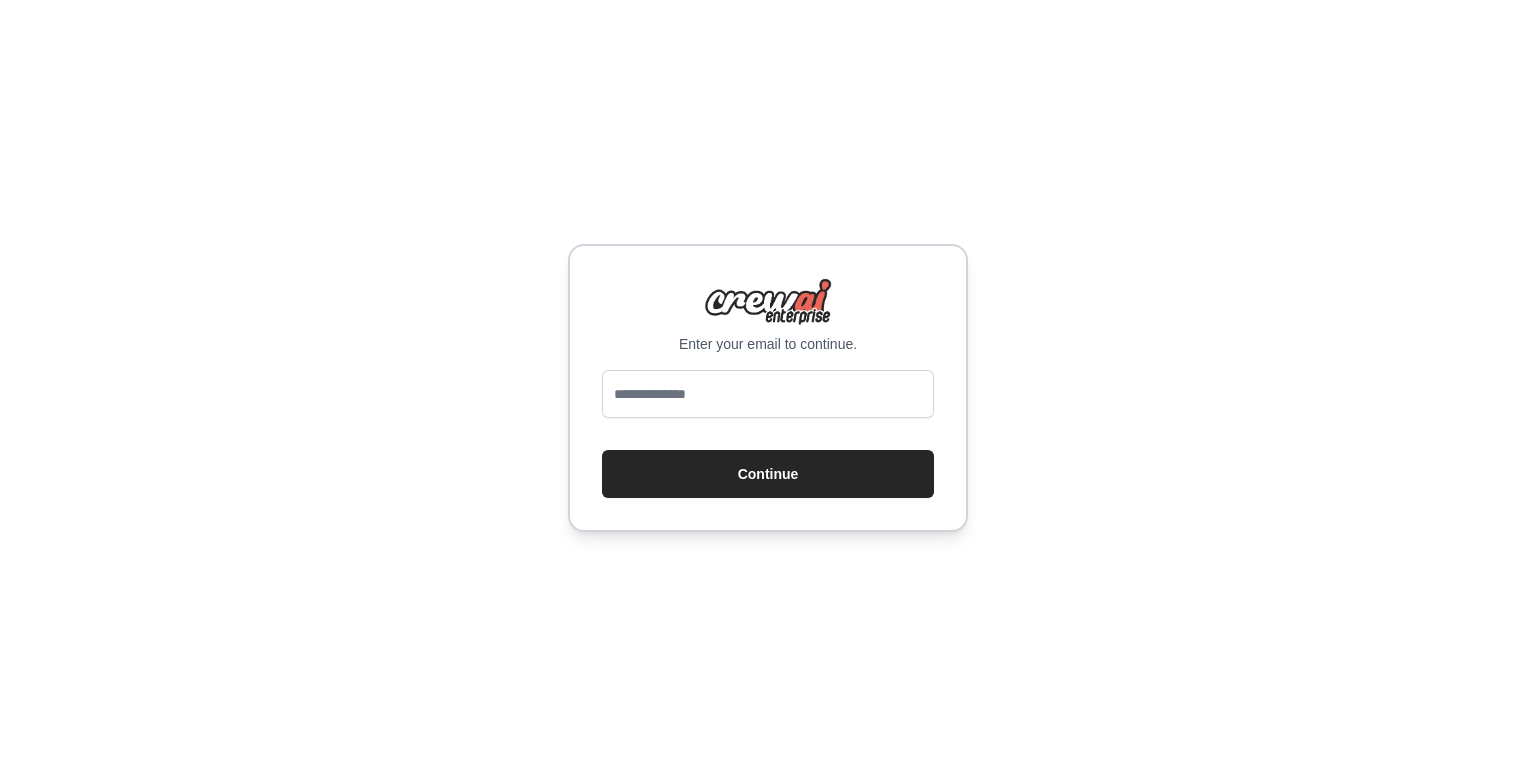 scroll, scrollTop: 0, scrollLeft: 0, axis: both 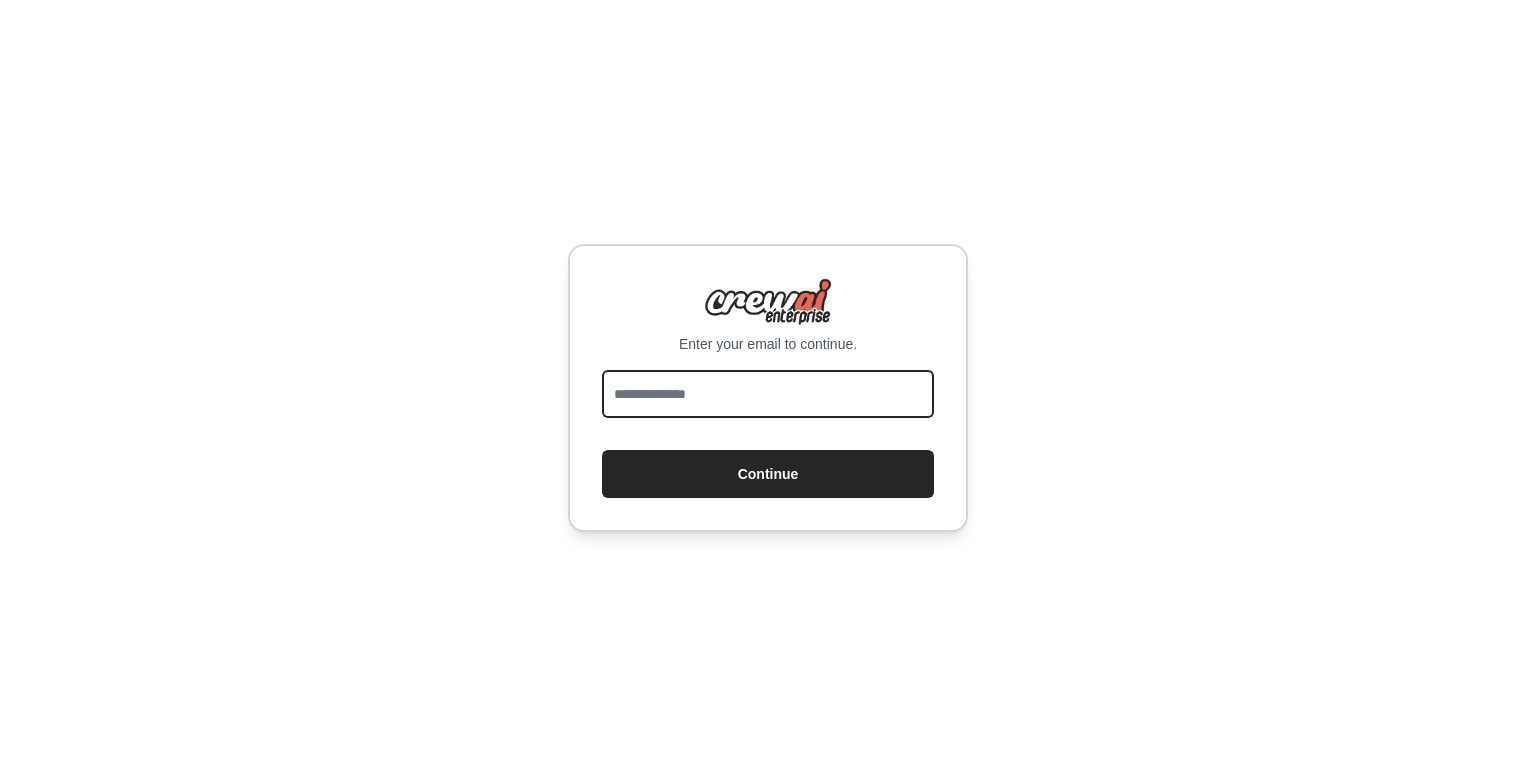 click at bounding box center [768, 394] 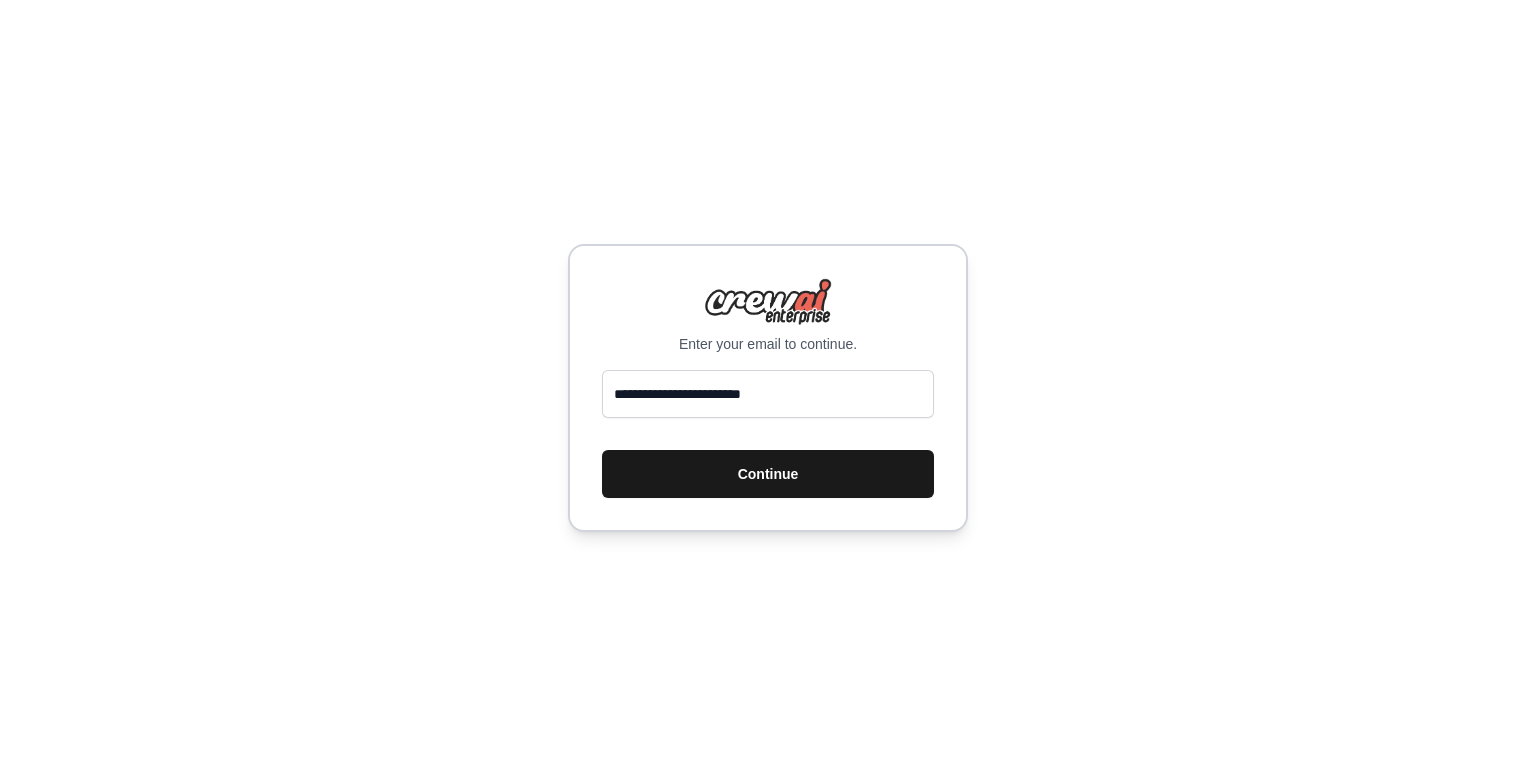click on "Continue" at bounding box center [768, 474] 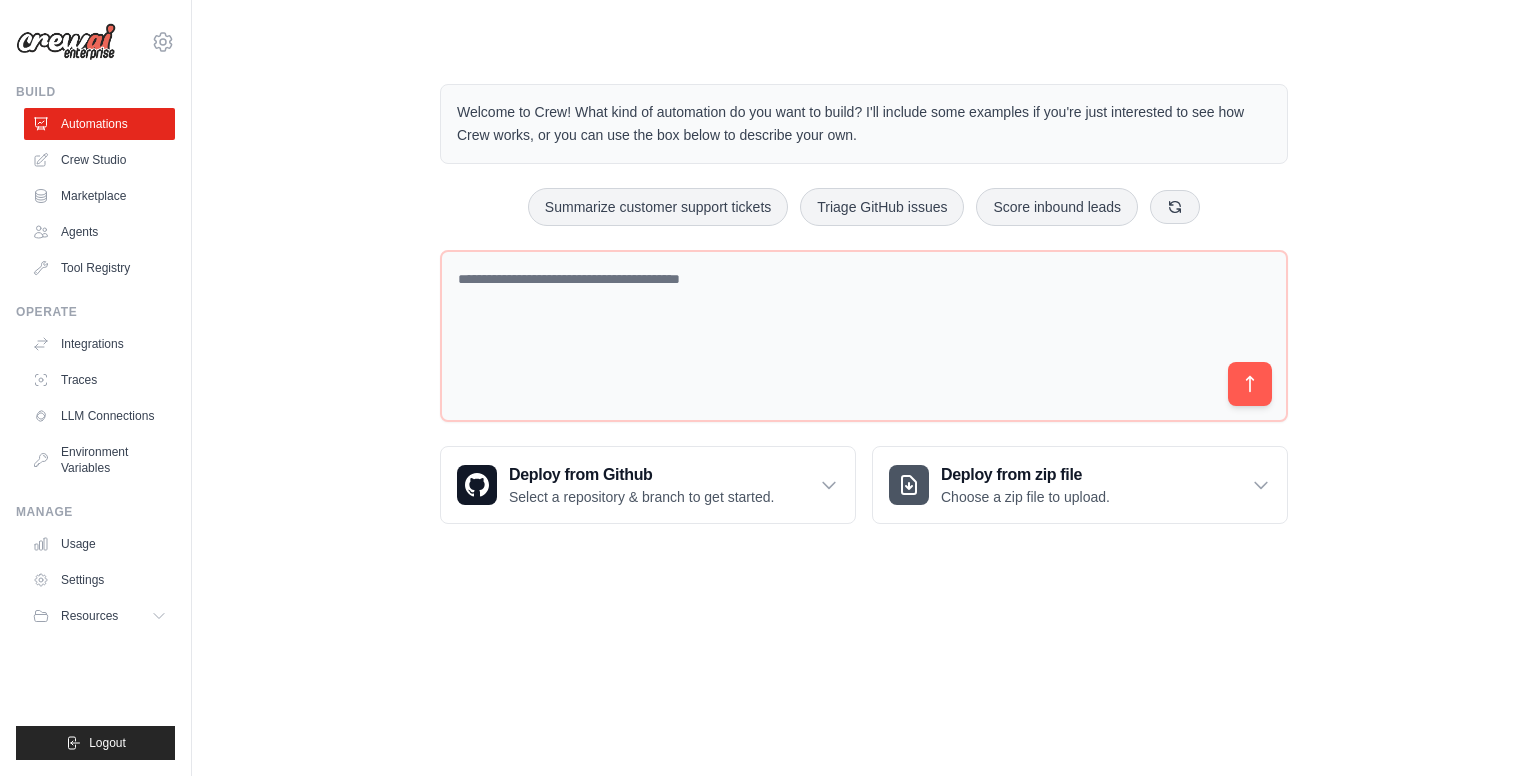 scroll, scrollTop: 0, scrollLeft: 0, axis: both 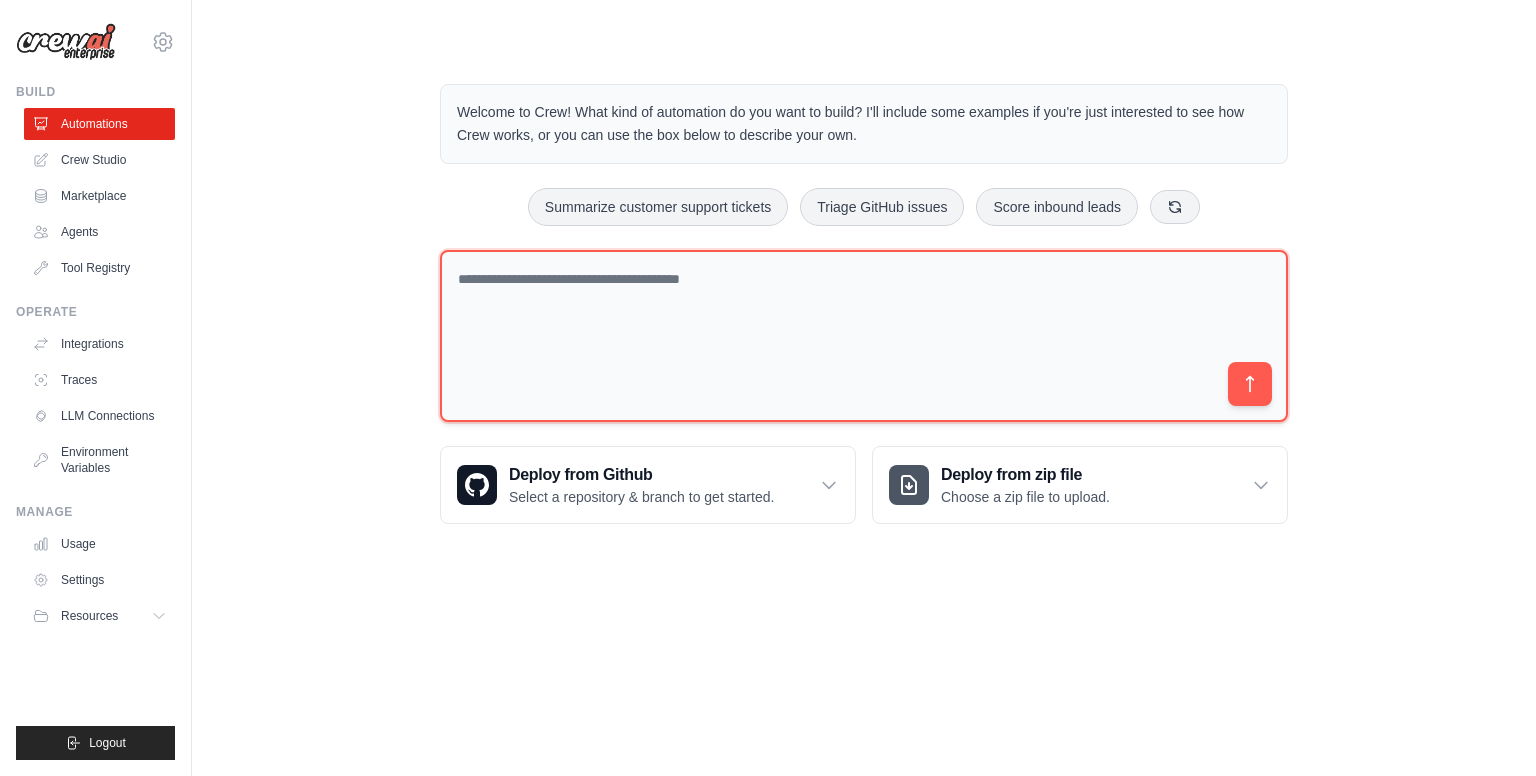 click at bounding box center [864, 336] 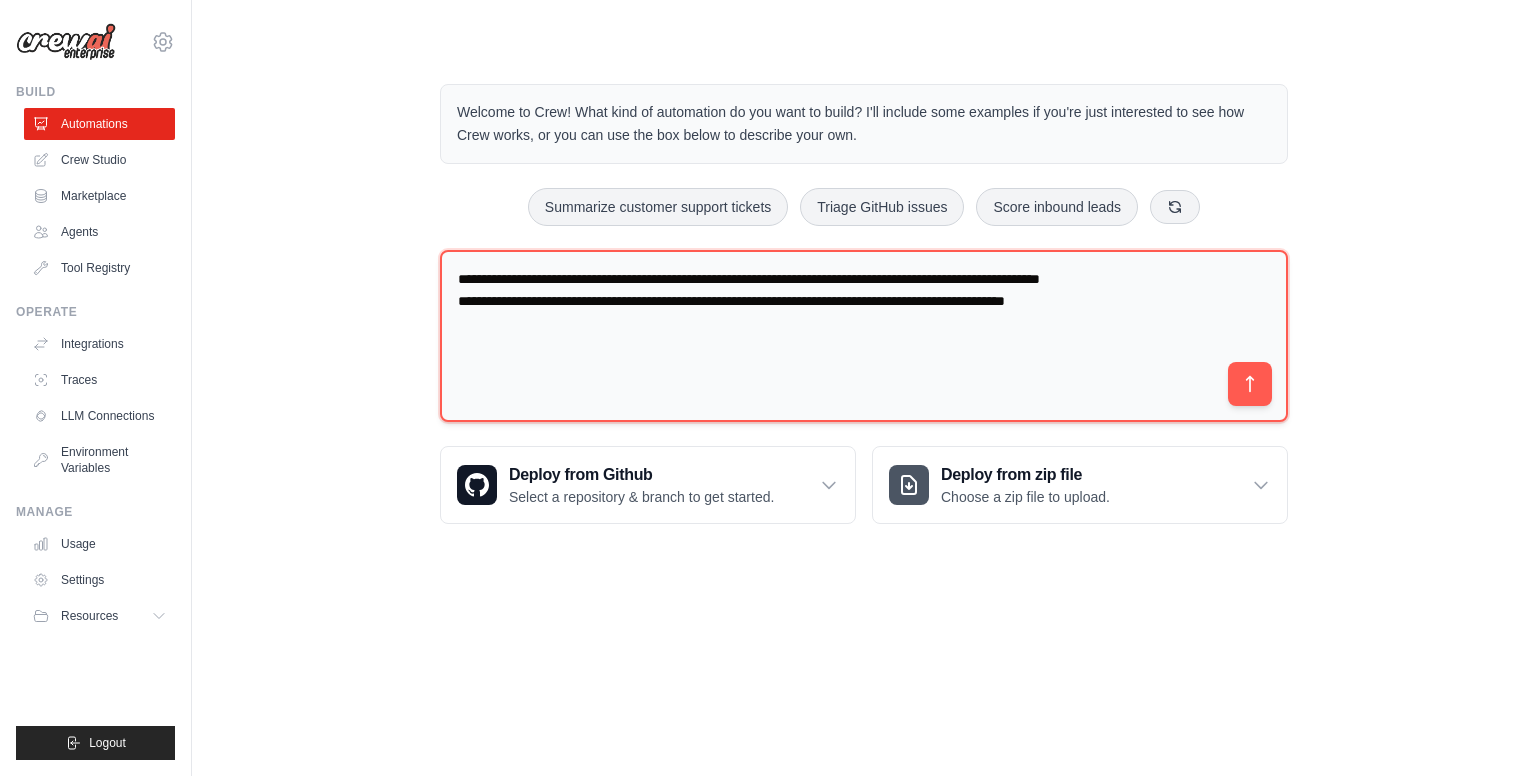 click on "**********" at bounding box center [864, 336] 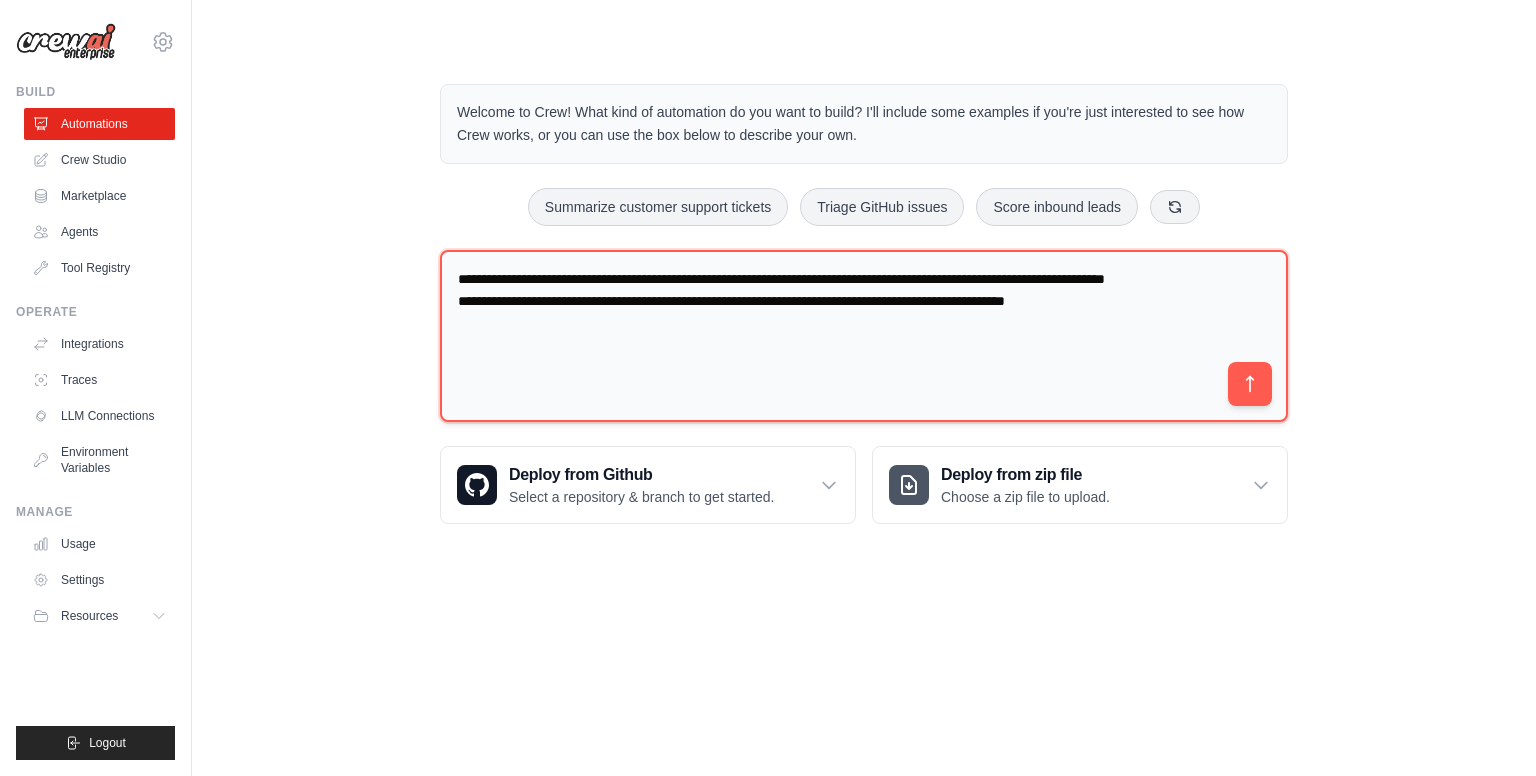 click on "**********" at bounding box center (864, 336) 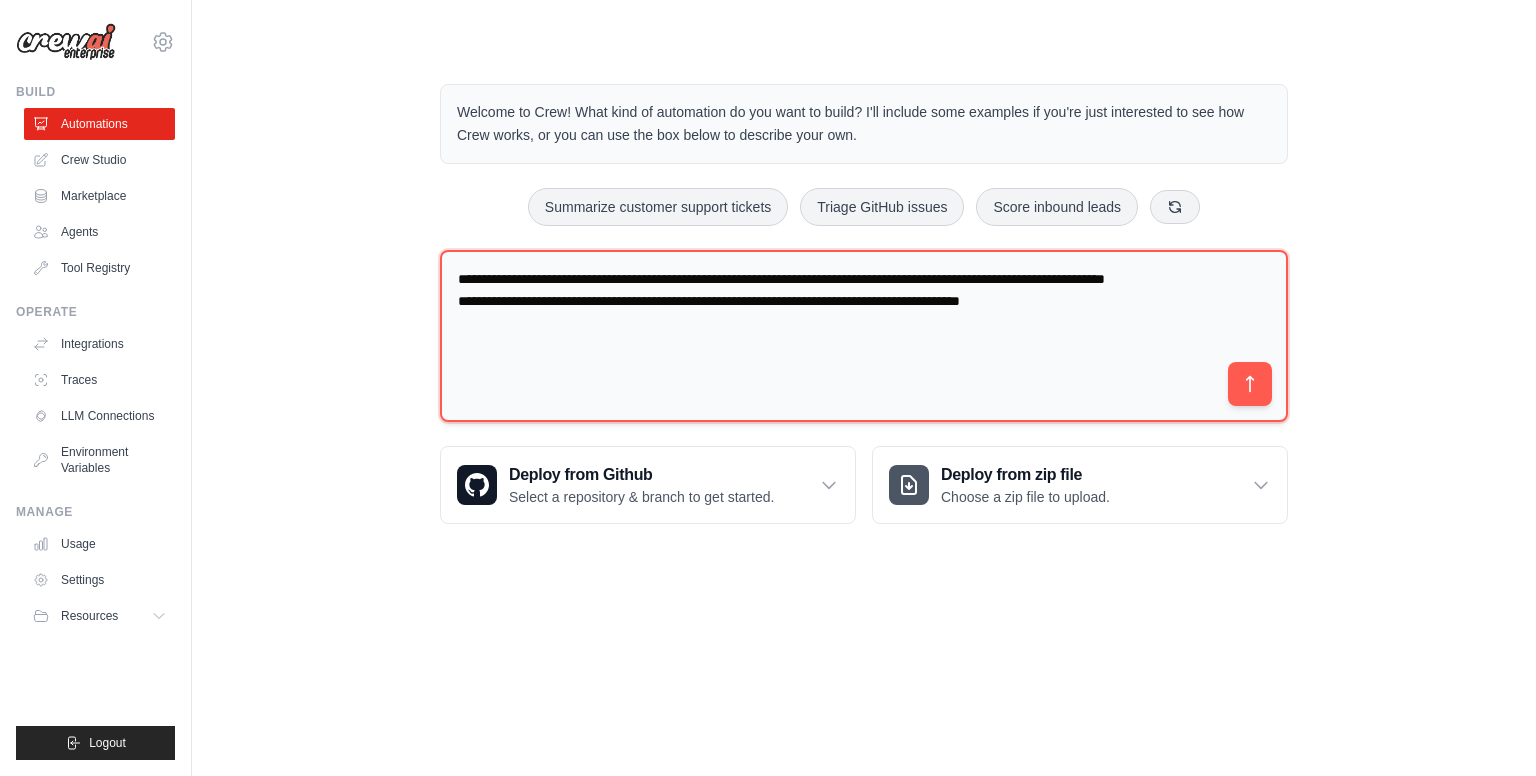 click on "**********" at bounding box center (864, 336) 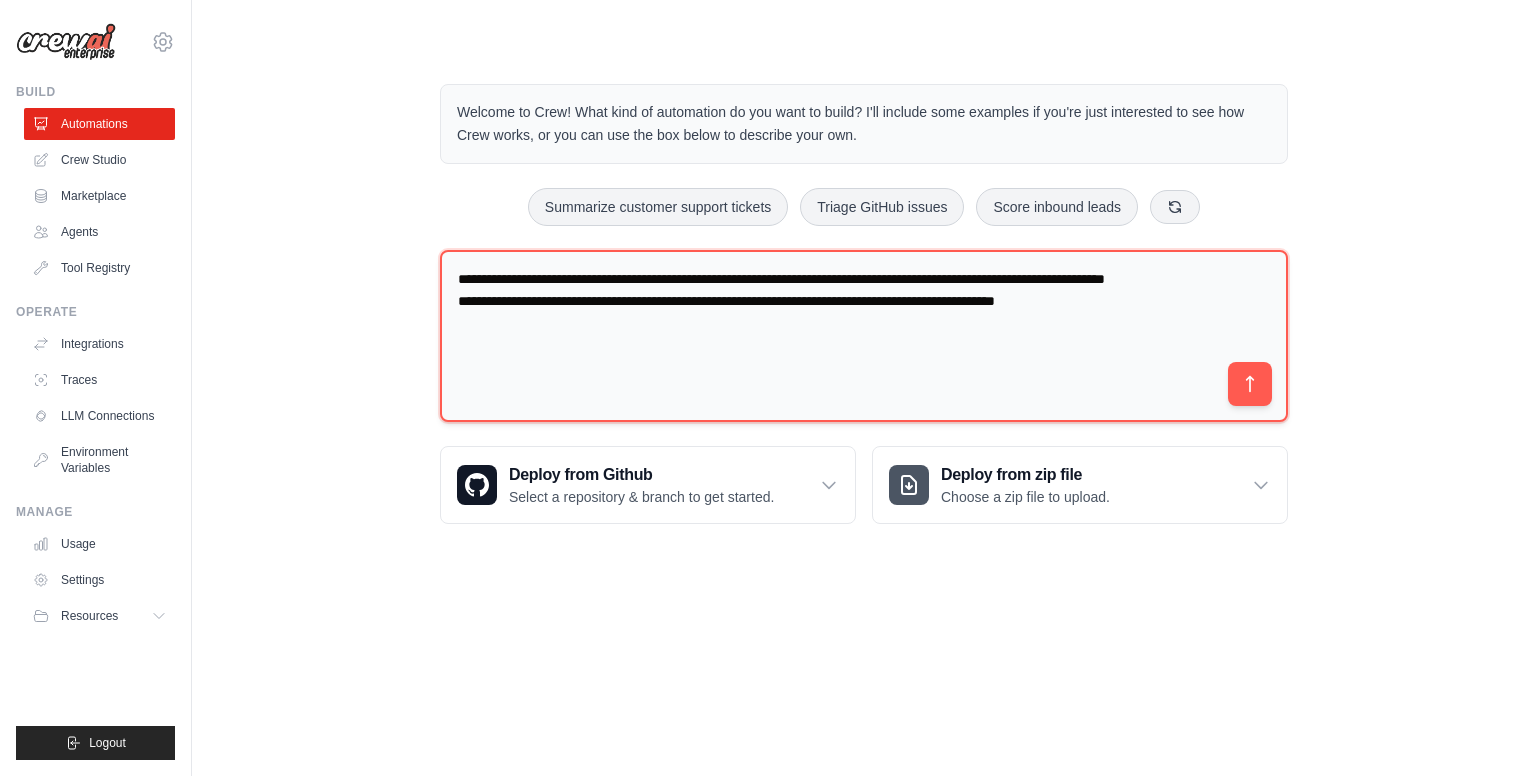 paste on "**********" 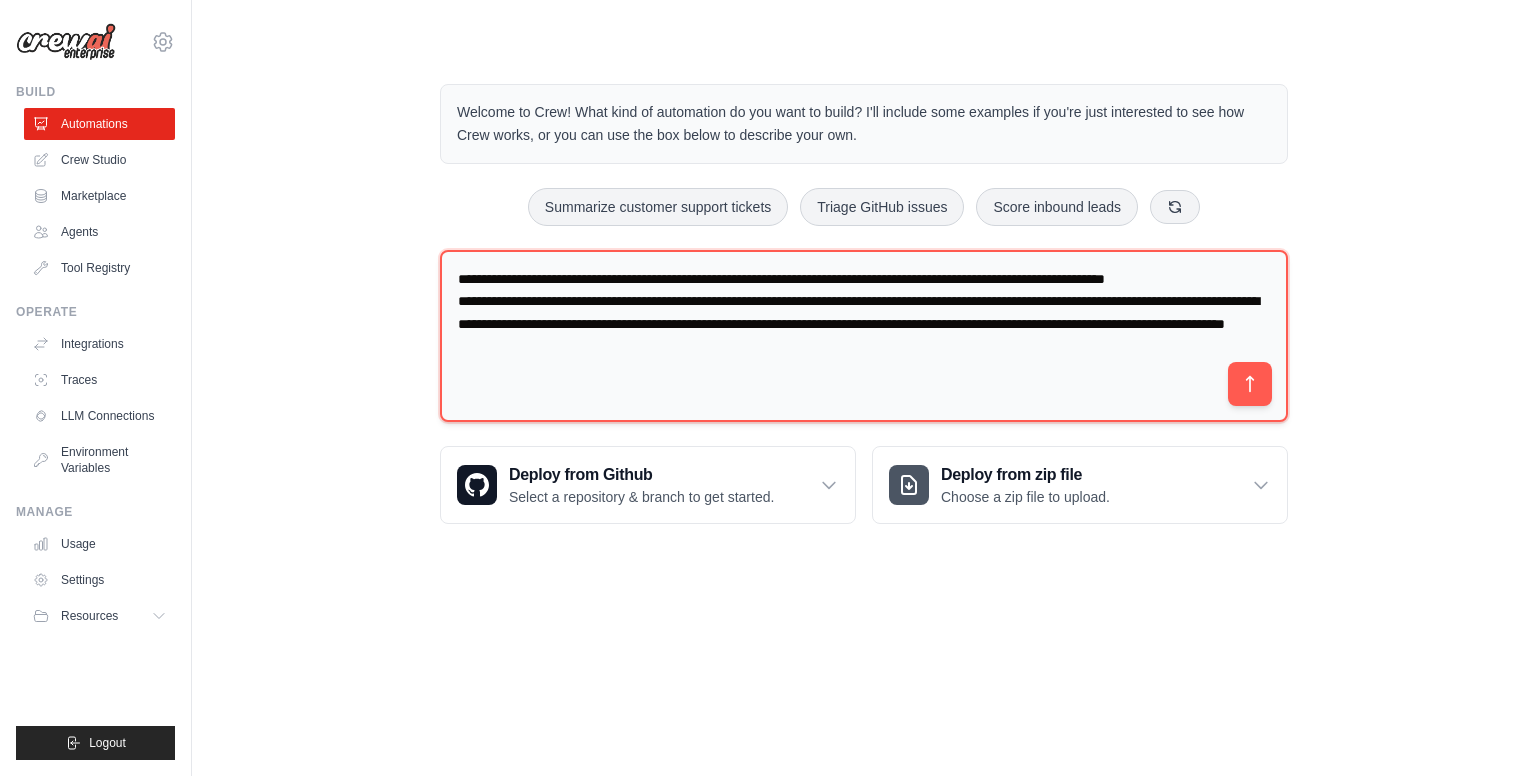 click on "**********" at bounding box center [864, 336] 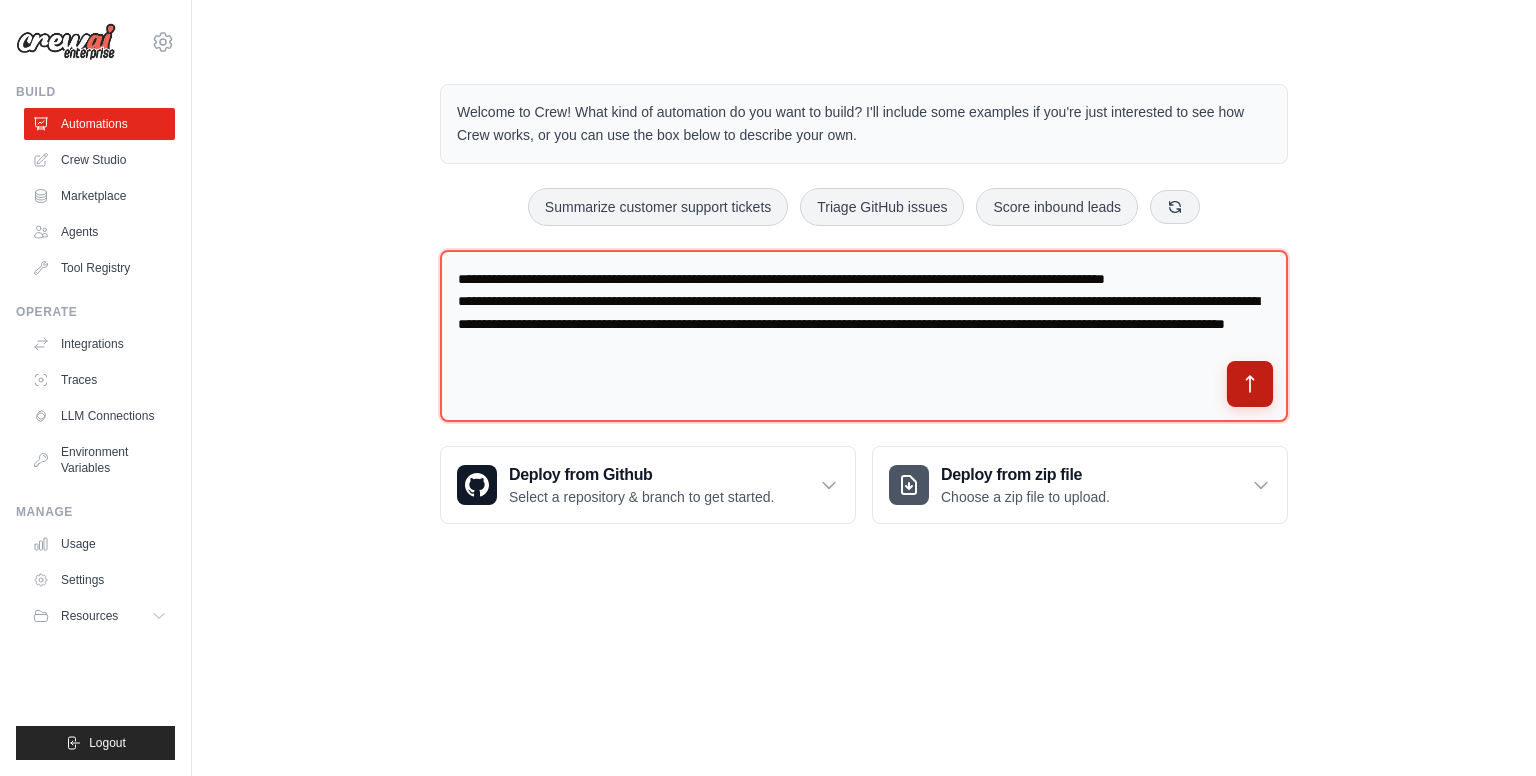 type on "**********" 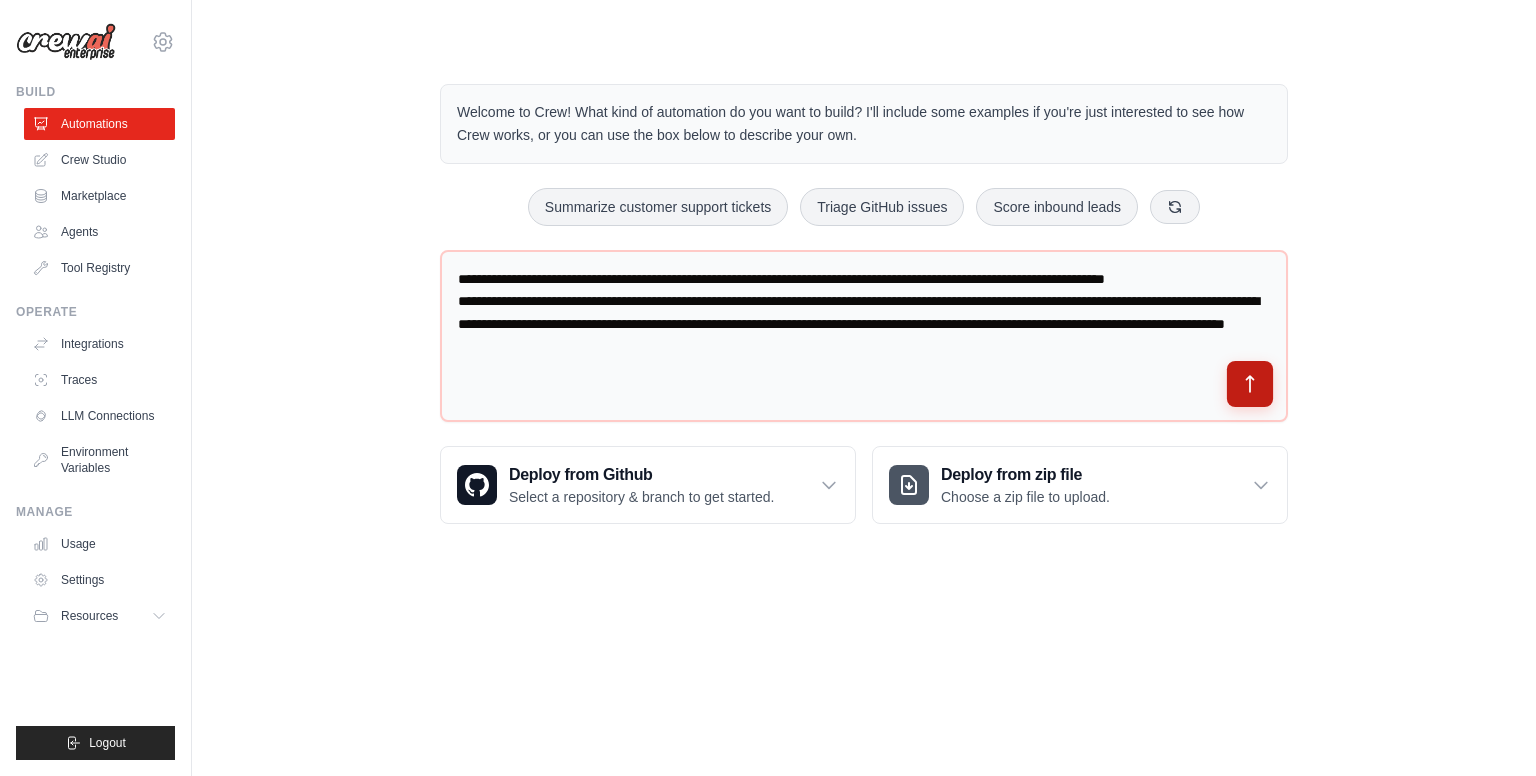 click 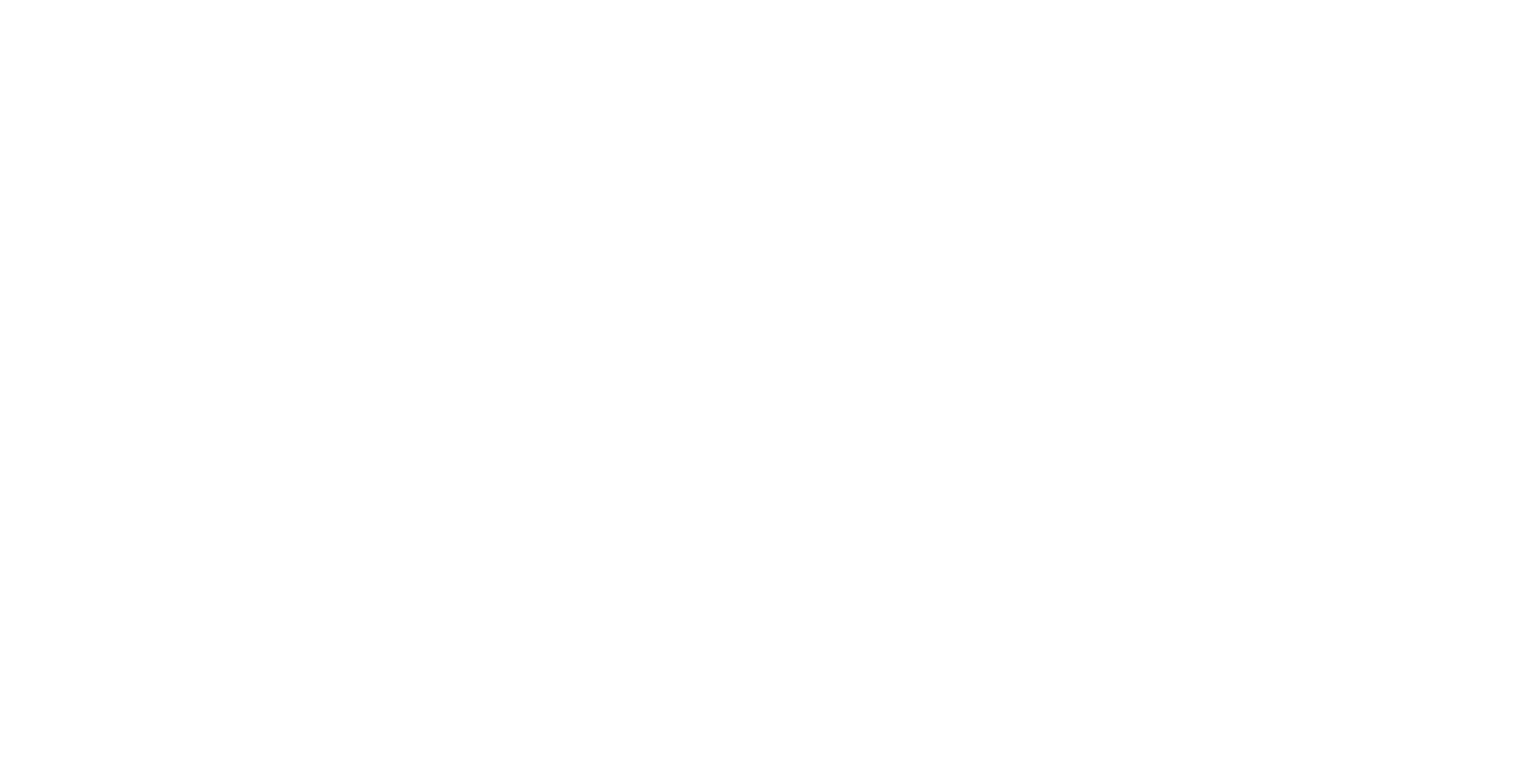 scroll, scrollTop: 0, scrollLeft: 0, axis: both 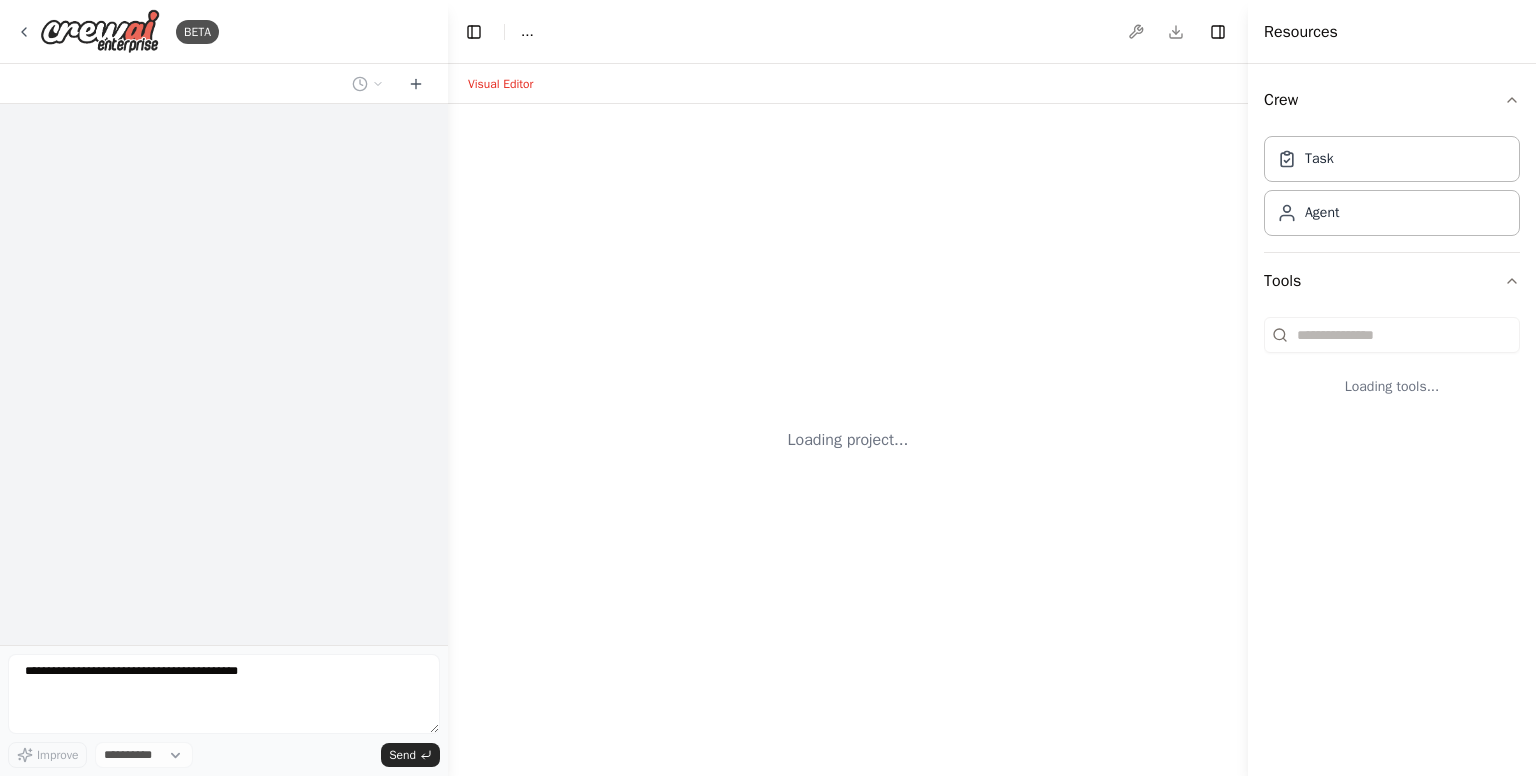 select on "****" 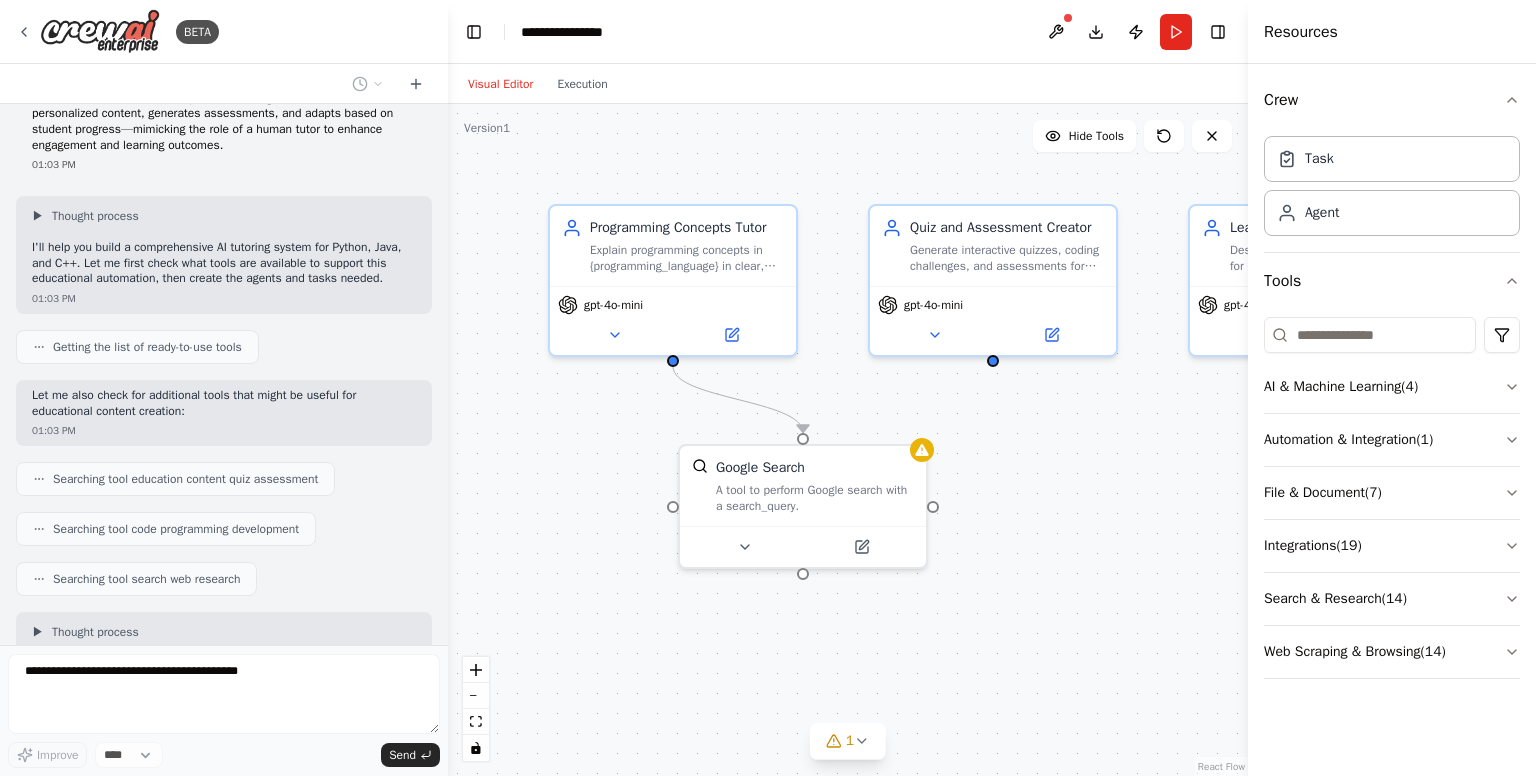 scroll, scrollTop: 84, scrollLeft: 0, axis: vertical 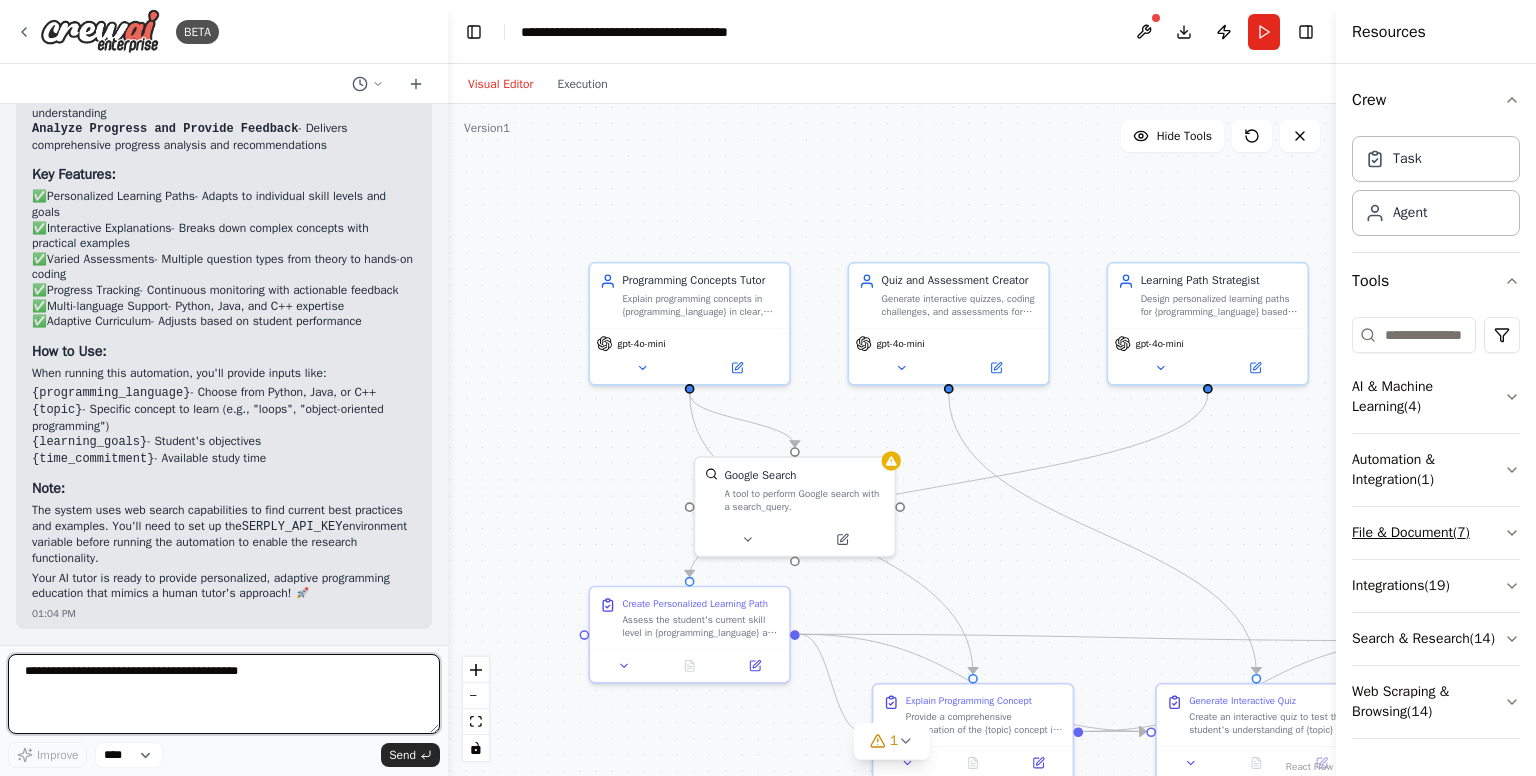 drag, startPoint x: 1252, startPoint y: 577, endPoint x: 1432, endPoint y: 549, distance: 182.16476 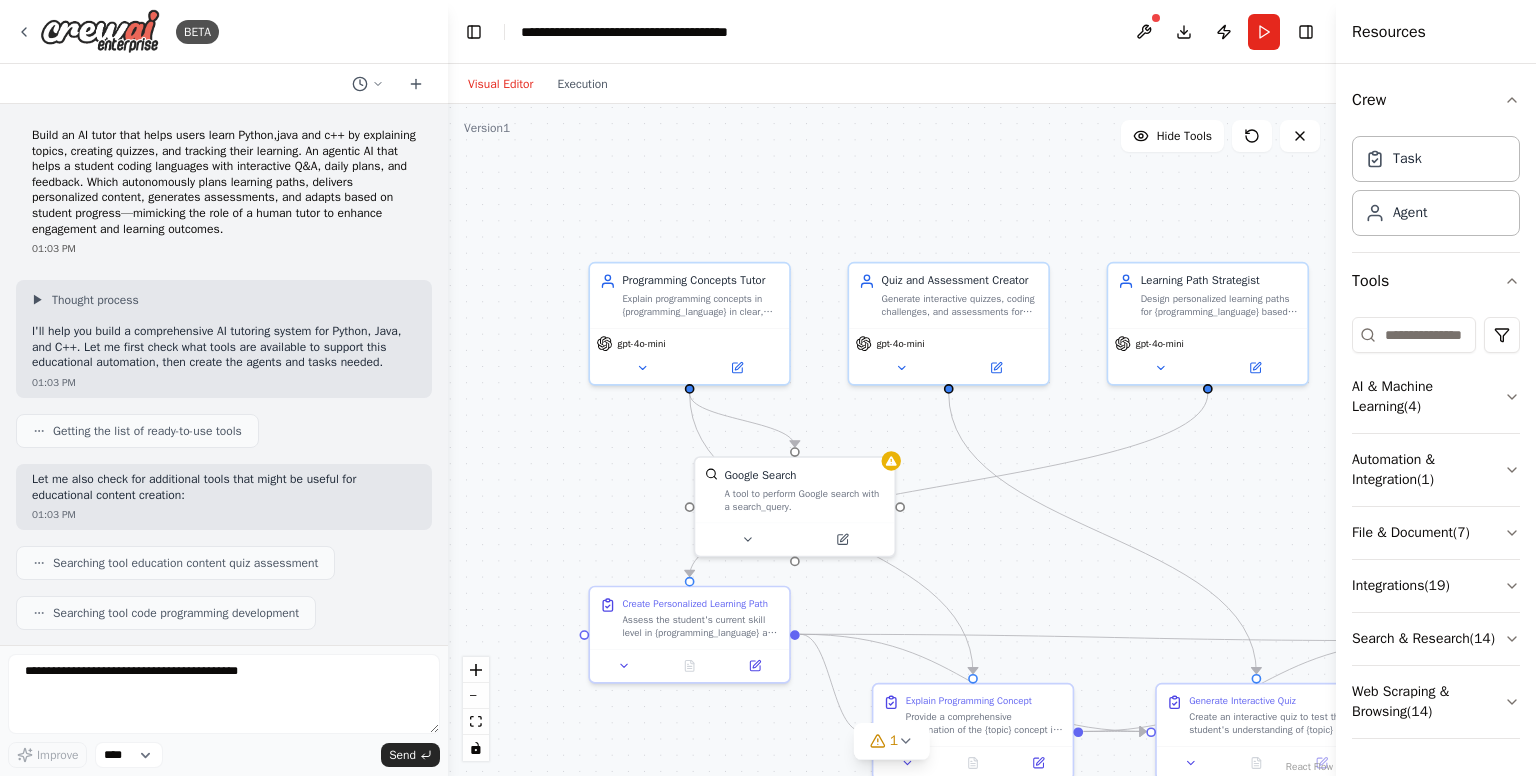 scroll, scrollTop: 1700, scrollLeft: 0, axis: vertical 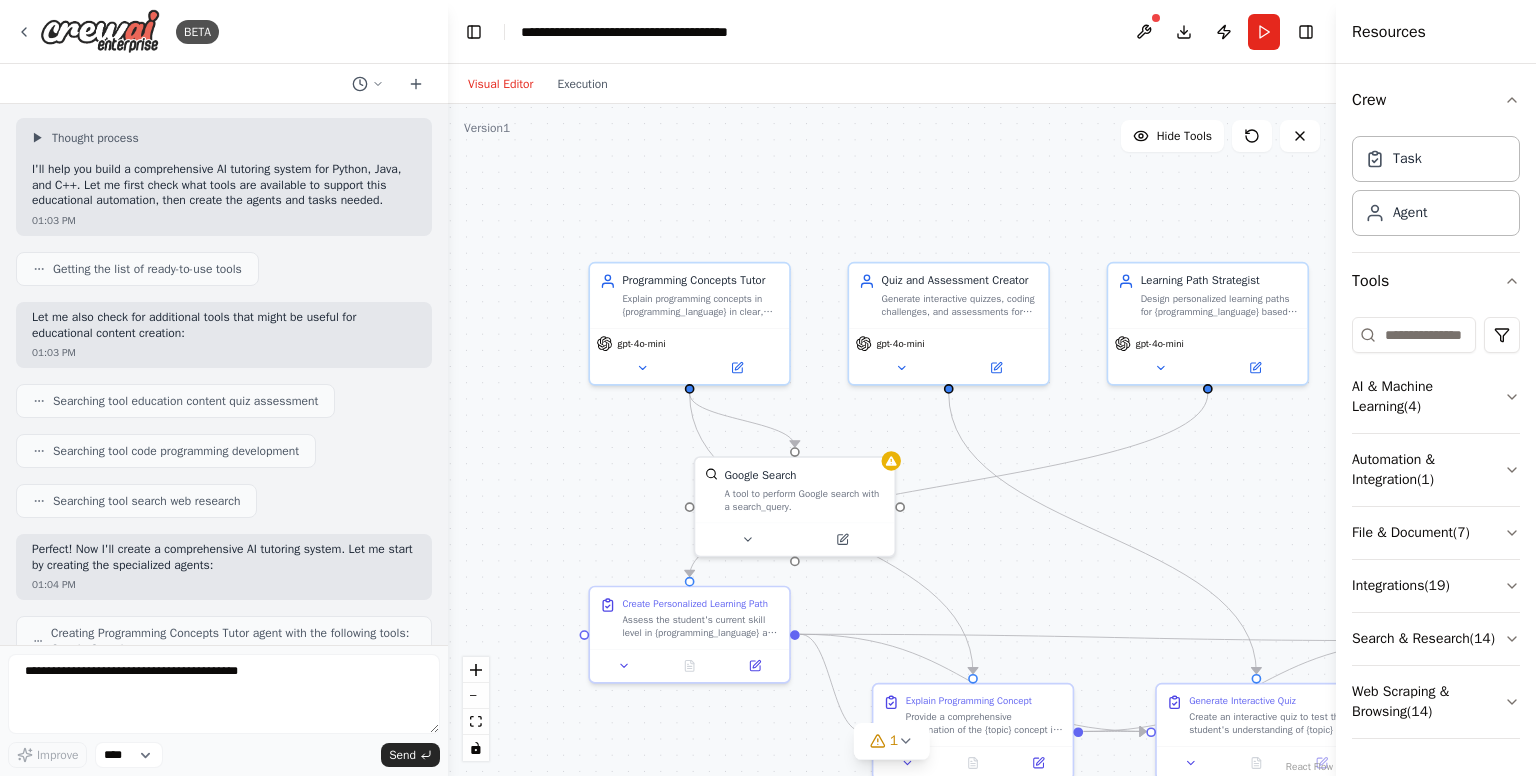 click on "Let me also check for additional tools that might be useful for educational content creation:" at bounding box center [224, 325] 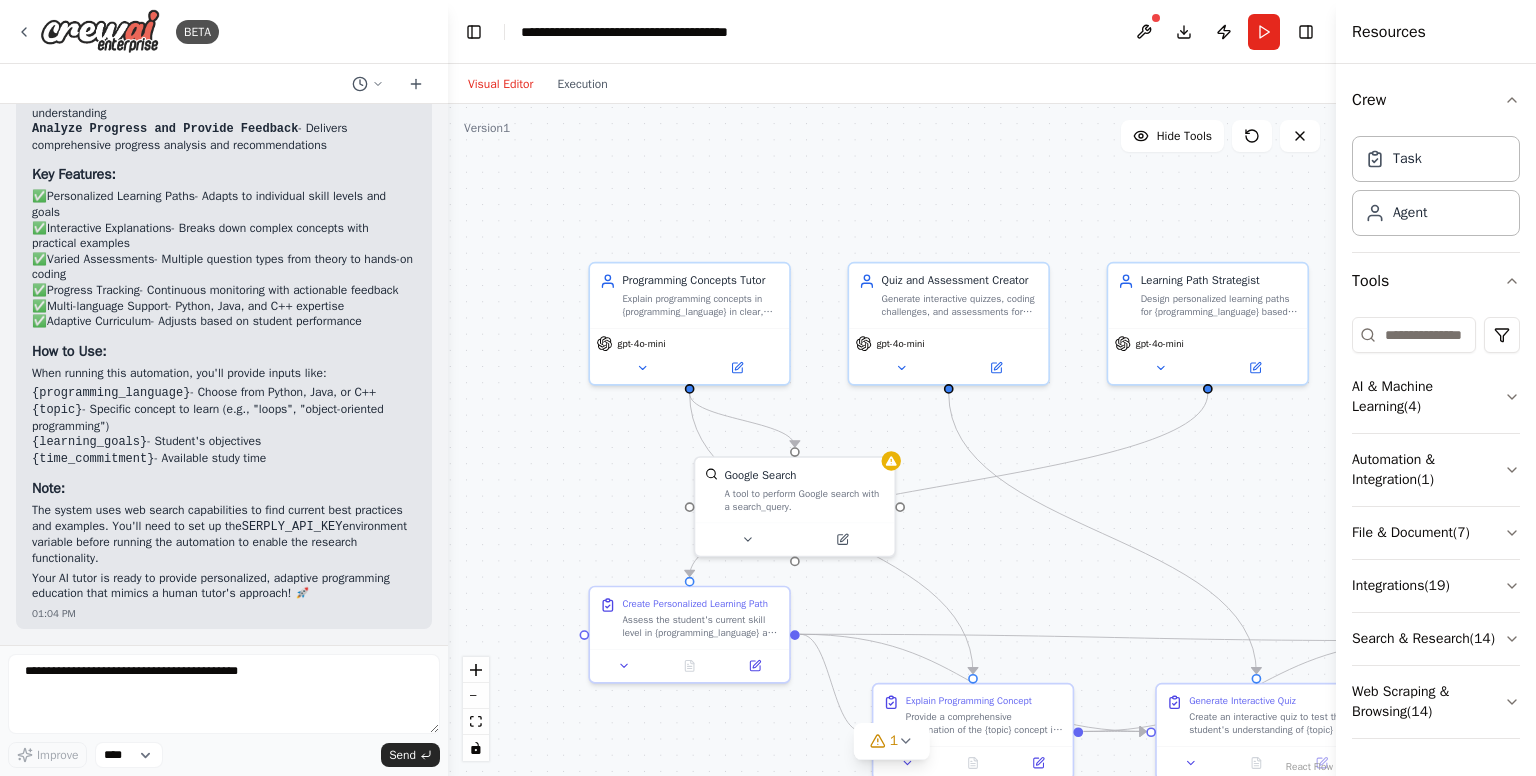 click at bounding box center (444, 388) 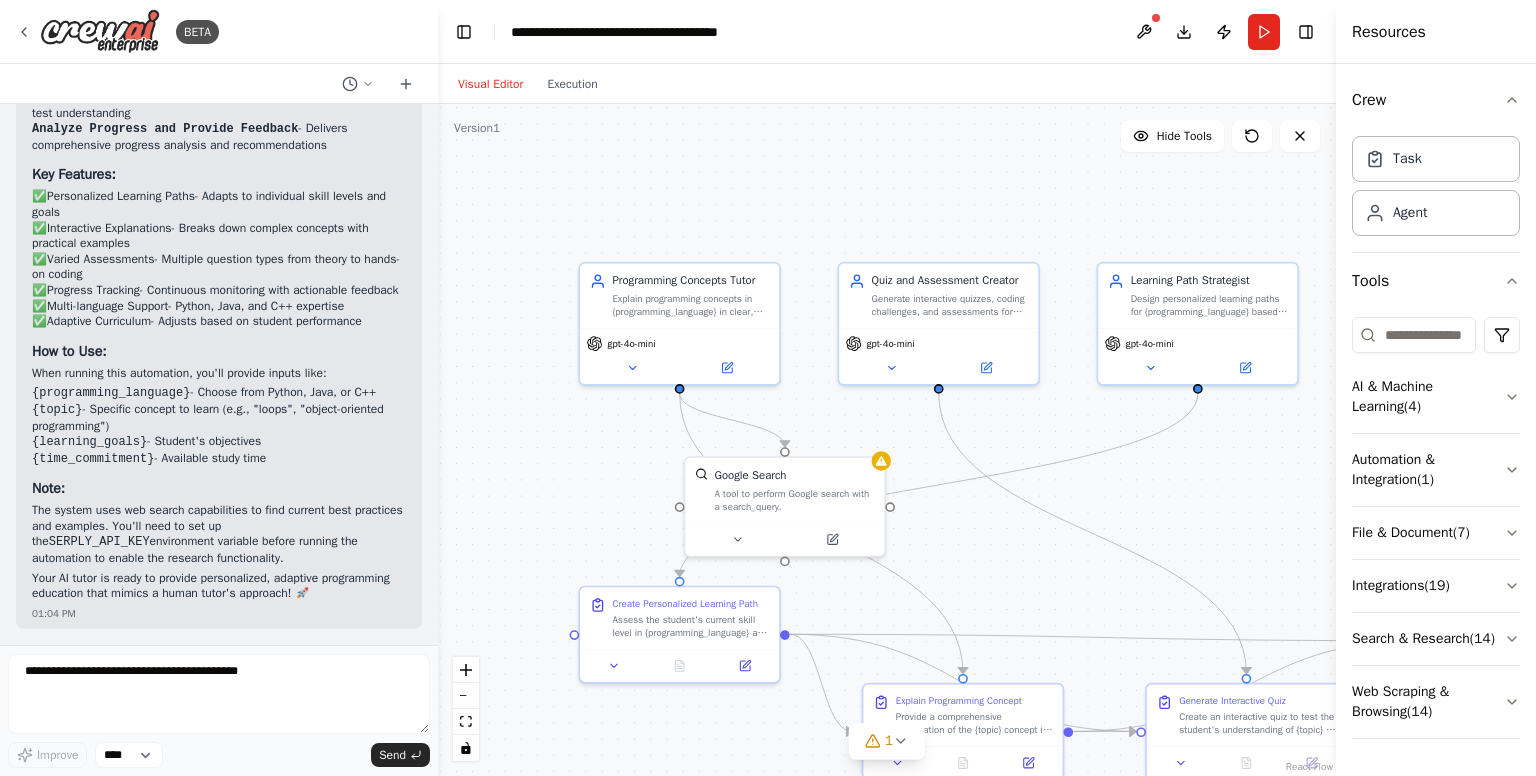 scroll, scrollTop: 1748, scrollLeft: 0, axis: vertical 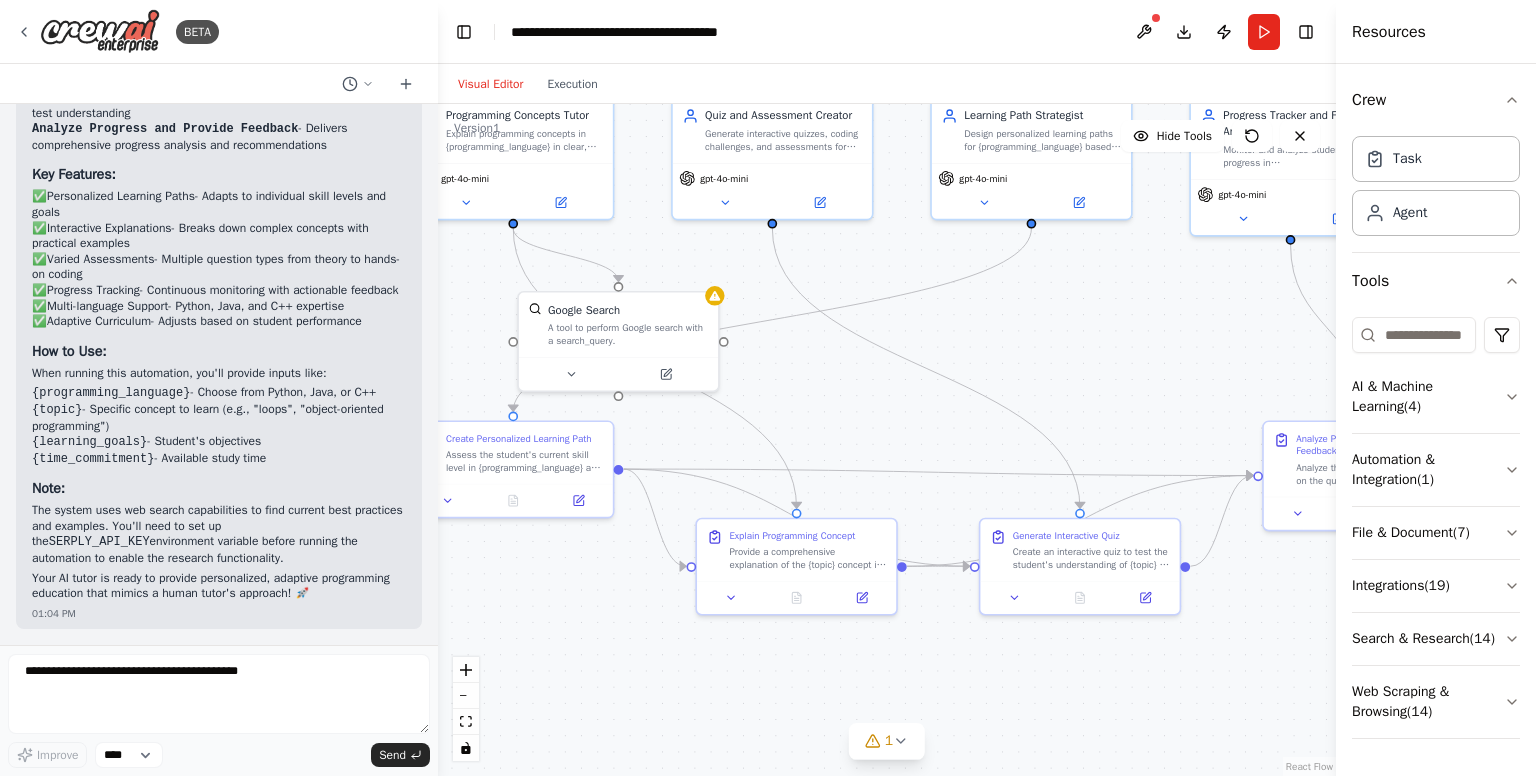 drag, startPoint x: 1279, startPoint y: 429, endPoint x: 1048, endPoint y: 437, distance: 231.13849 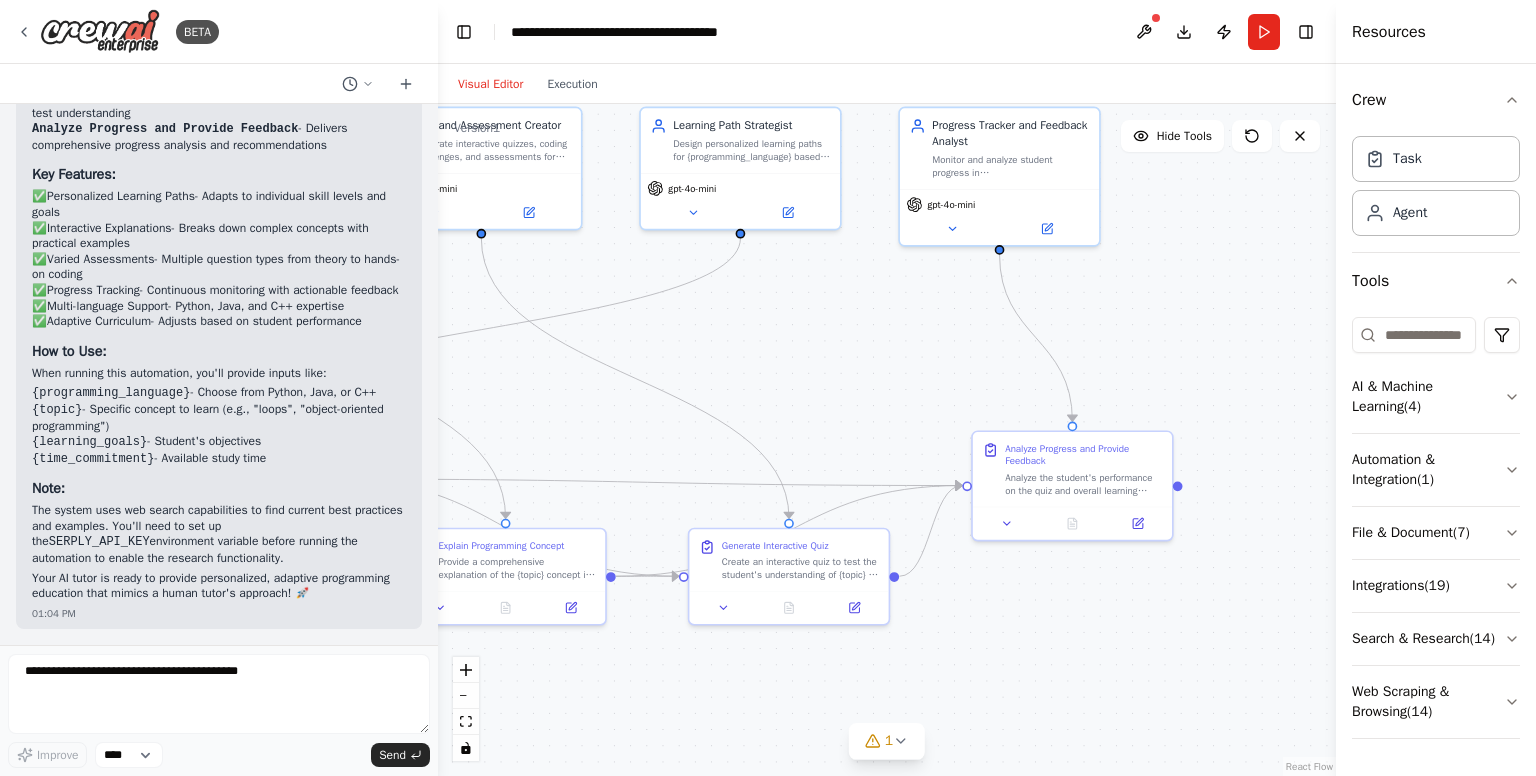 drag, startPoint x: 1086, startPoint y: 386, endPoint x: 823, endPoint y: 386, distance: 263 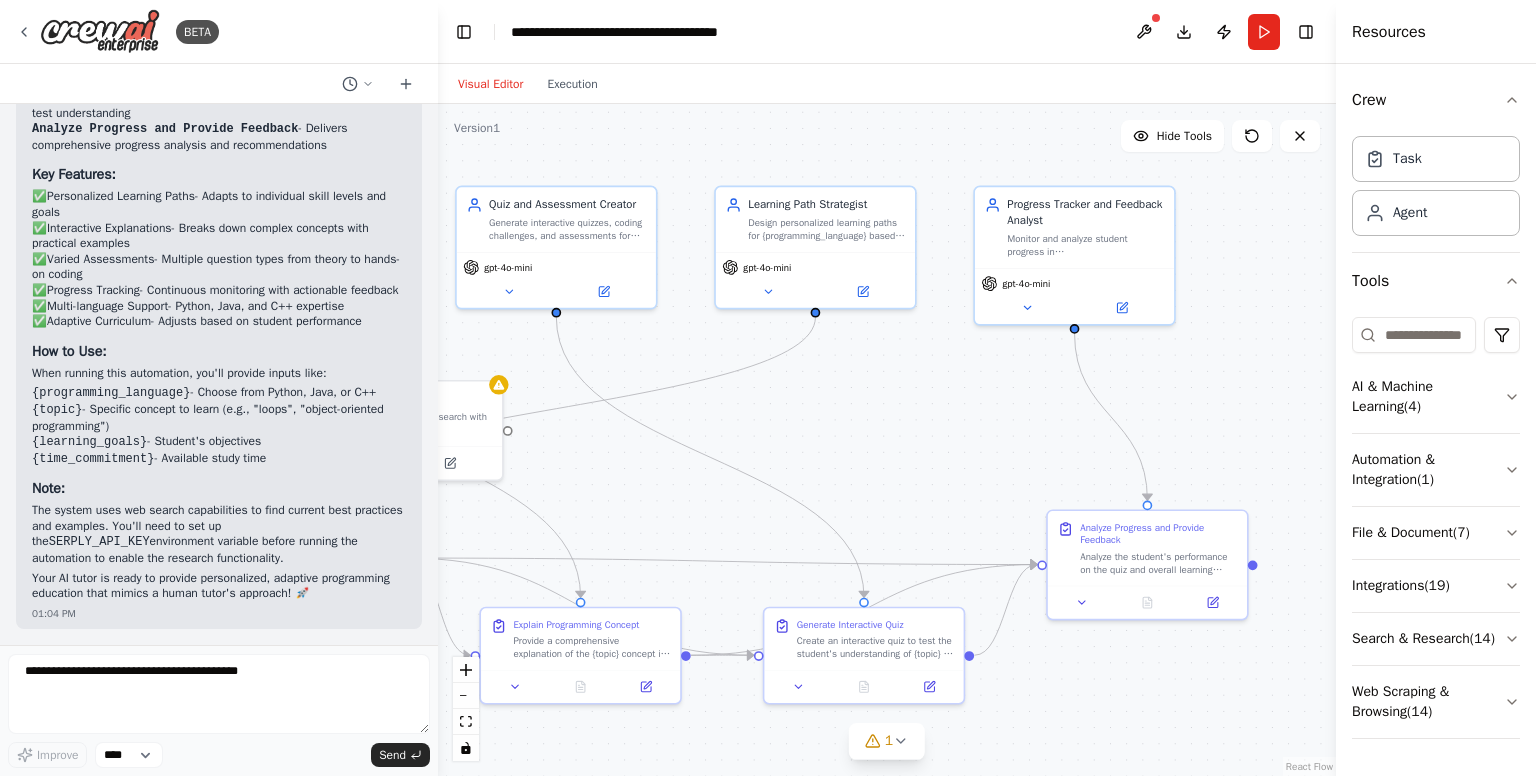 drag, startPoint x: 1156, startPoint y: 314, endPoint x: 1234, endPoint y: 393, distance: 111.01801 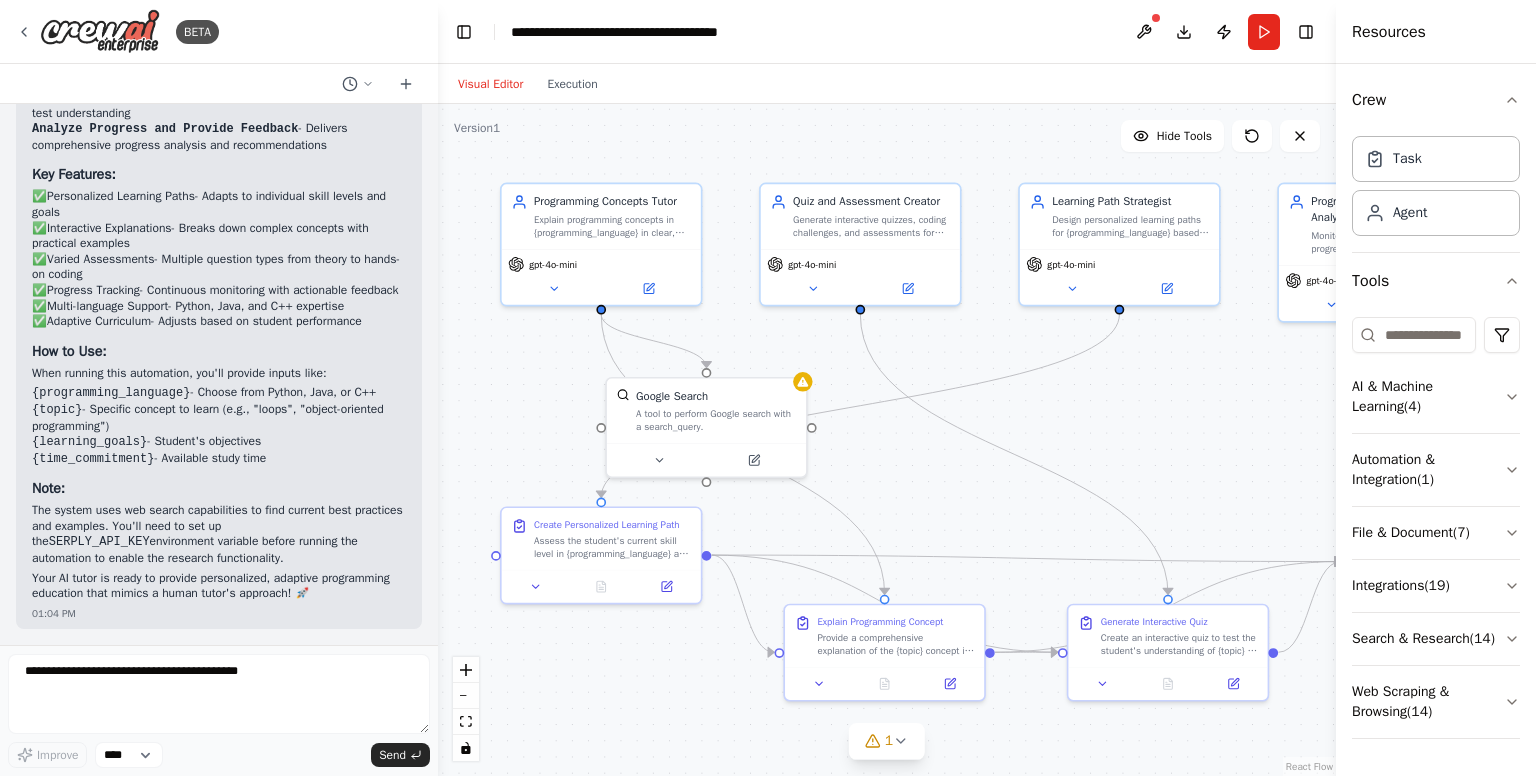 drag, startPoint x: 884, startPoint y: 420, endPoint x: 1188, endPoint y: 417, distance: 304.0148 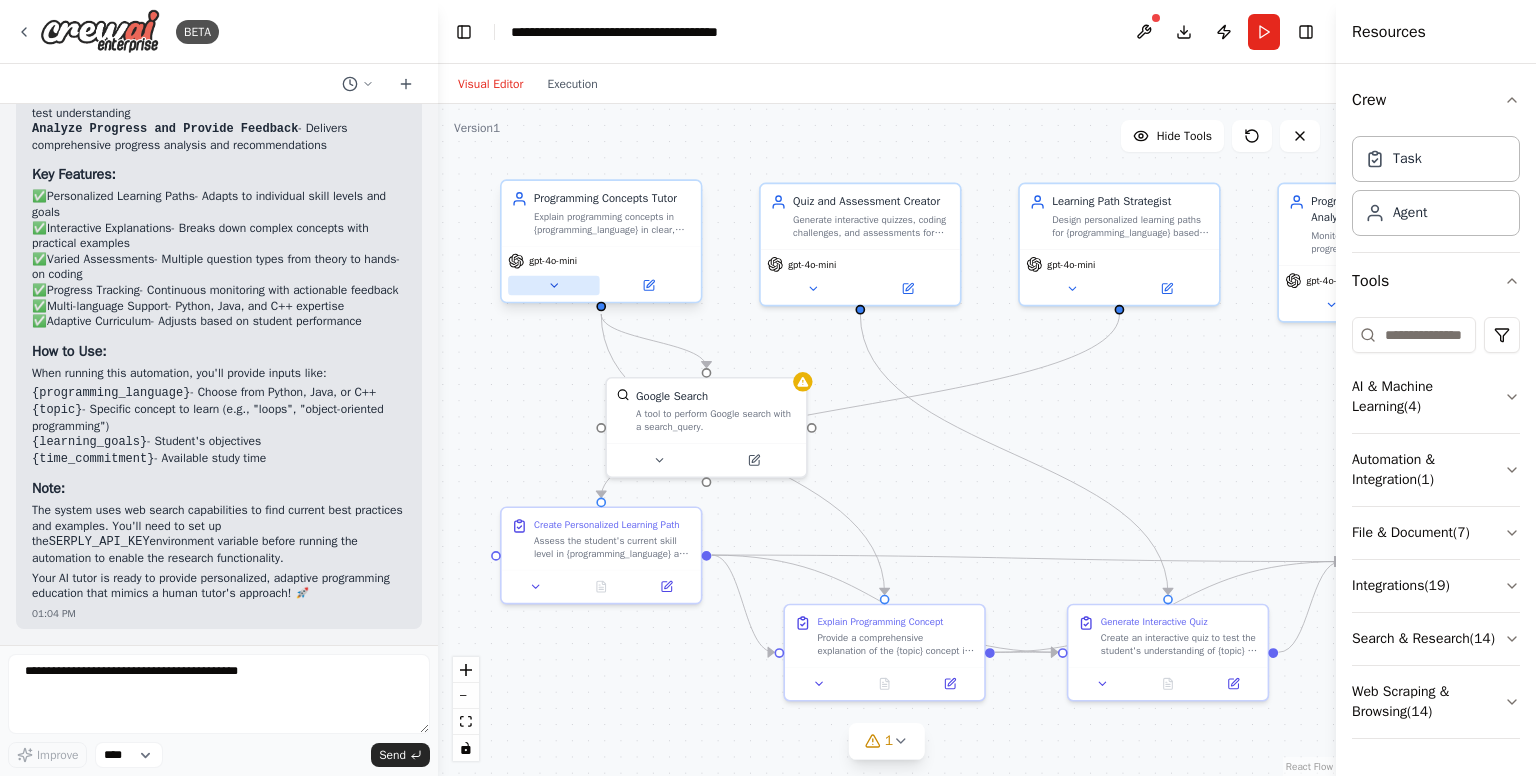 click at bounding box center (553, 285) 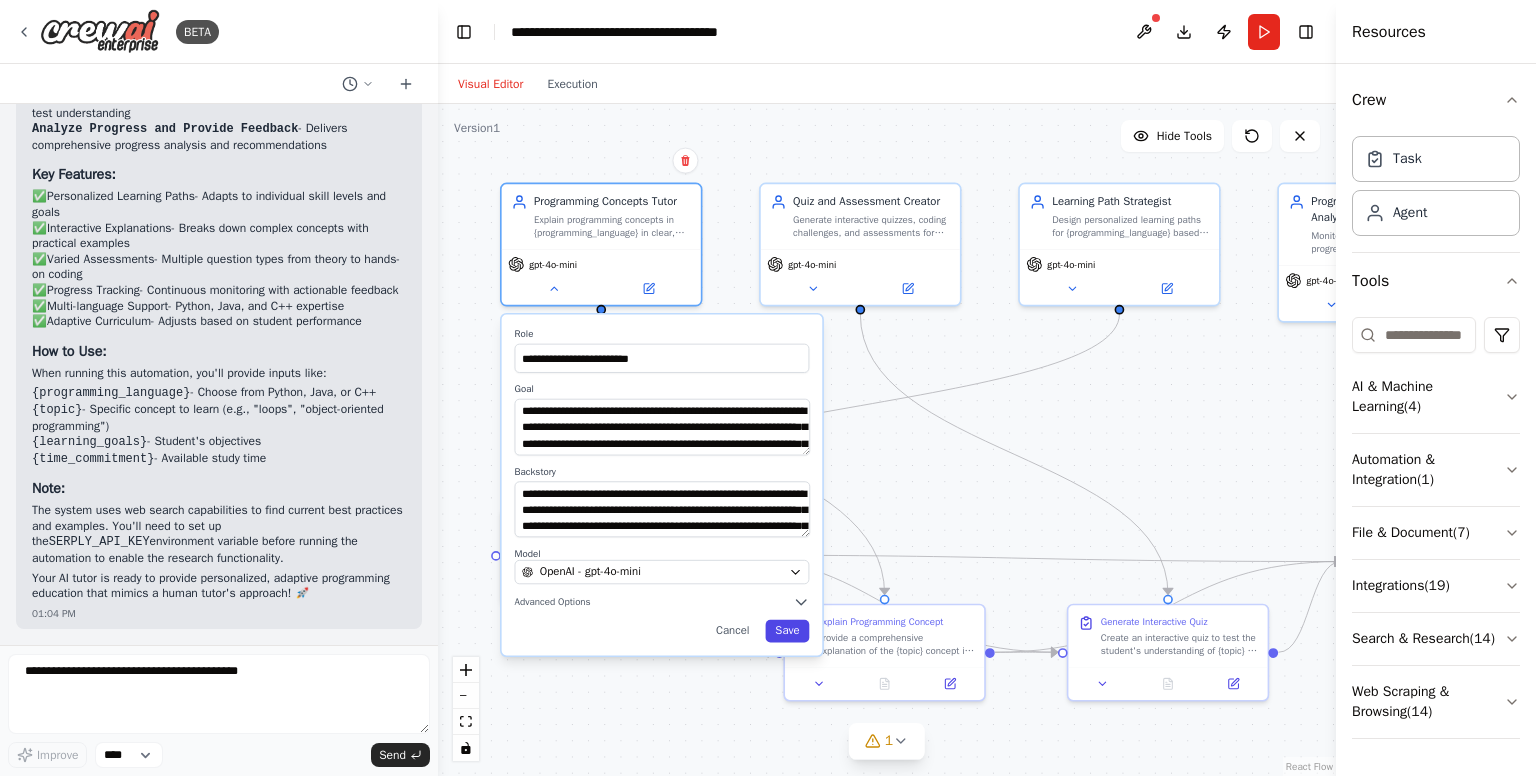 click on "Save" at bounding box center (788, 631) 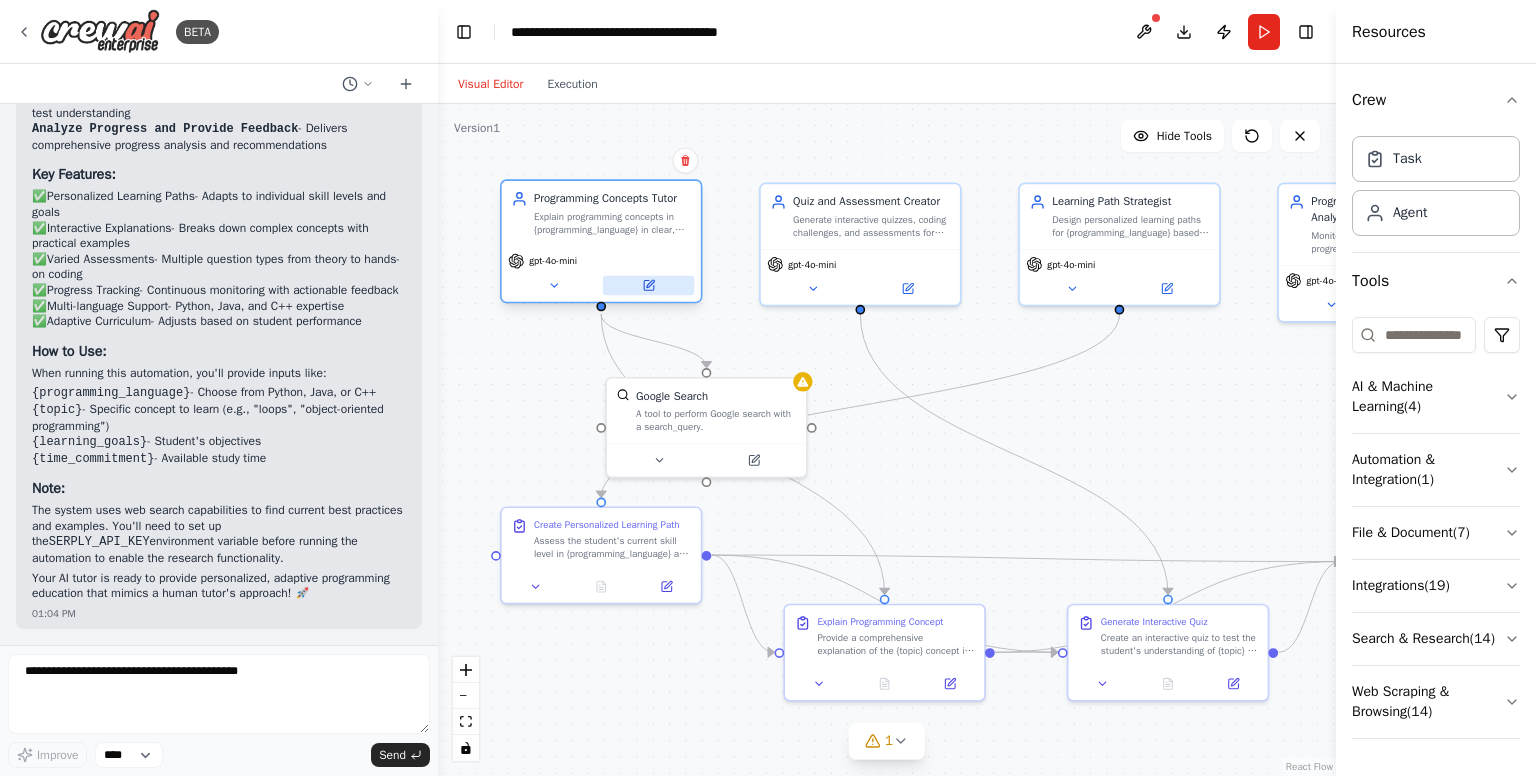 click 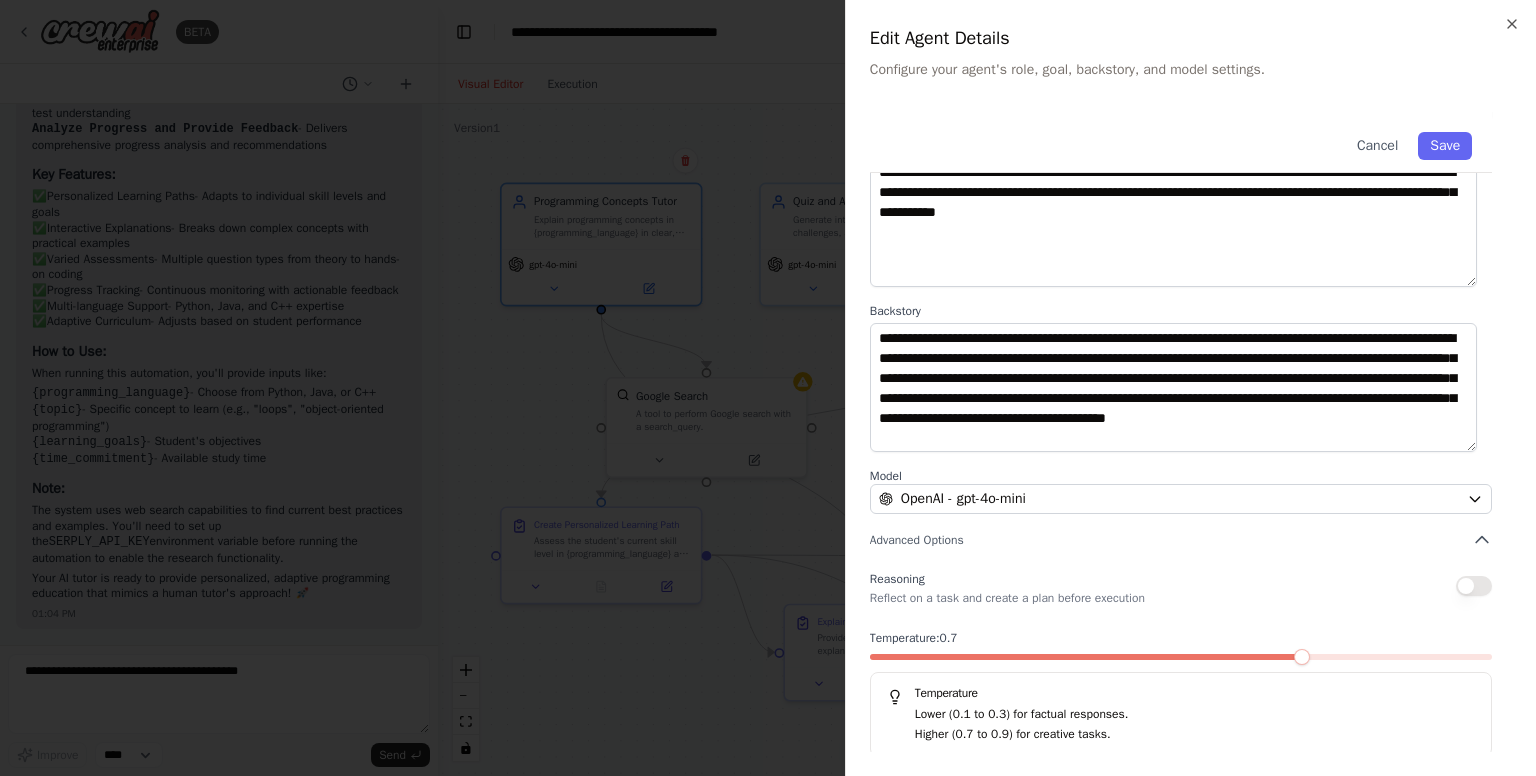 scroll, scrollTop: 128, scrollLeft: 0, axis: vertical 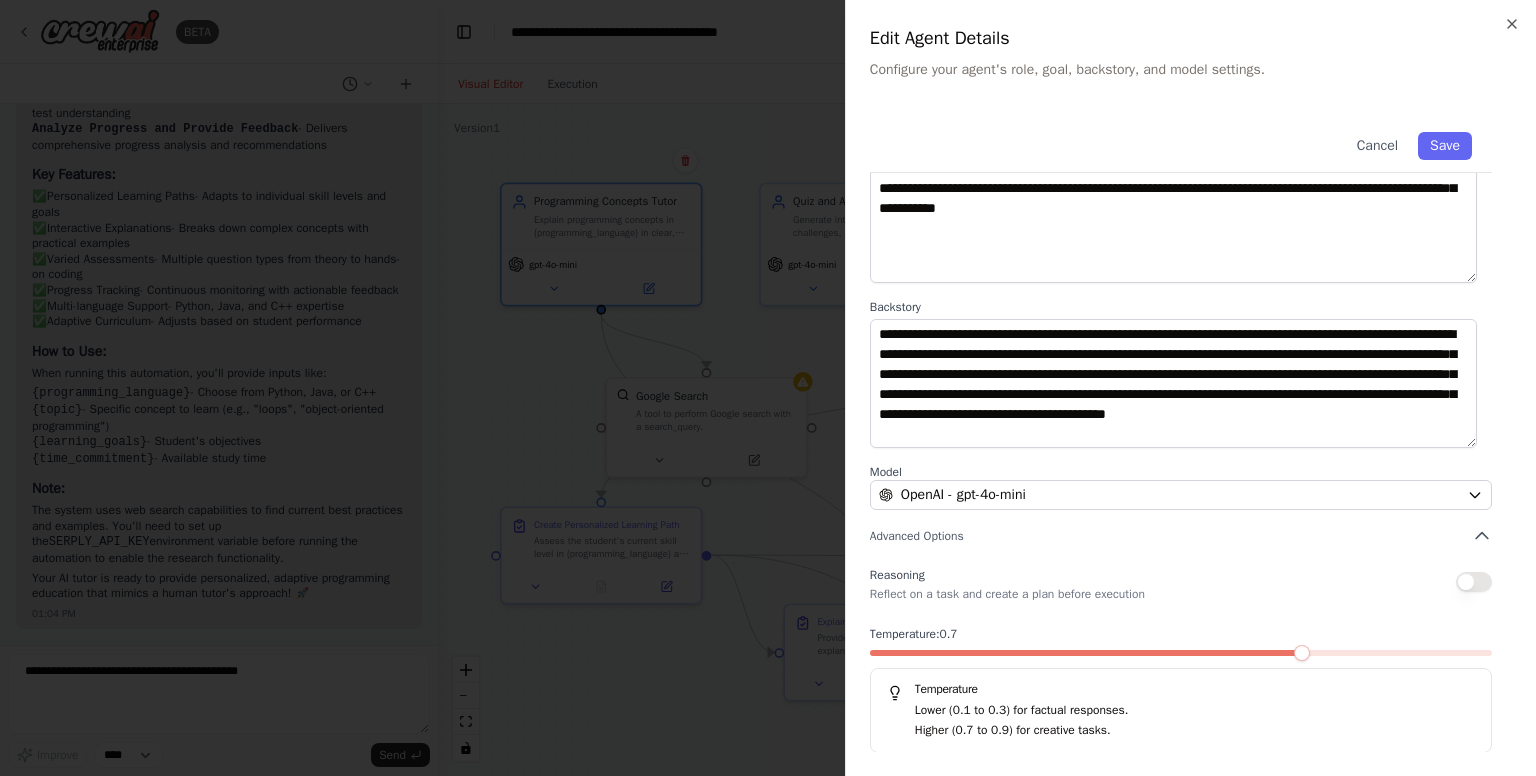 click at bounding box center [1474, 582] 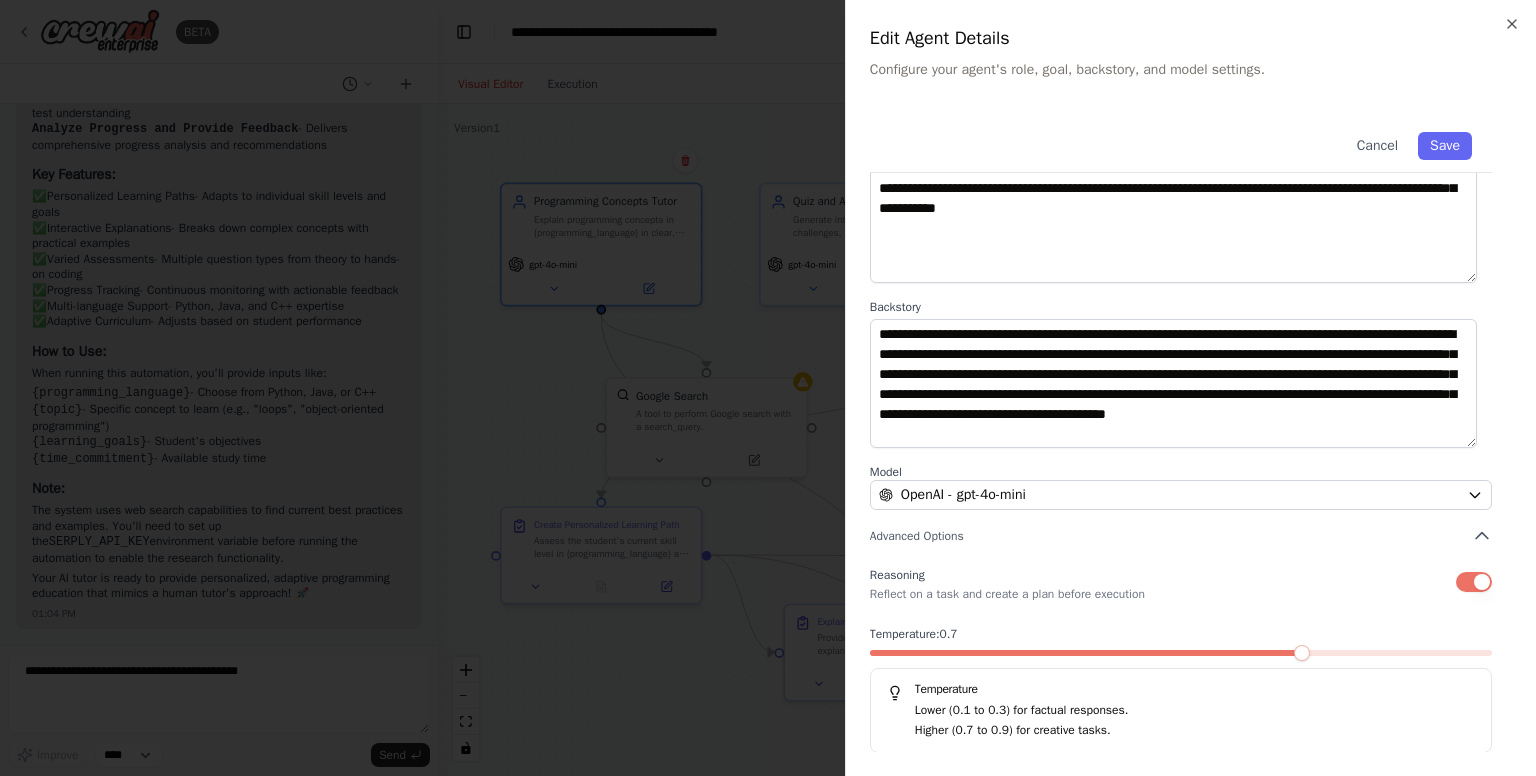 scroll, scrollTop: 0, scrollLeft: 0, axis: both 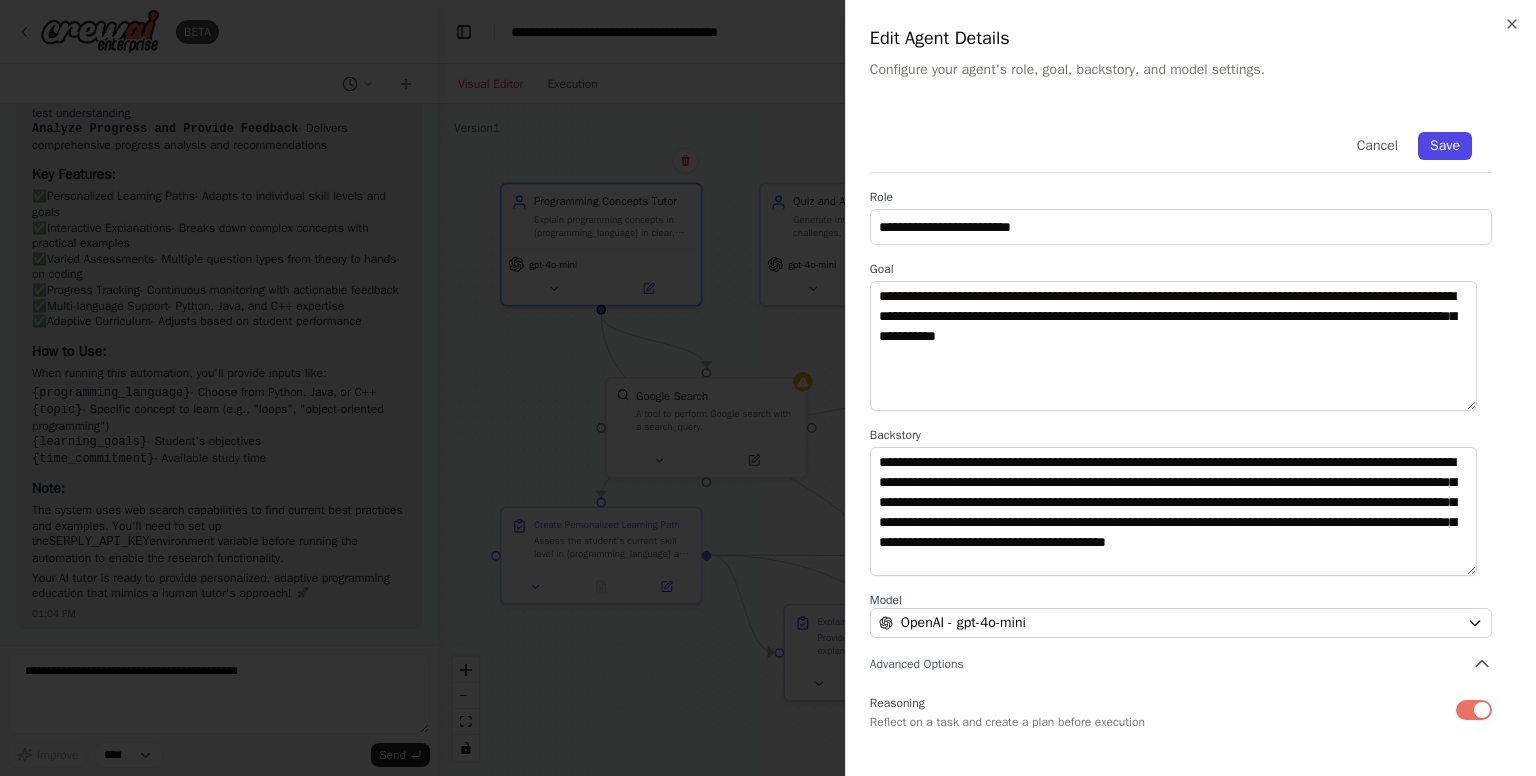 click on "Save" at bounding box center (1445, 146) 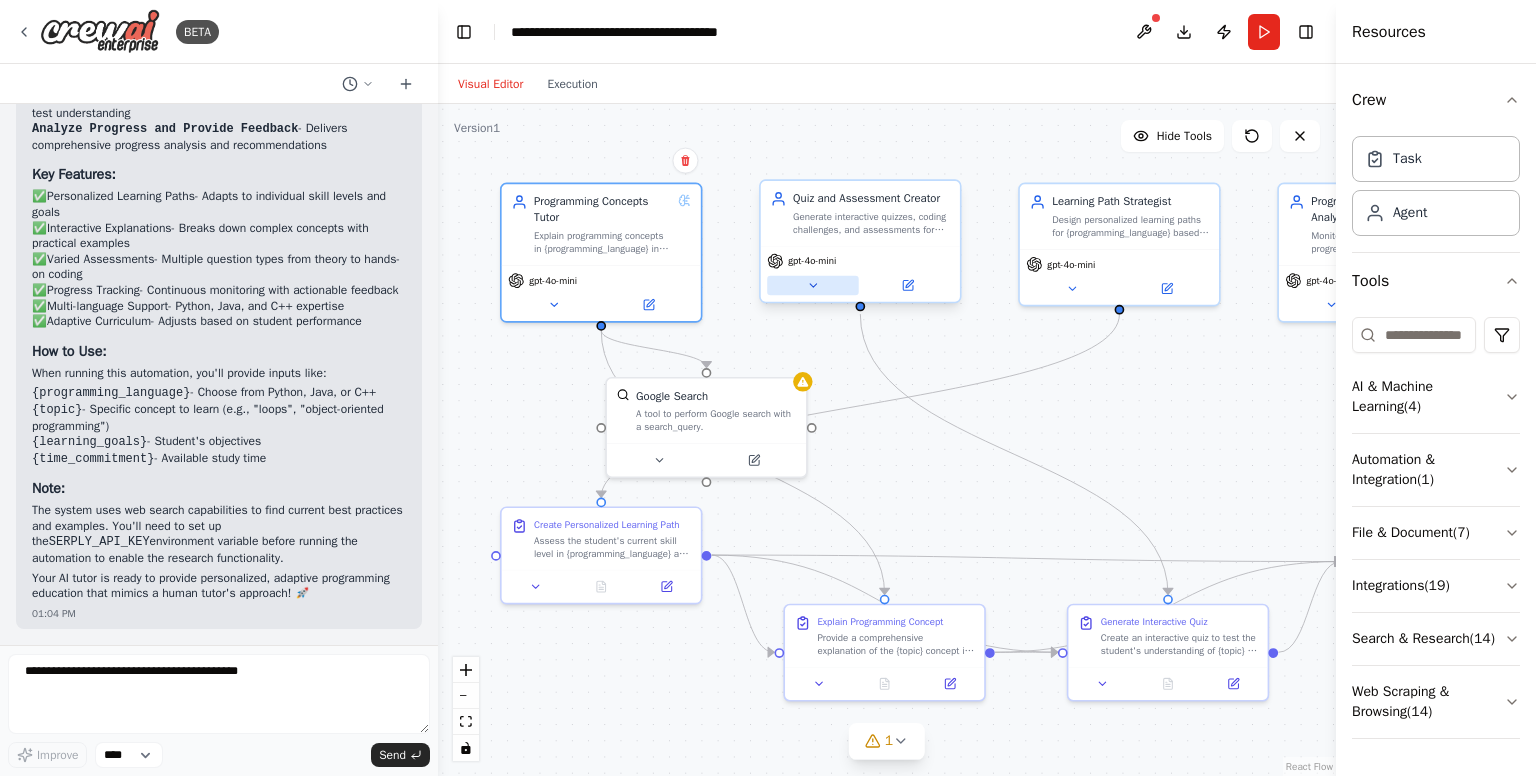 click 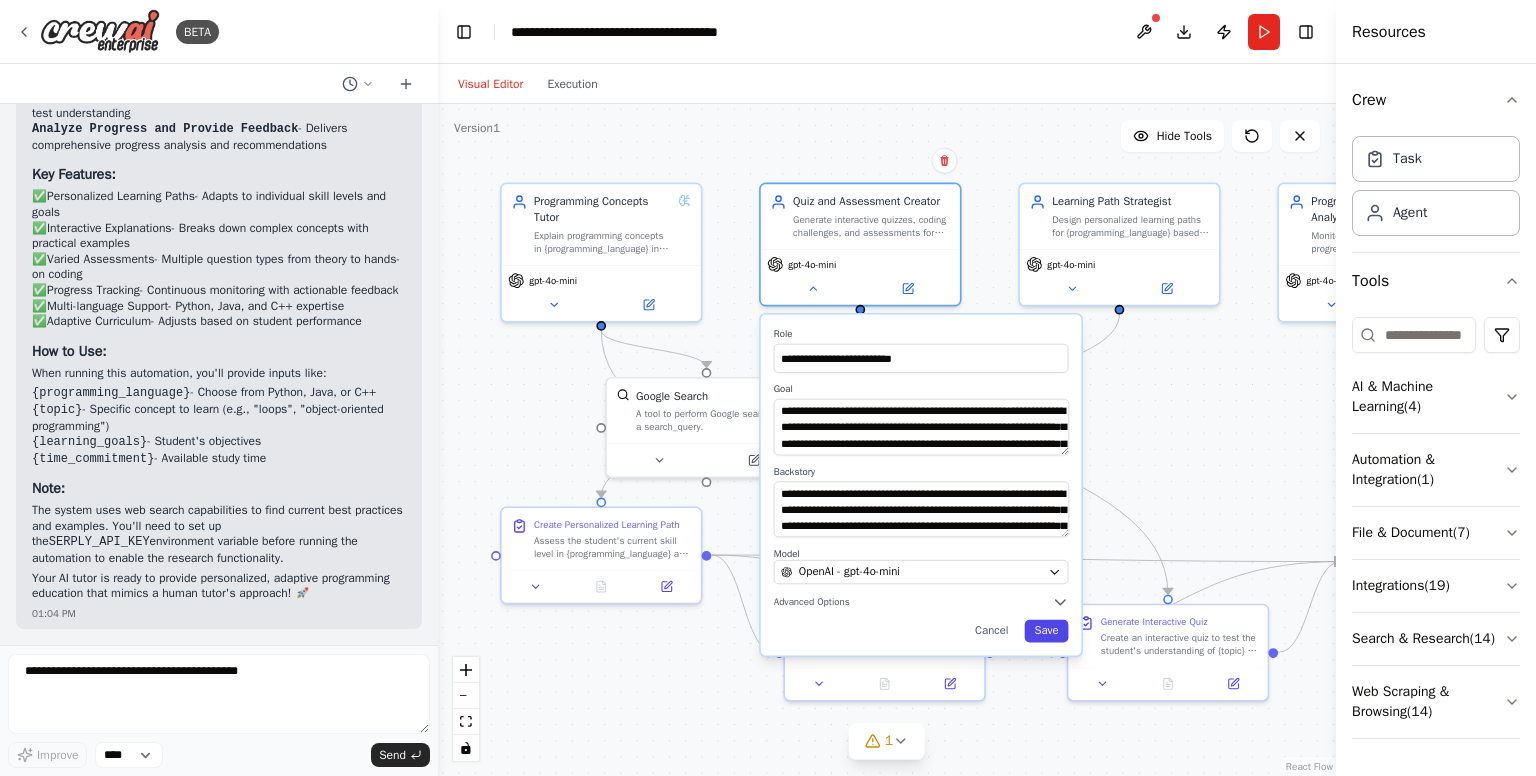 click on "Save" at bounding box center [1047, 631] 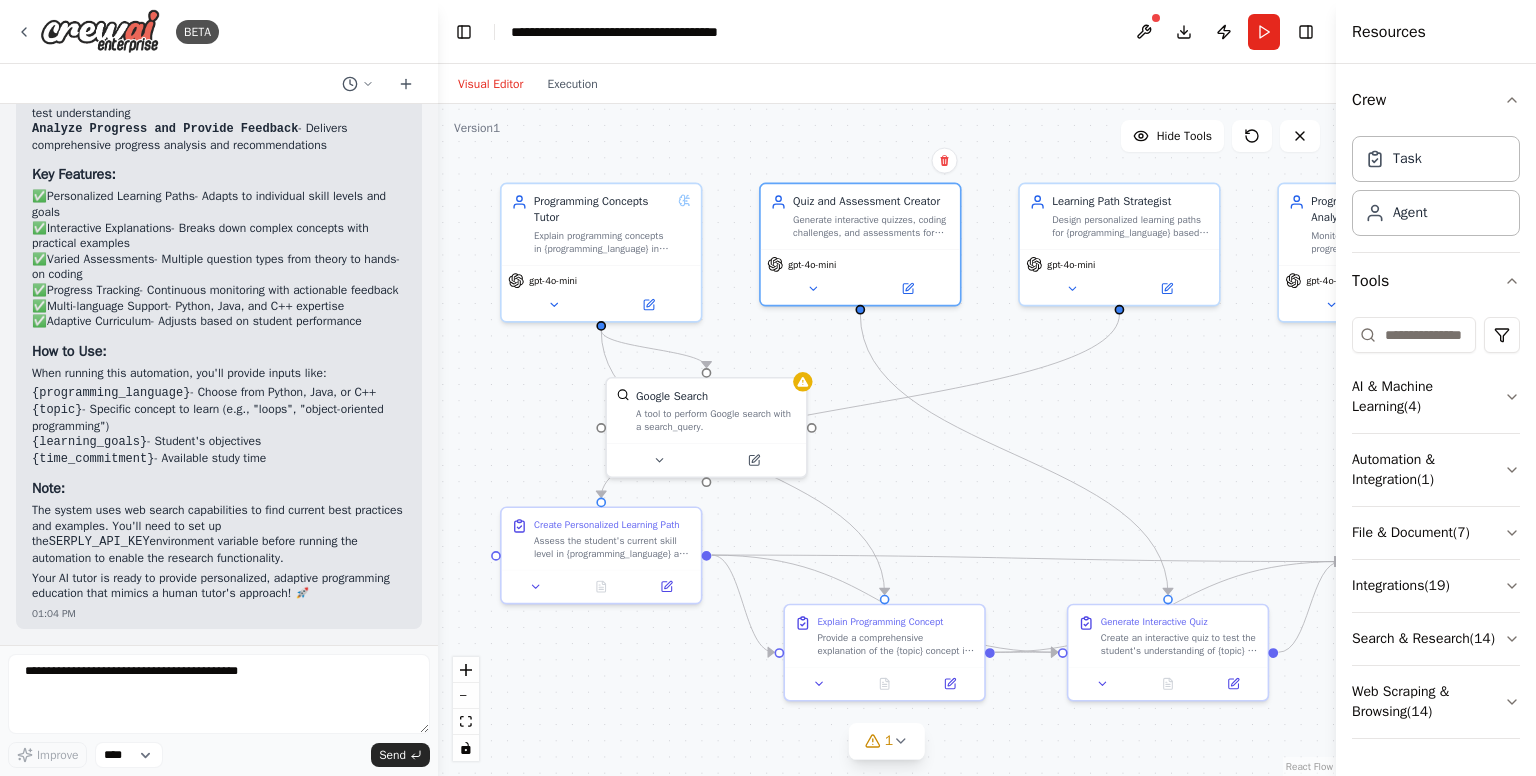 click on "Perfect! I've created your comprehensive AI Programming Tutor system. Here's what I've built for you:
🎓 Your AI Programming Tutor System
Agents Created:
Programming Concepts Tutor  - Explains complex programming concepts in Python, Java, and C++ using beginner-friendly language with practical examples
Quiz and Assessment Creator  - Generates interactive quizzes and coding challenges tailored to the student's level
Learning Path Strategist  - Designs personalized learning curricula and daily study plans
Progress Tracker and Feedback Analyst  - Monitors student progress and provides constructive feedback
Workflow Tasks:
Create Personalized Learning Path  - Assesses skill level and creates customized learning plans
Explain Programming Concept  - Provides detailed concept explanations with code examples
Generate Interactive Quiz  - Creates varied assessments to test understanding
Analyze Progress and Provide Feedback  - Delivers comprehensive progress analysis and recommendations" at bounding box center (219, 189) 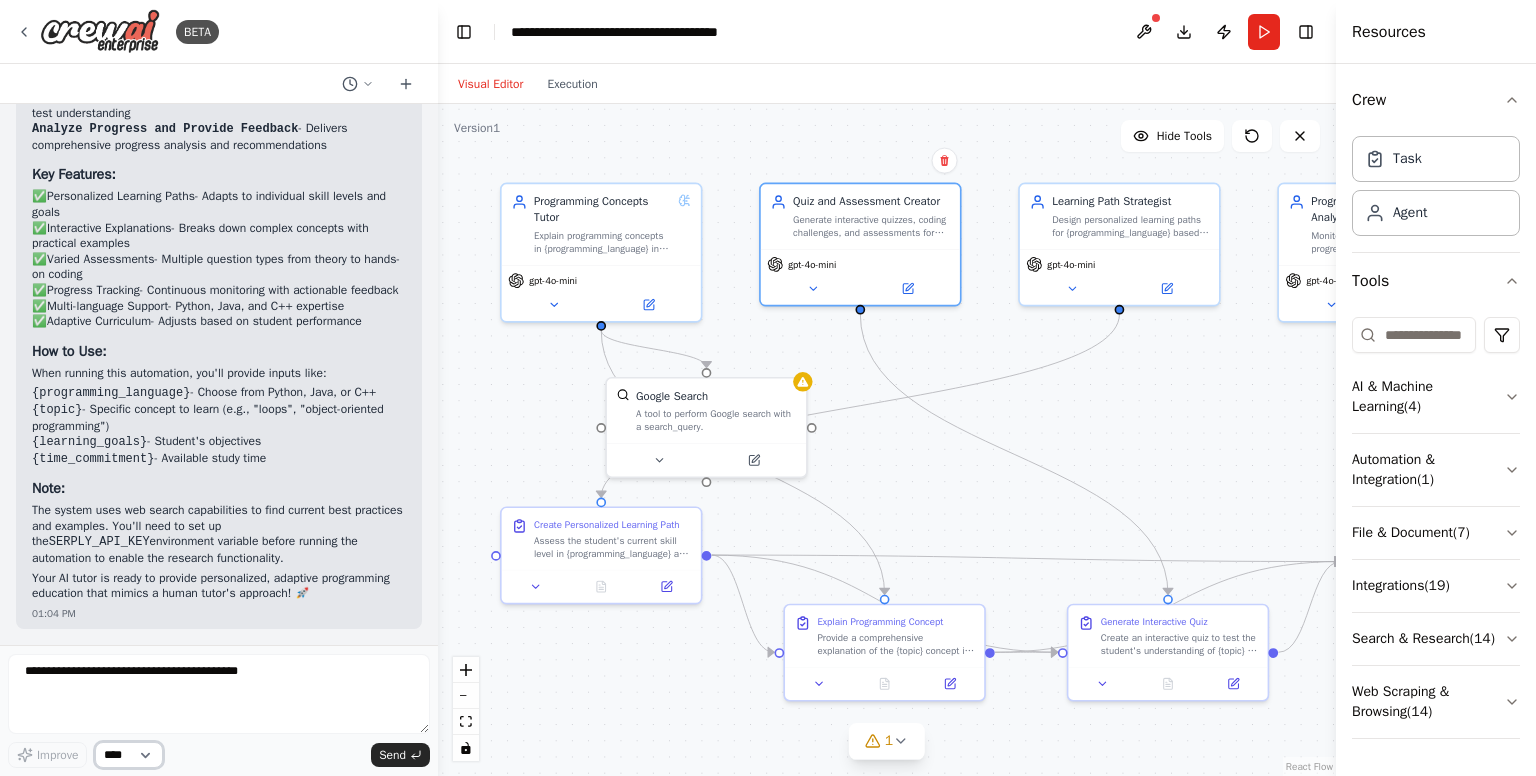 click on "****" at bounding box center (129, 755) 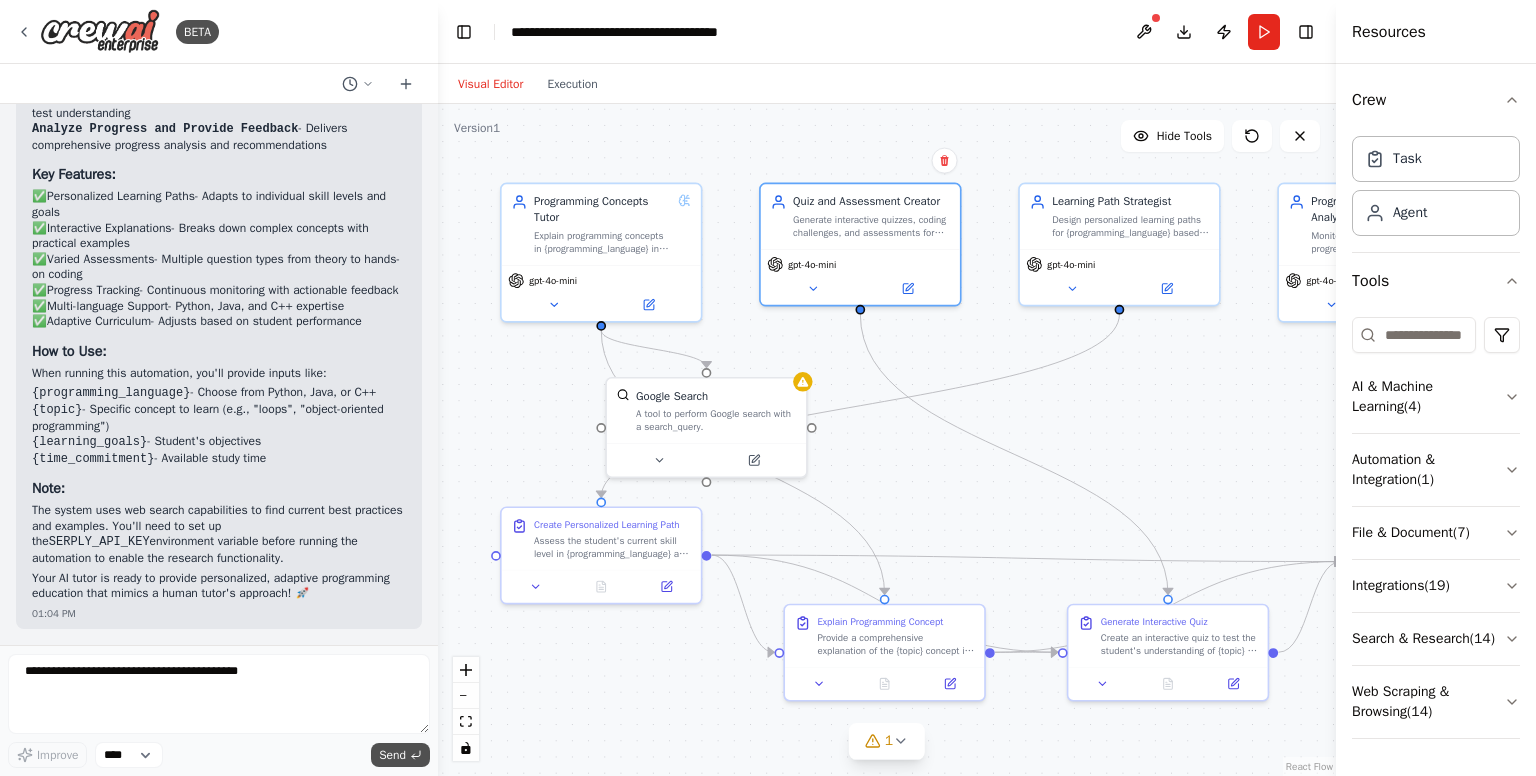 click on "Send" at bounding box center [392, 755] 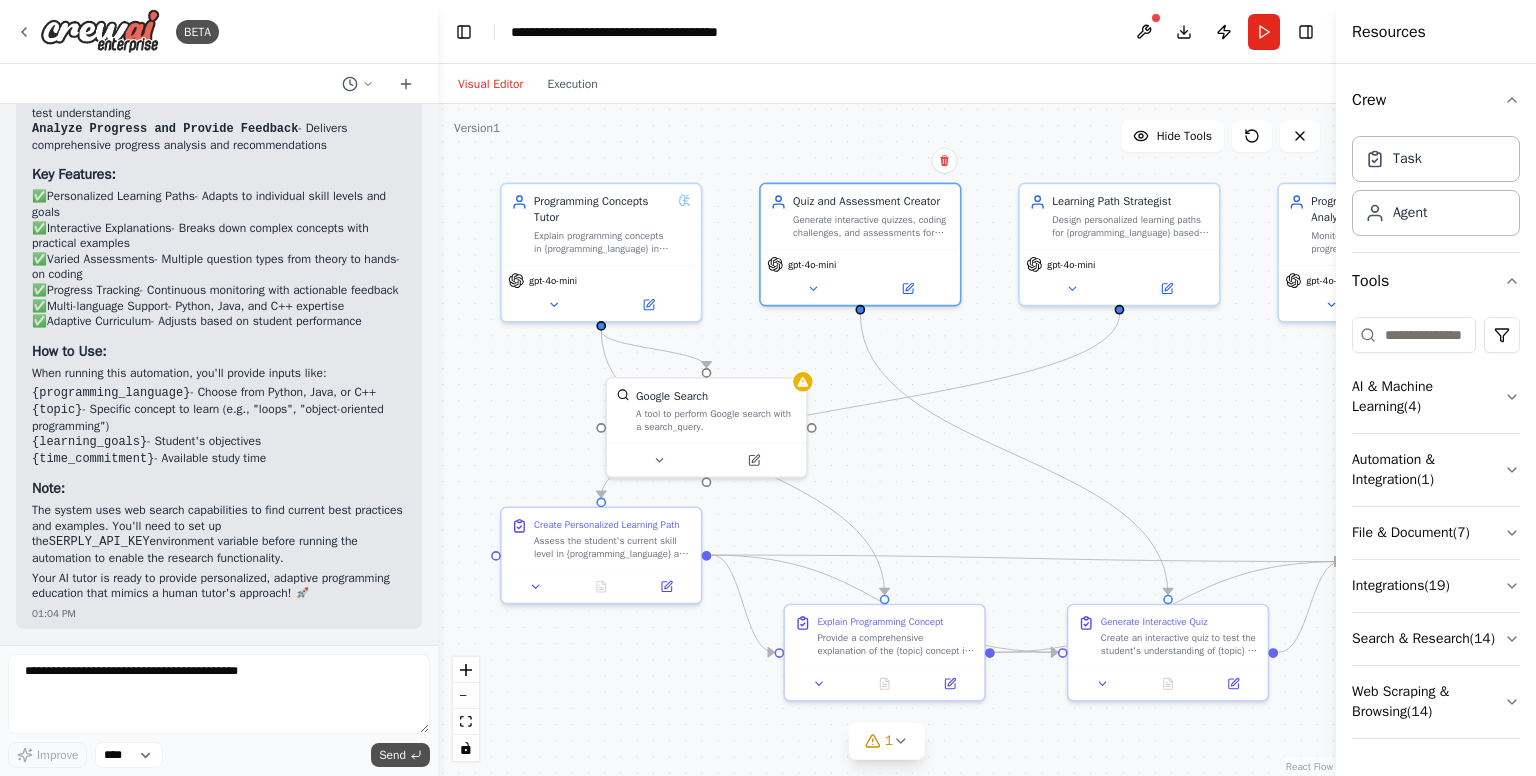 click on "Send" at bounding box center (392, 755) 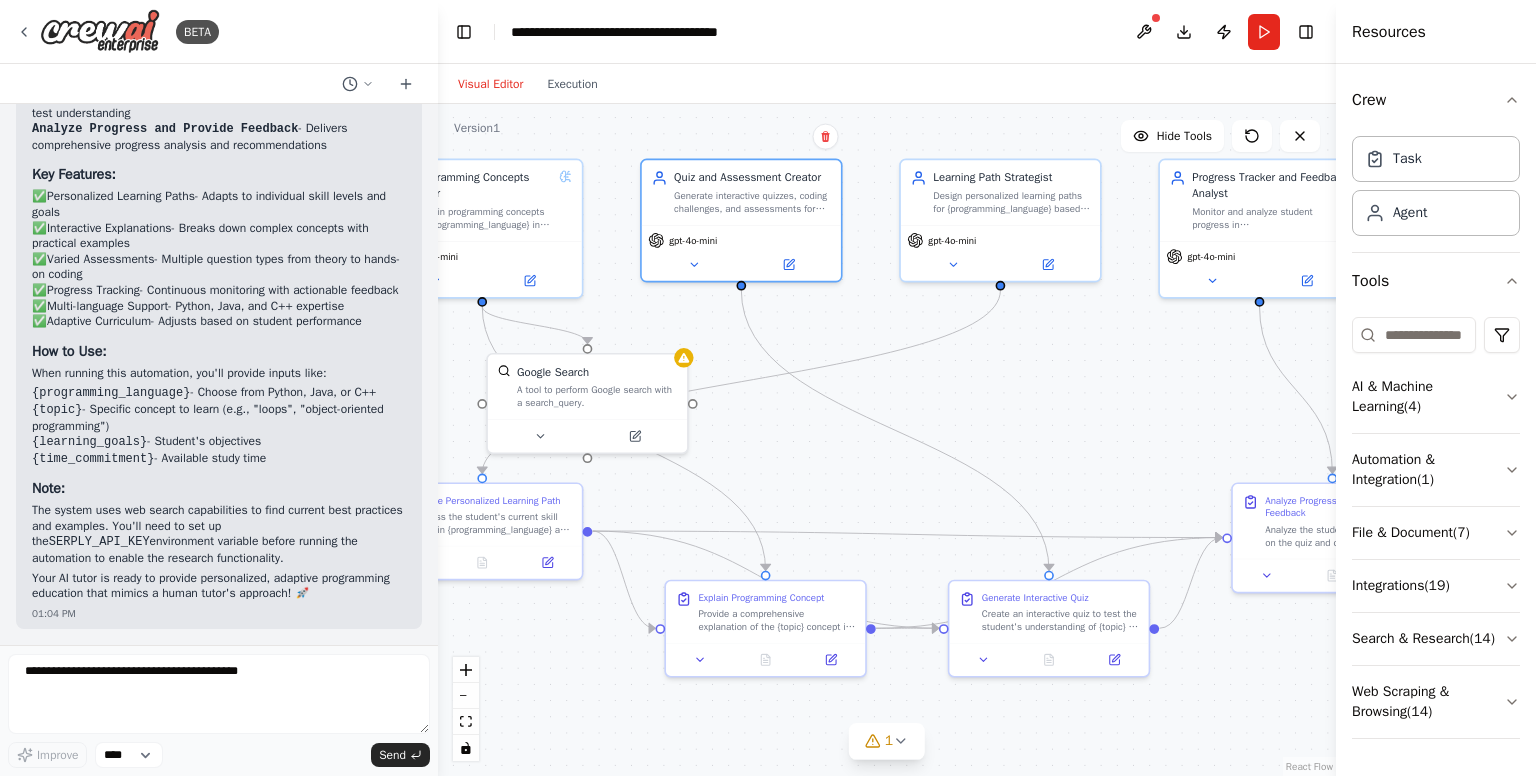 drag, startPoint x: 661, startPoint y: 661, endPoint x: 542, endPoint y: 637, distance: 121.39605 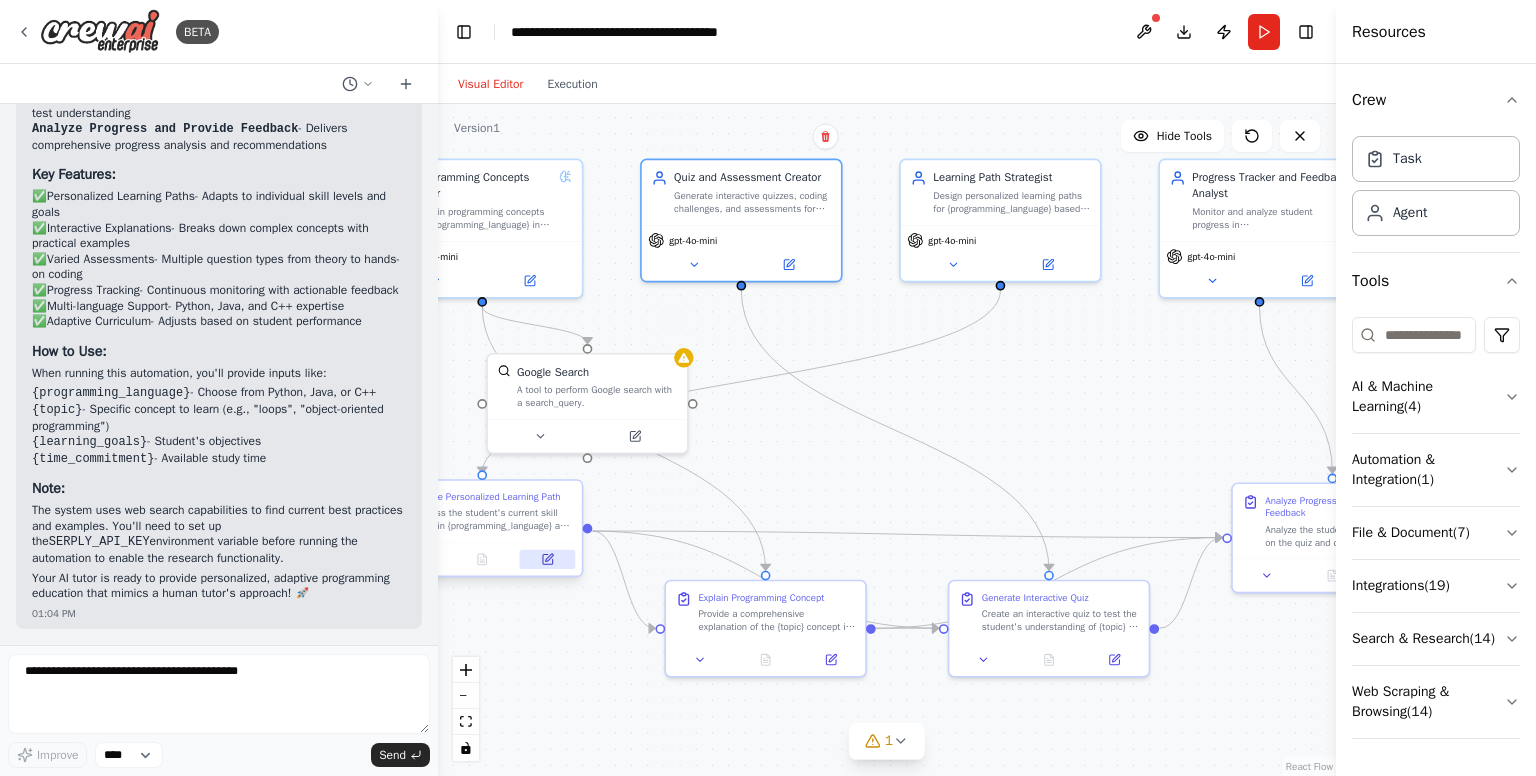 click 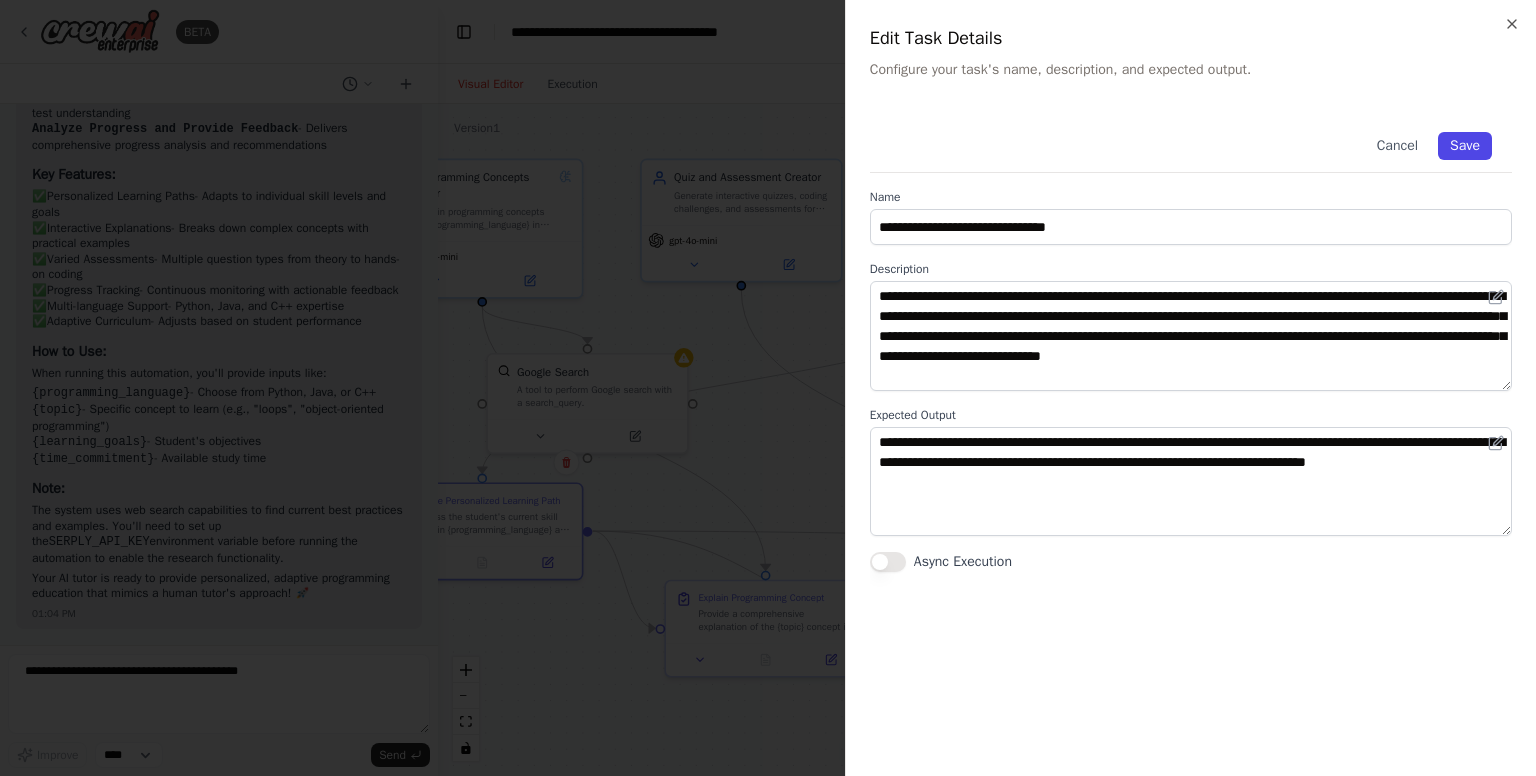 click on "Save" at bounding box center (1465, 146) 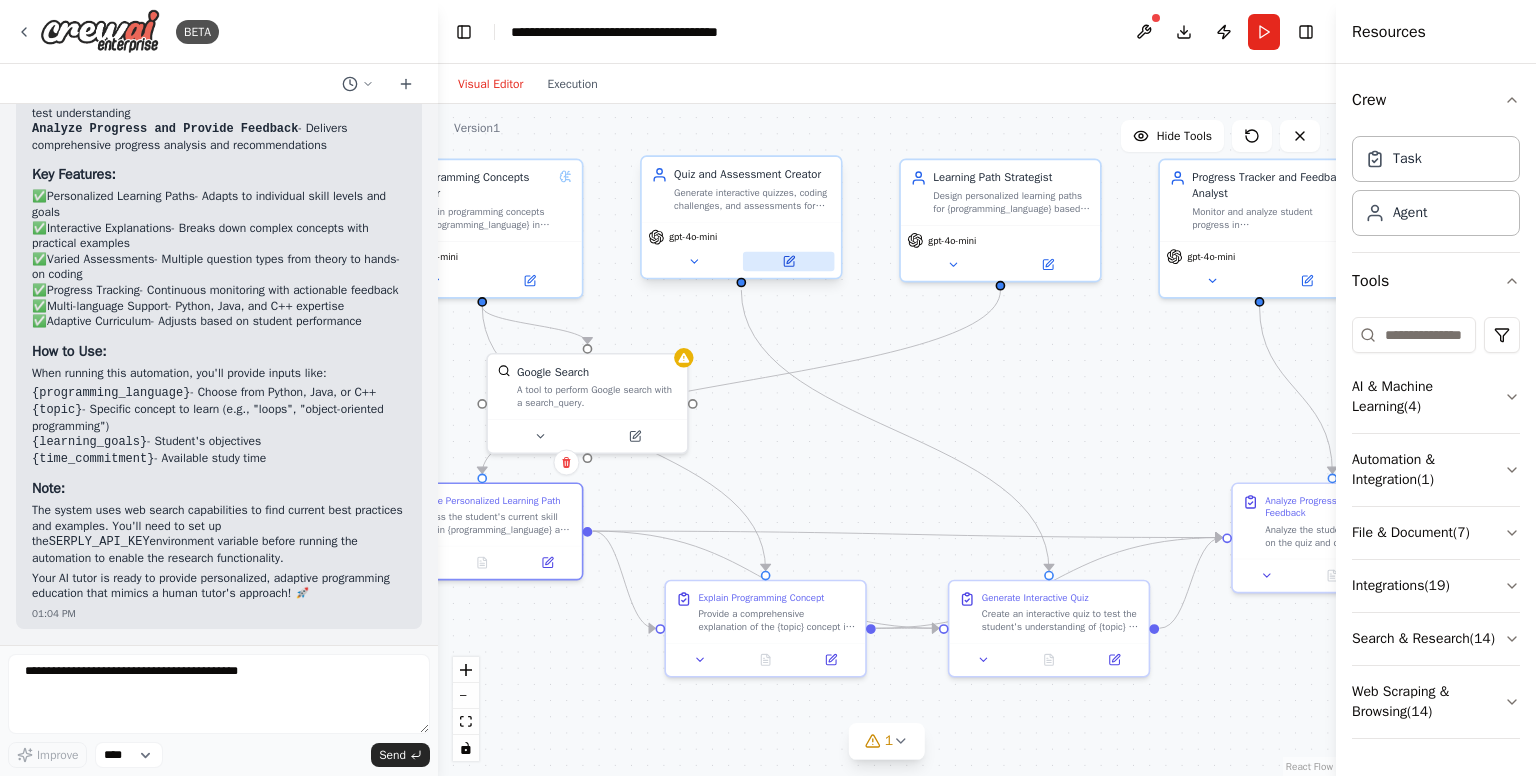 click at bounding box center [788, 261] 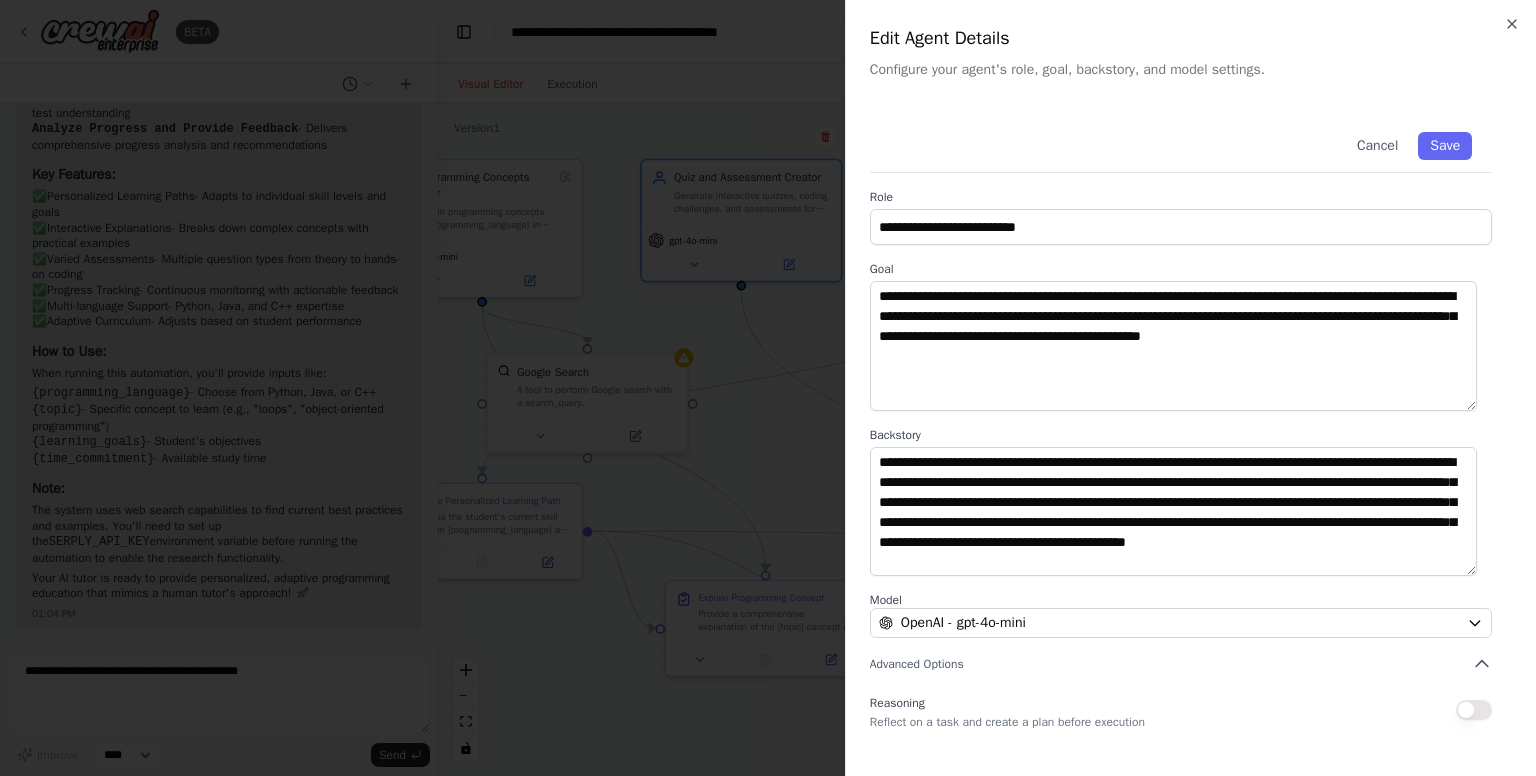 scroll, scrollTop: 128, scrollLeft: 0, axis: vertical 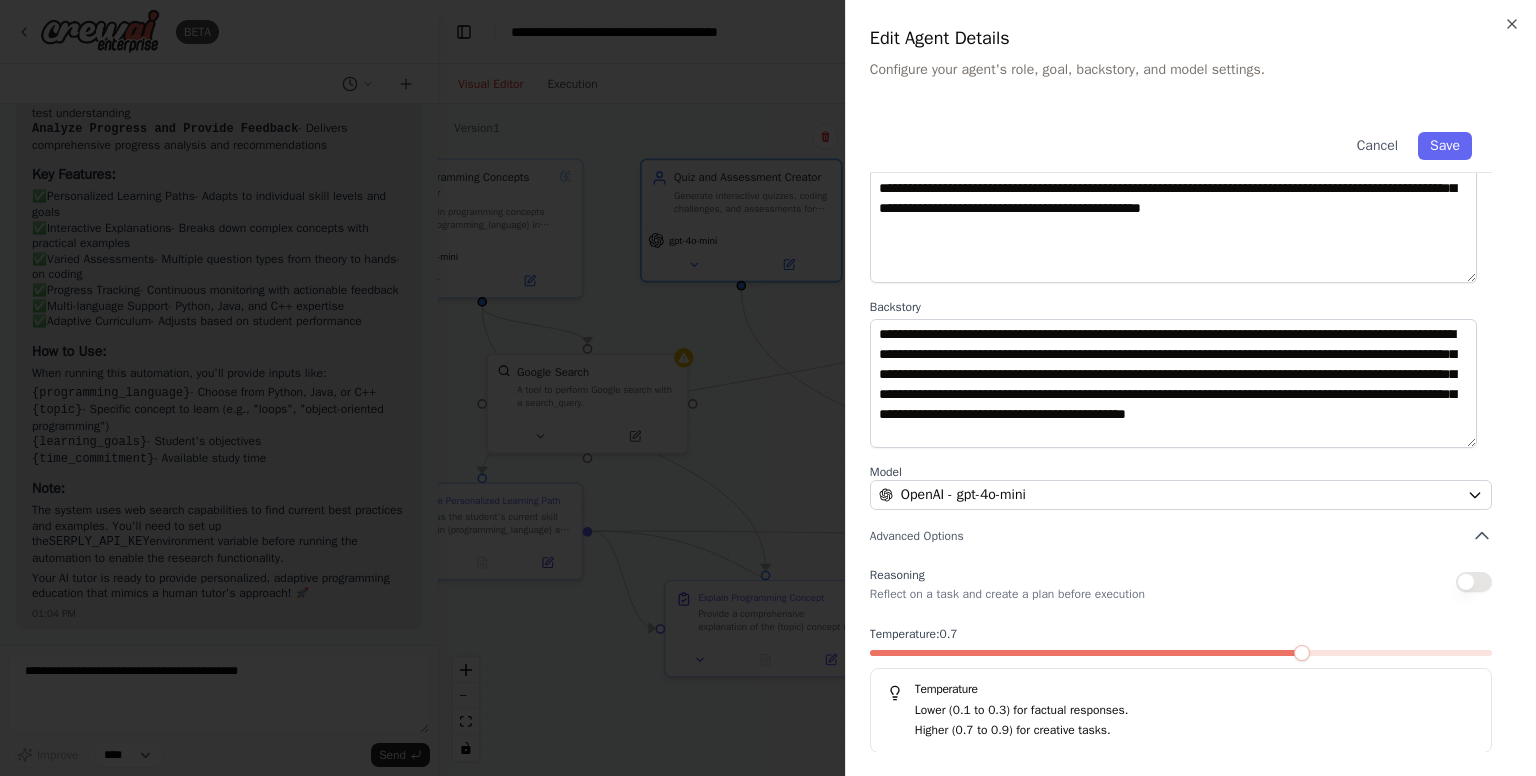 click at bounding box center [1474, 582] 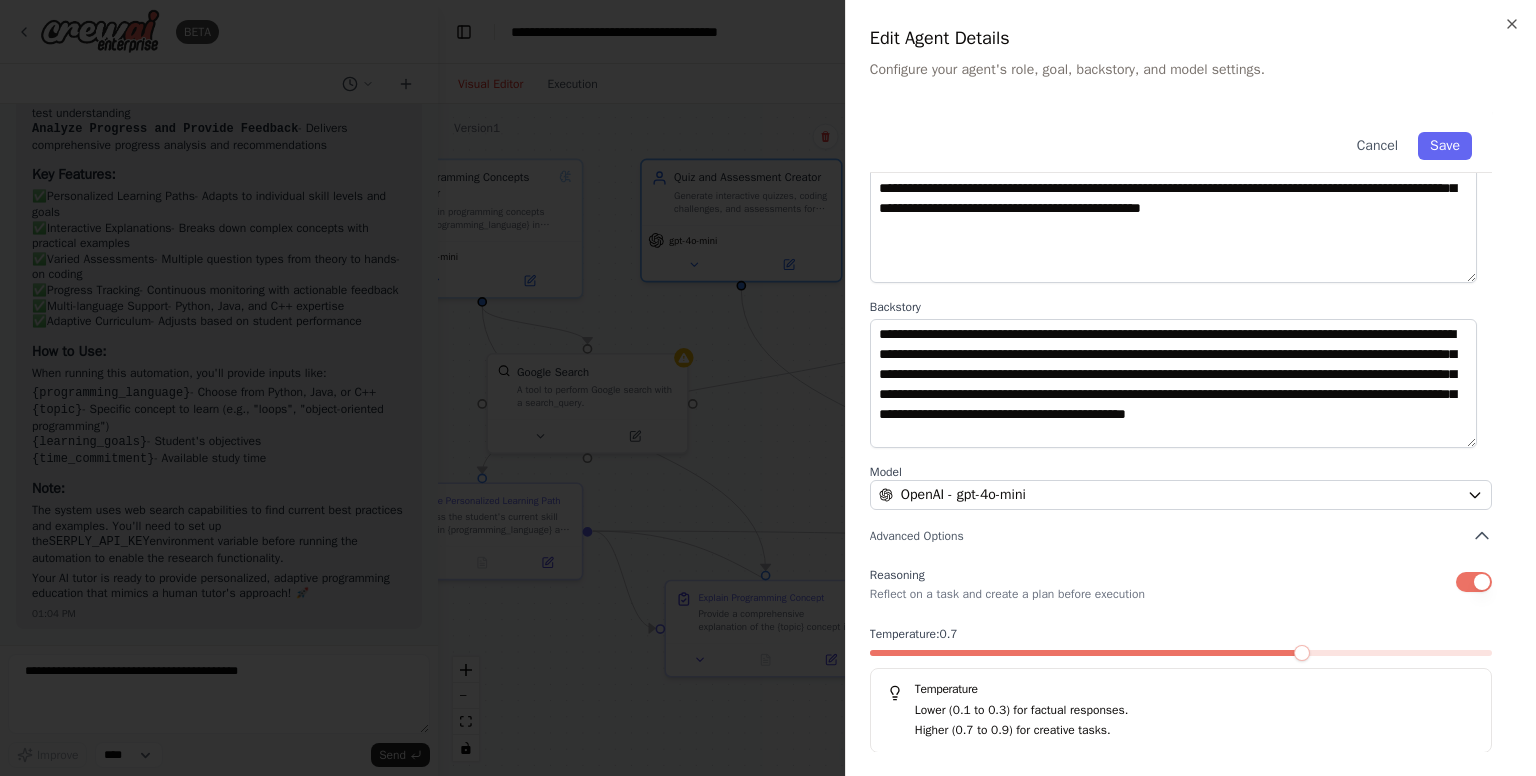 scroll, scrollTop: 0, scrollLeft: 0, axis: both 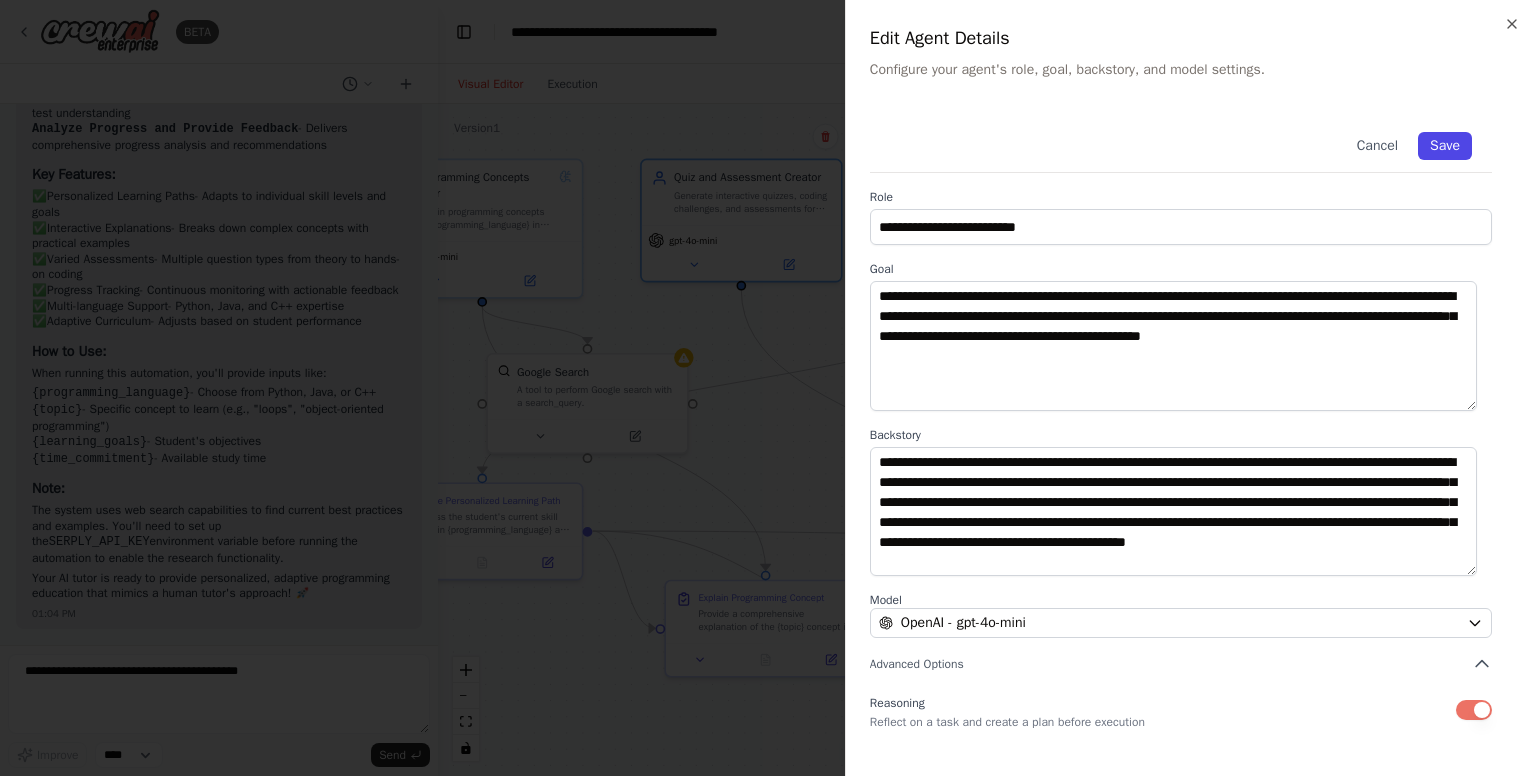 click on "Save" at bounding box center [1445, 146] 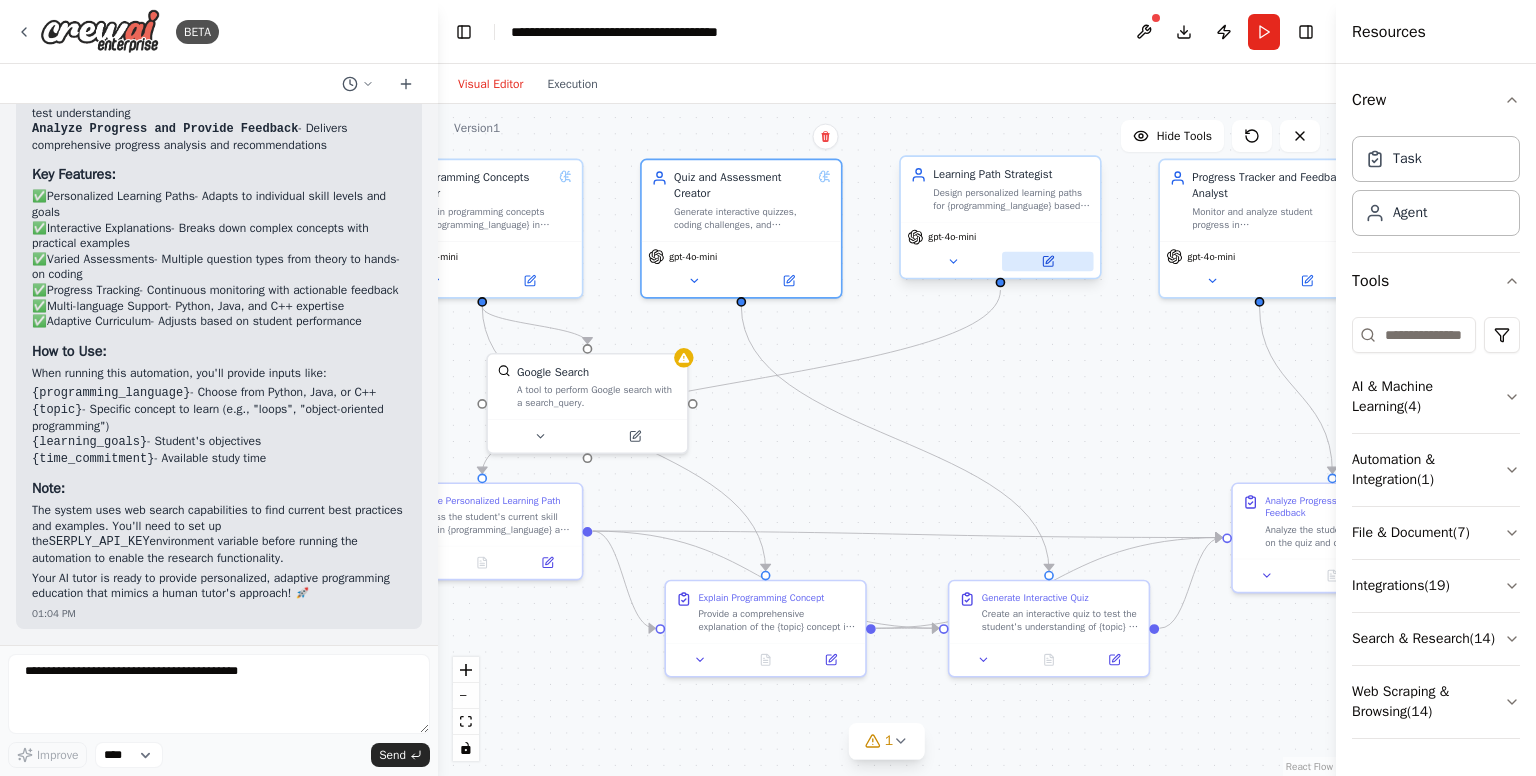 click at bounding box center (1047, 261) 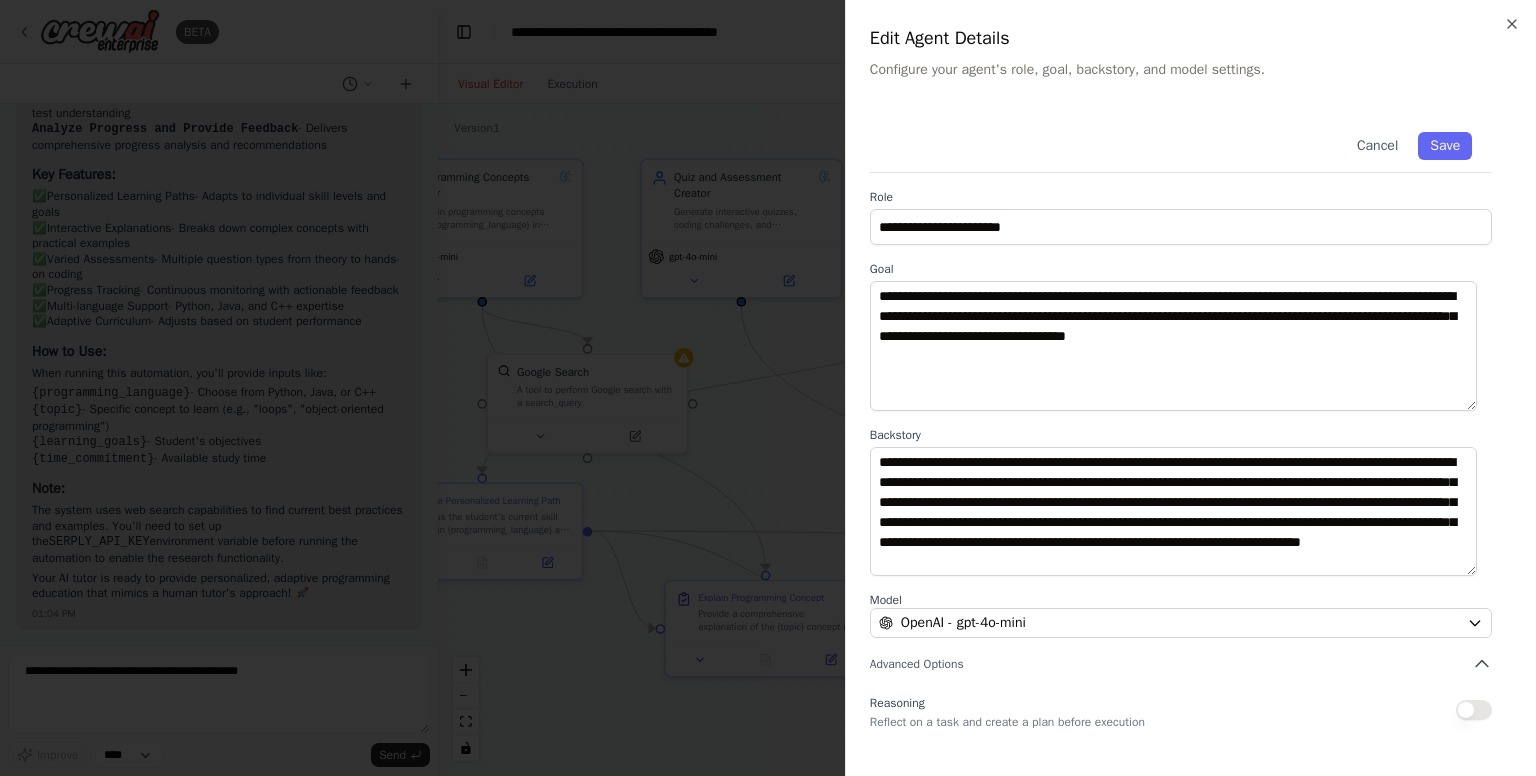 scroll, scrollTop: 128, scrollLeft: 0, axis: vertical 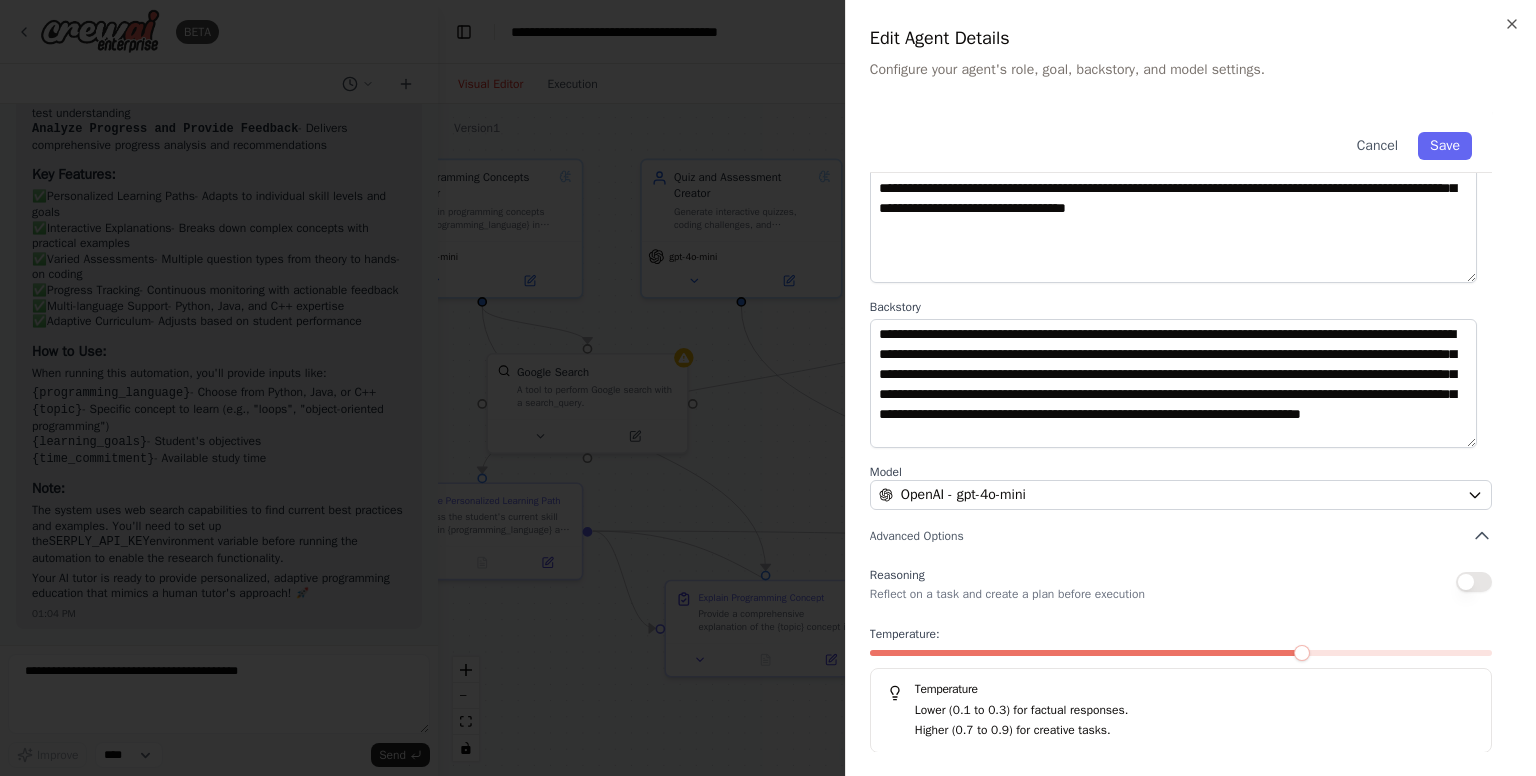 click at bounding box center (1474, 582) 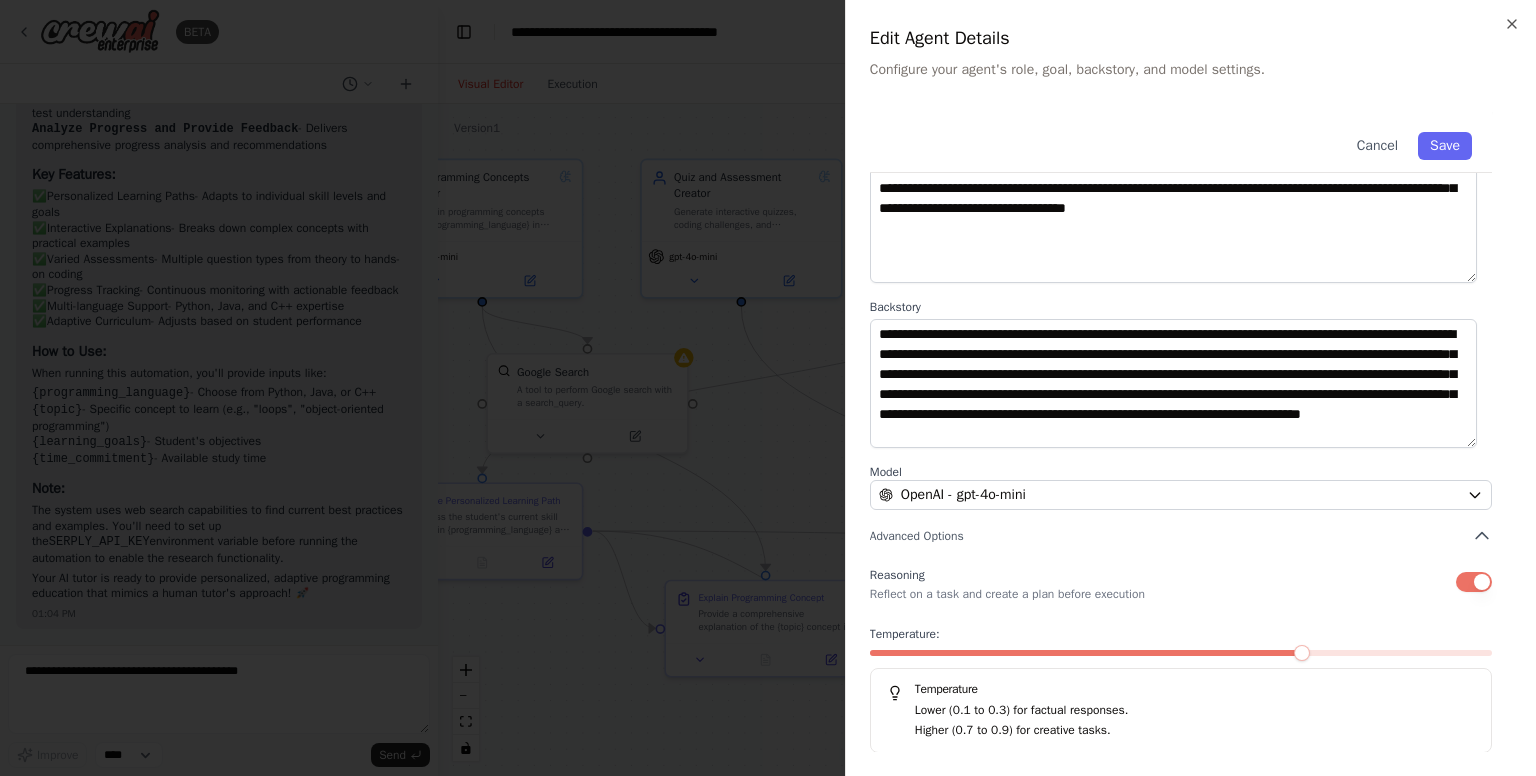 scroll, scrollTop: 0, scrollLeft: 0, axis: both 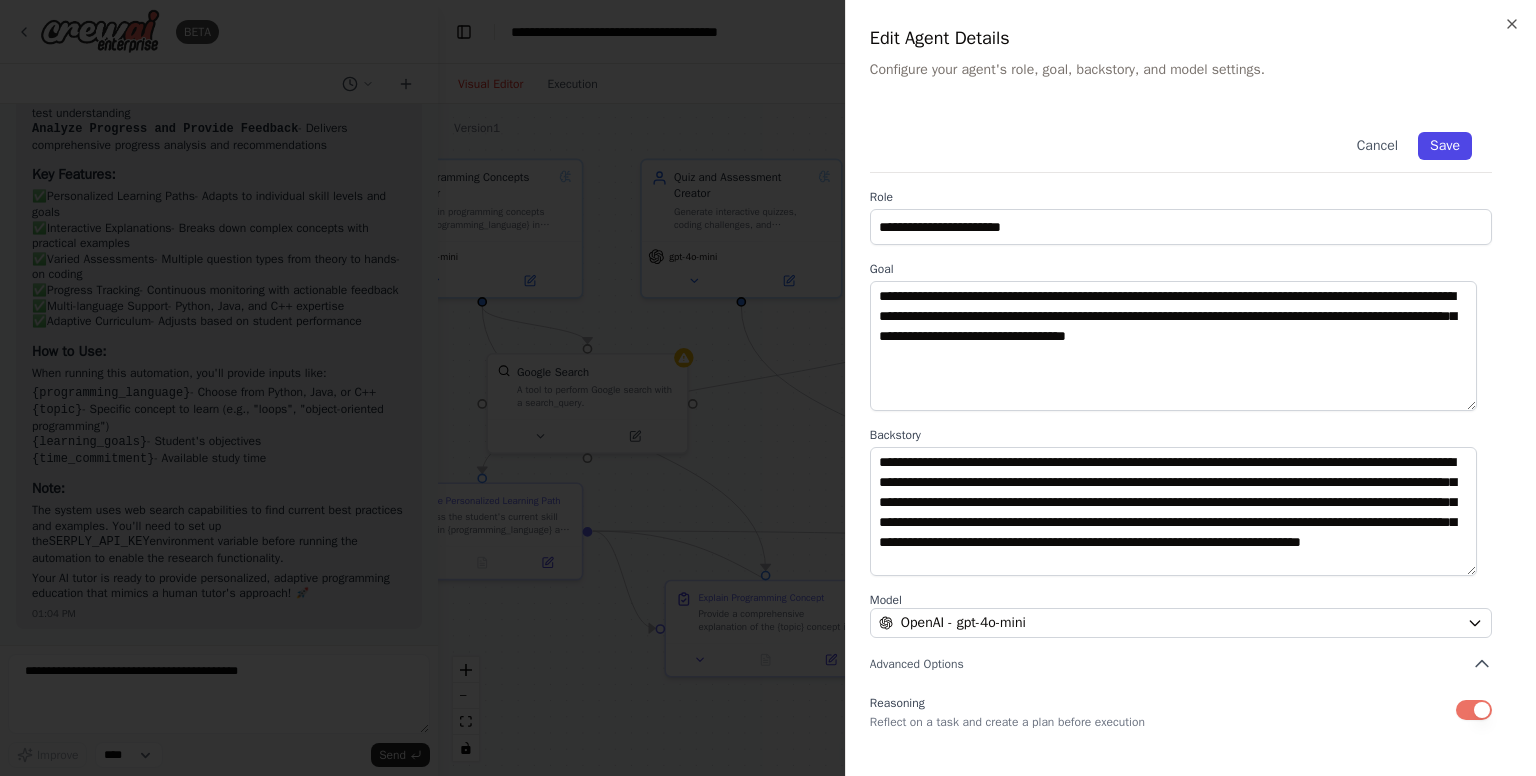 click on "Save" at bounding box center (1445, 146) 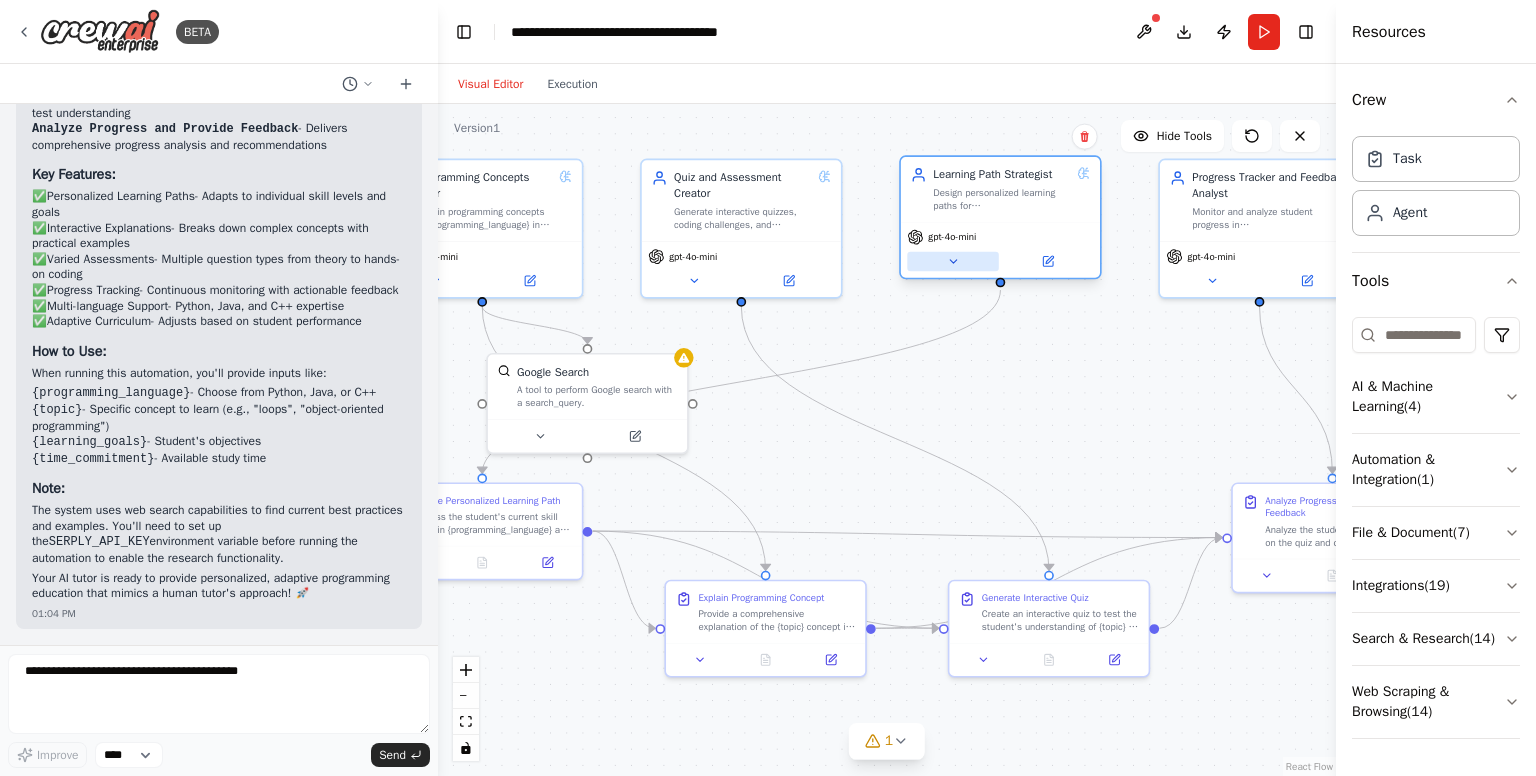 click 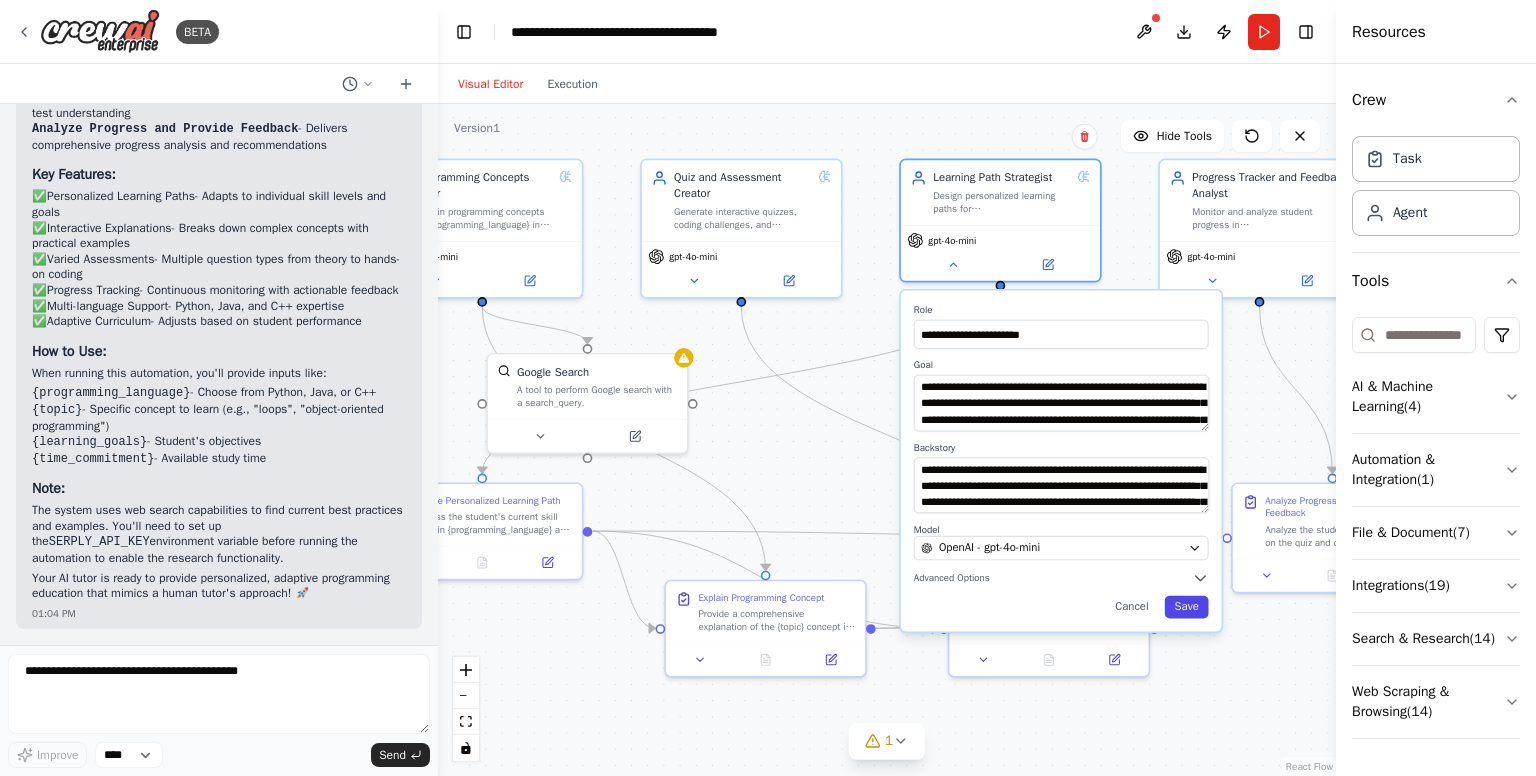 click on "Save" at bounding box center (1187, 607) 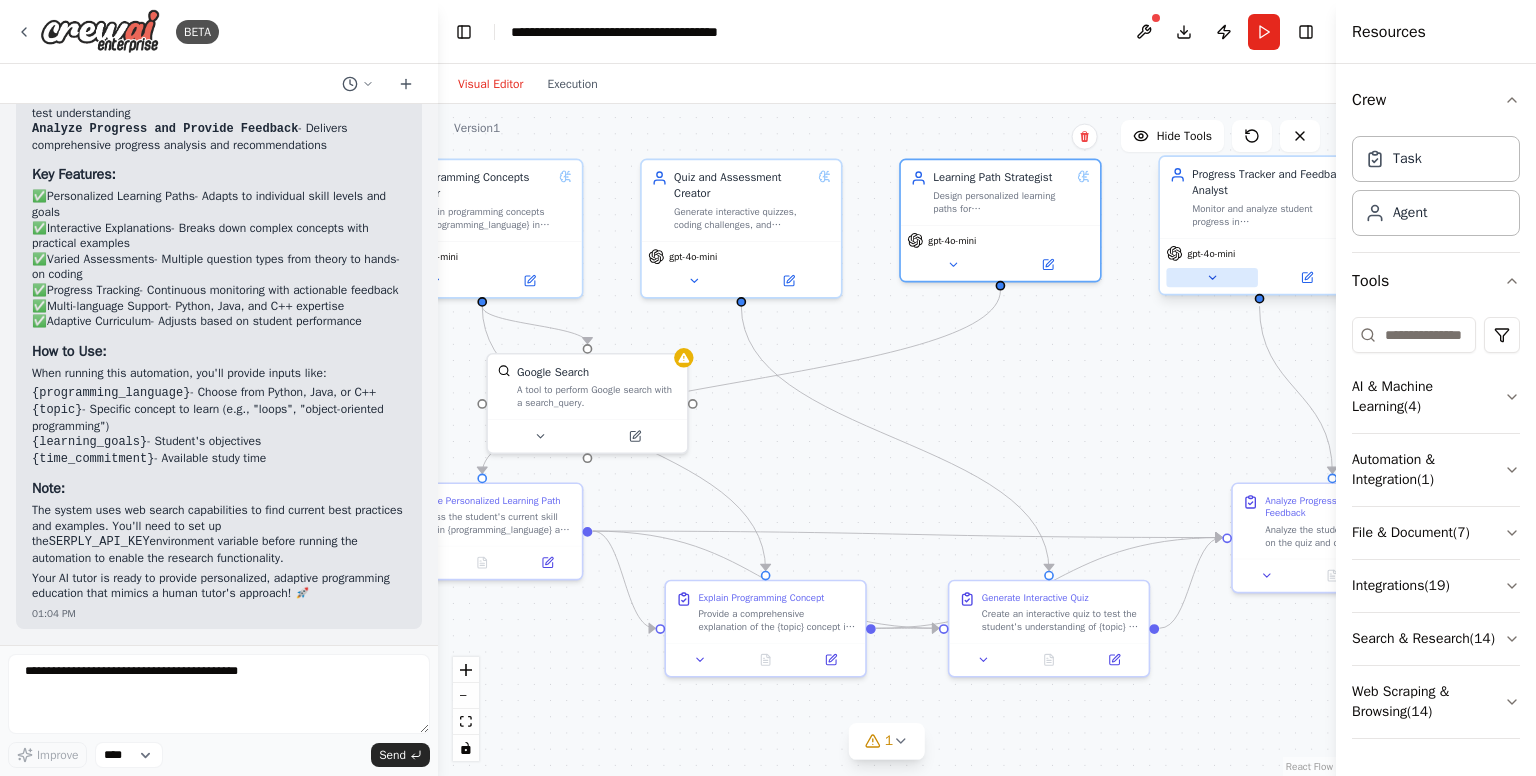 click 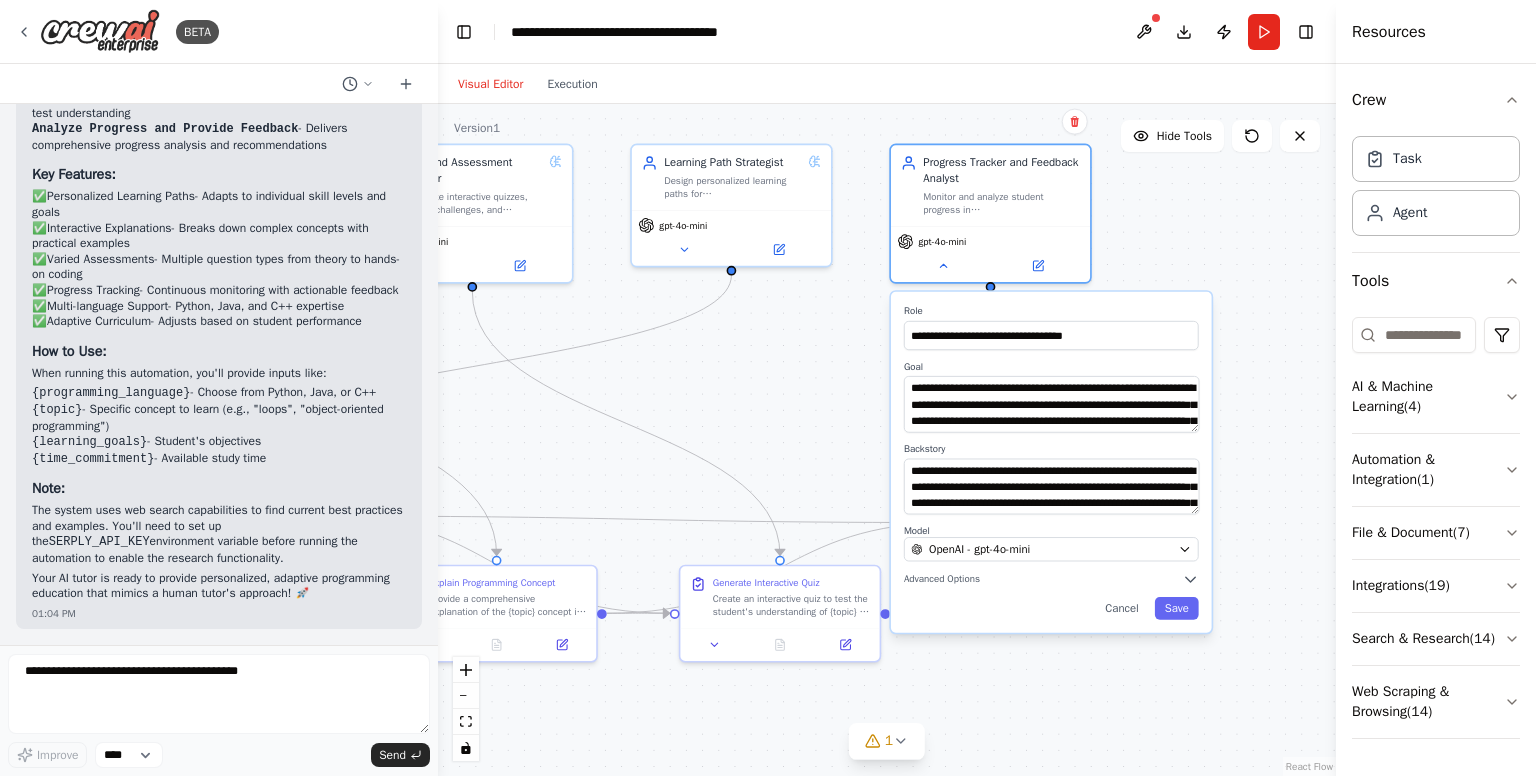 drag, startPoint x: 1073, startPoint y: 506, endPoint x: 795, endPoint y: 489, distance: 278.5193 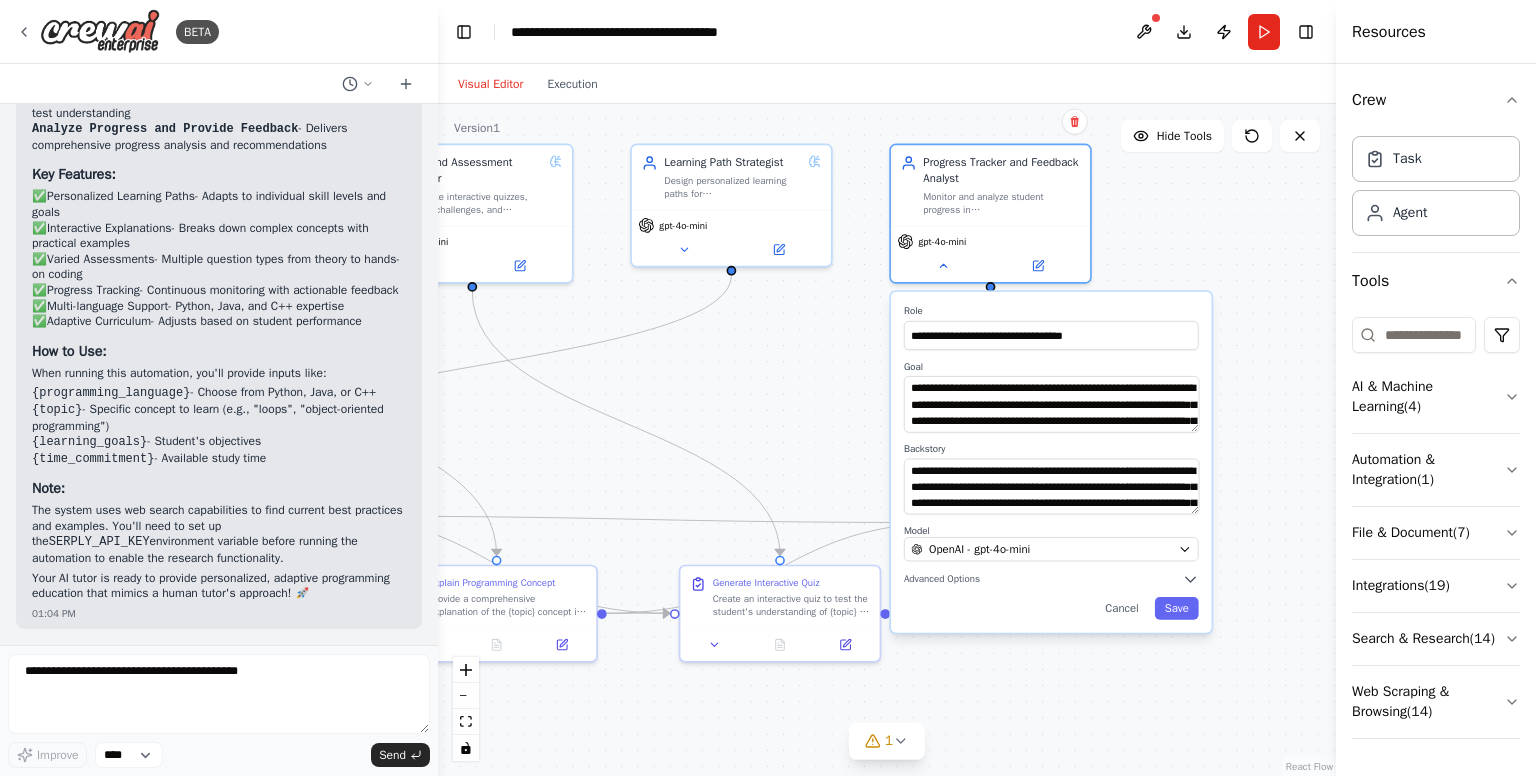 click on ".deletable-edge-delete-btn {
width: 20px;
height: 20px;
border: 0px solid #ffffff;
color: #6b7280;
background-color: #f8fafc;
cursor: pointer;
border-radius: 50%;
font-size: 12px;
padding: 3px;
display: flex;
align-items: center;
justify-content: center;
transition: all 0.2s cubic-bezier(0.4, 0, 0.2, 1);
box-shadow: 0 2px 4px rgba(0, 0, 0, 0.1);
}
.deletable-edge-delete-btn:hover {
background-color: #ef4444;
color: #ffffff;
border-color: #dc2626;
transform: scale(1.1);
box-shadow: 0 4px 12px rgba(239, 68, 68, 0.4);
}
.deletable-edge-delete-btn:active {
transform: scale(0.95);
box-shadow: 0 2px 4px rgba(239, 68, 68, 0.3);
}
Programming Concepts Tutor gpt-4o-mini Google Search gpt-4o-mini Role" at bounding box center [887, 440] 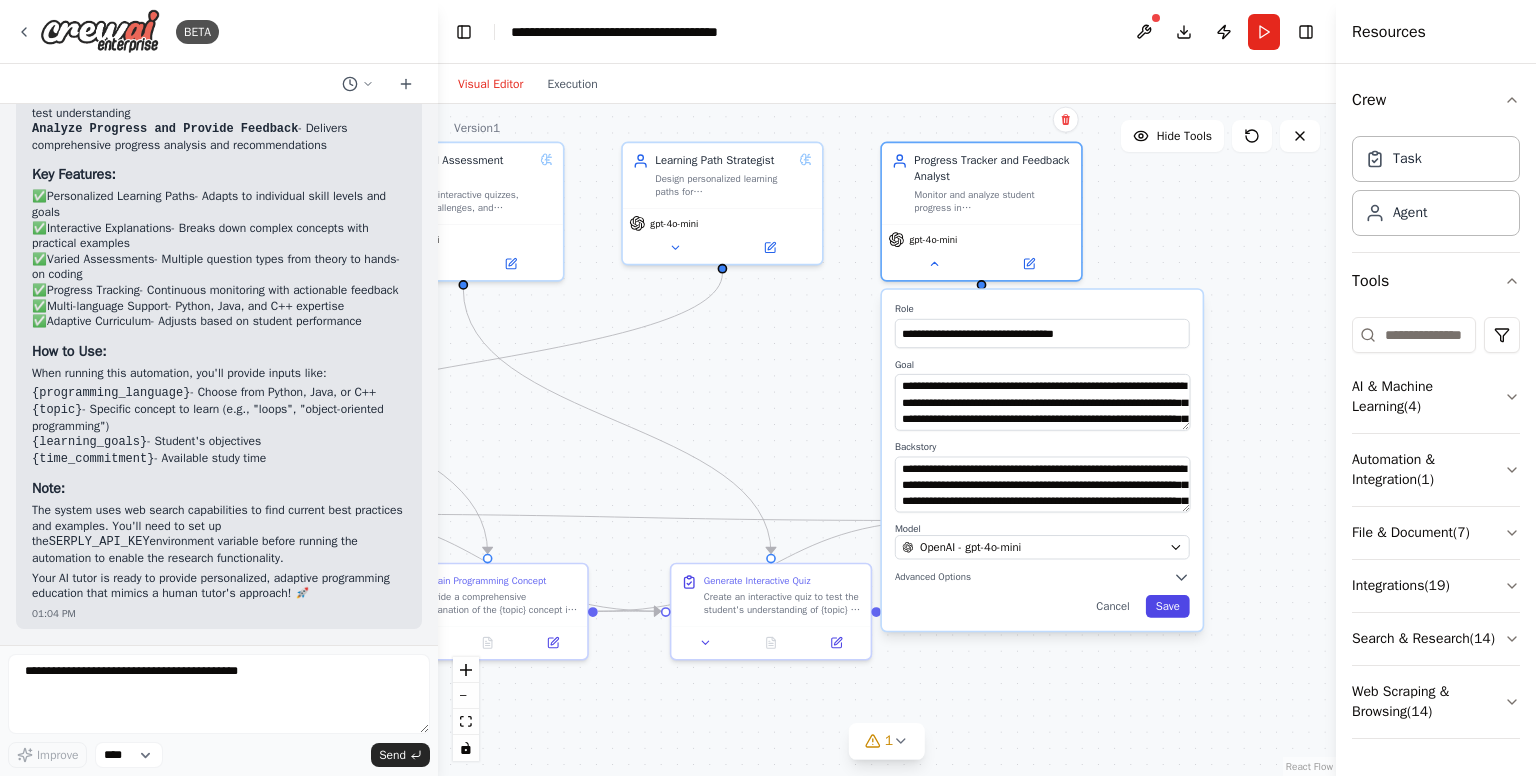 click on "Save" at bounding box center (1168, 606) 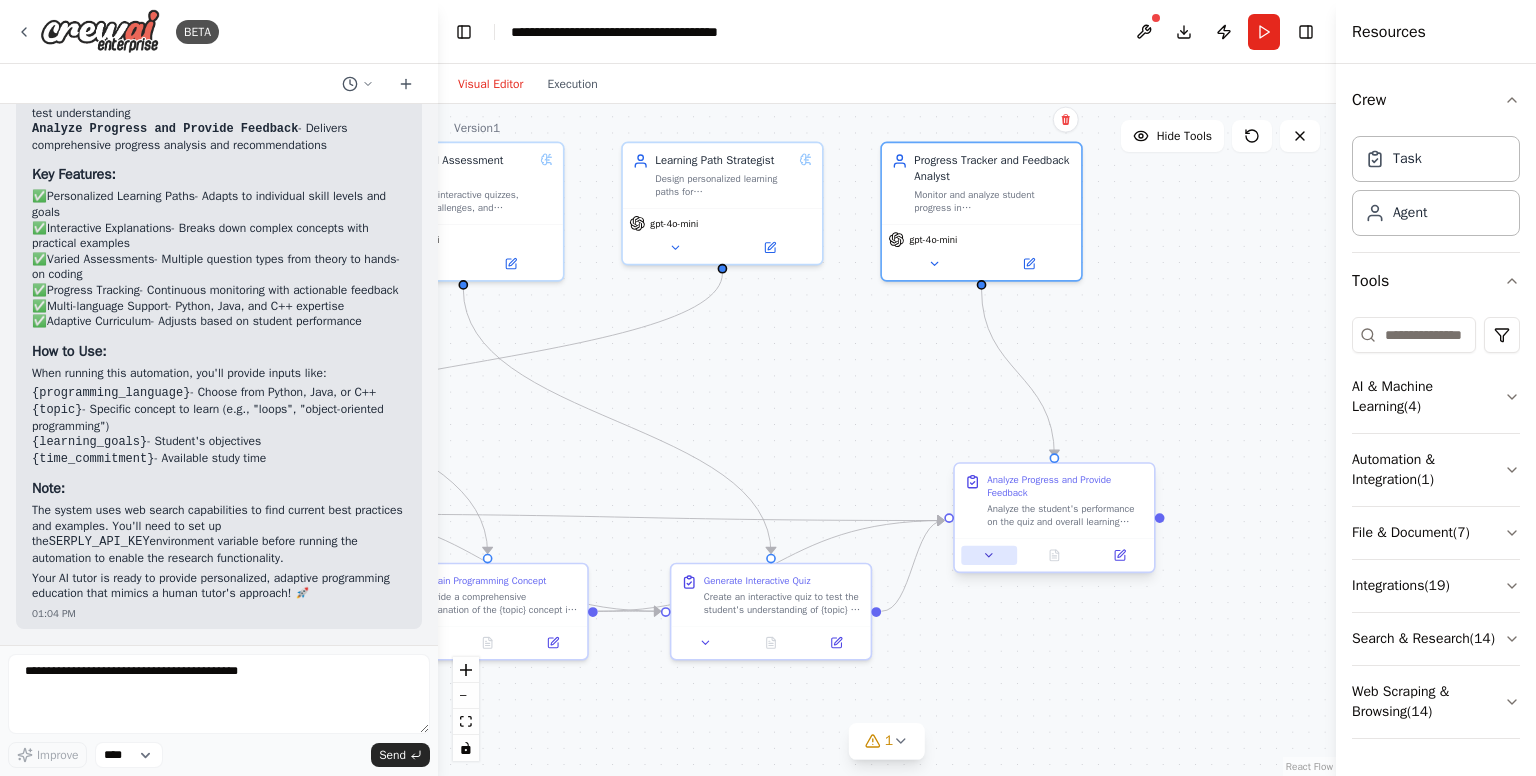 click at bounding box center (989, 555) 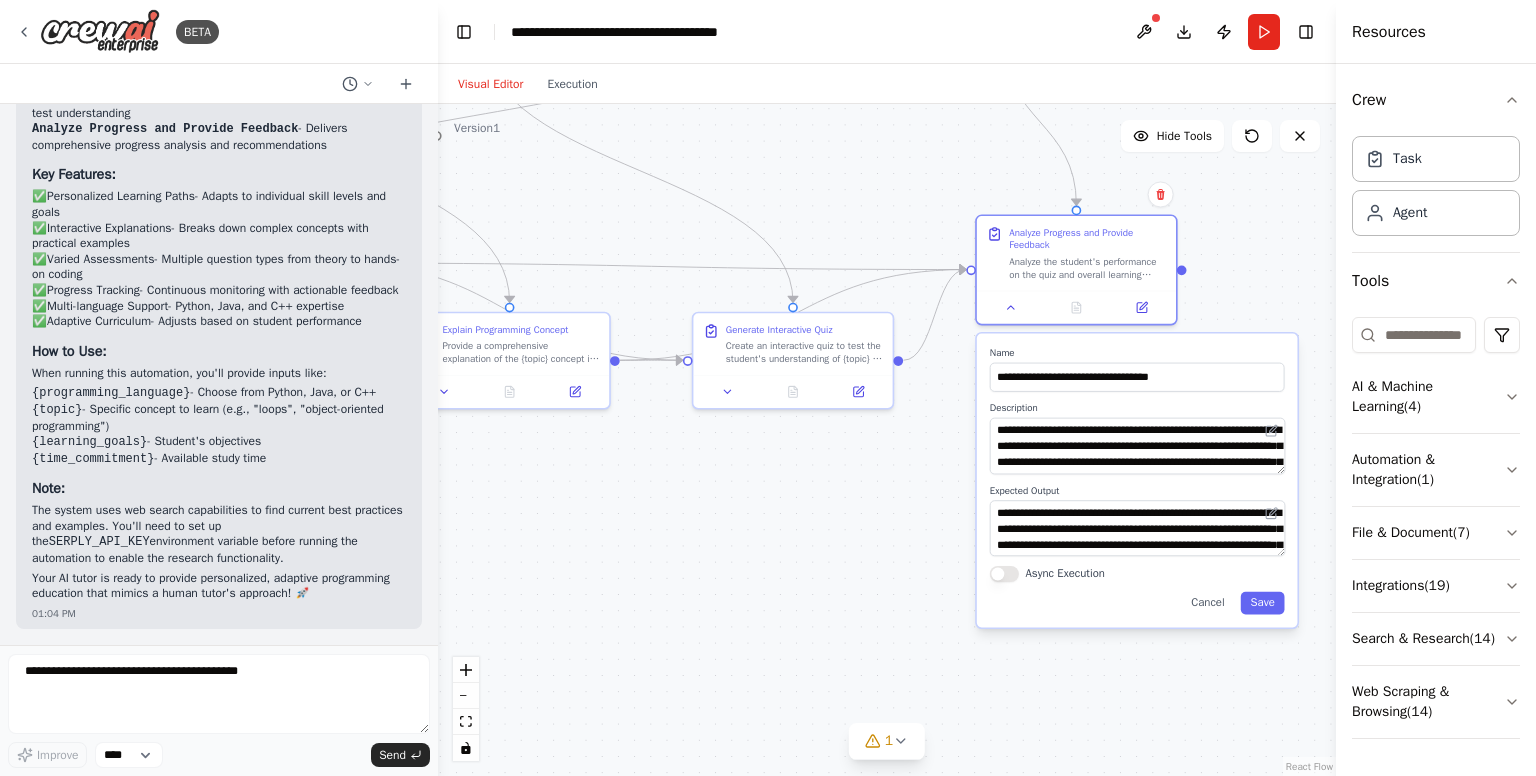 drag, startPoint x: 1222, startPoint y: 510, endPoint x: 1244, endPoint y: 258, distance: 252.9585 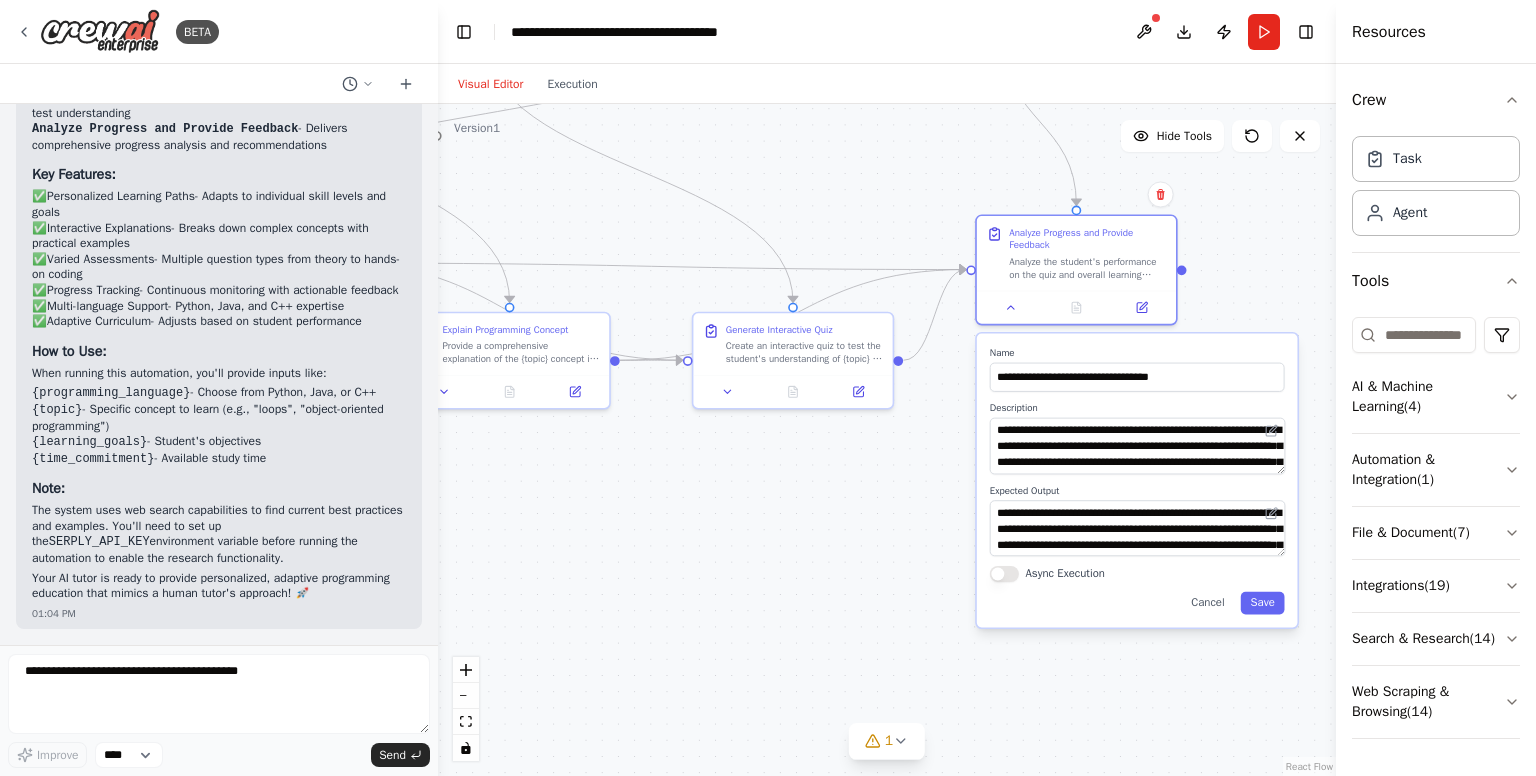 click on ".deletable-edge-delete-btn {
width: 20px;
height: 20px;
border: 0px solid #ffffff;
color: #6b7280;
background-color: #f8fafc;
cursor: pointer;
border-radius: 50%;
font-size: 12px;
padding: 3px;
display: flex;
align-items: center;
justify-content: center;
transition: all 0.2s cubic-bezier(0.4, 0, 0.2, 1);
box-shadow: 0 2px 4px rgba(0, 0, 0, 0.1);
}
.deletable-edge-delete-btn:hover {
background-color: #ef4444;
color: #ffffff;
border-color: #dc2626;
transform: scale(1.1);
box-shadow: 0 4px 12px rgba(239, 68, 68, 0.4);
}
.deletable-edge-delete-btn:active {
transform: scale(0.95);
box-shadow: 0 2px 4px rgba(239, 68, 68, 0.3);
}
Programming Concepts Tutor gpt-4o-mini Google Search gpt-4o-mini Name" at bounding box center [887, 440] 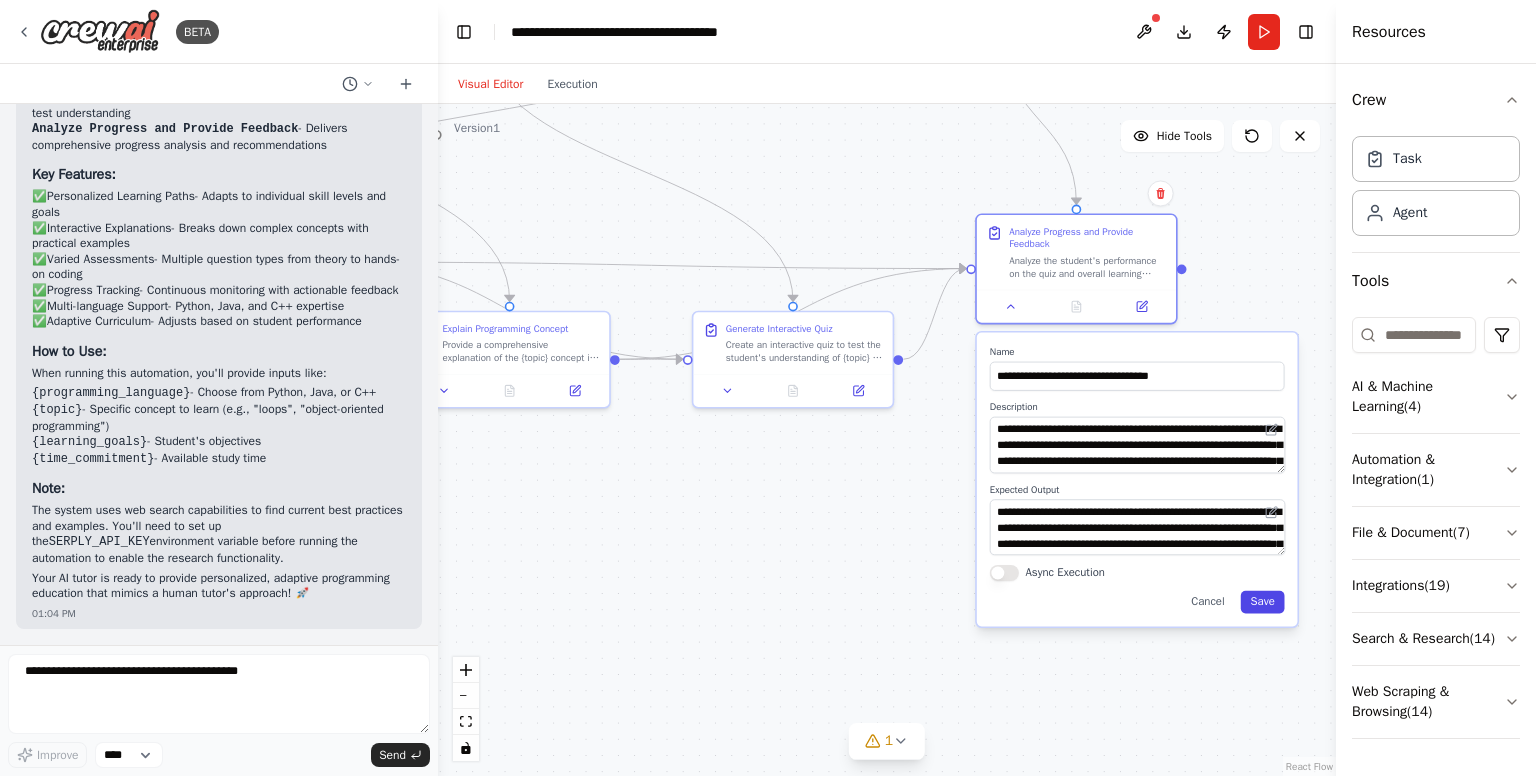 click on "Save" at bounding box center [1263, 602] 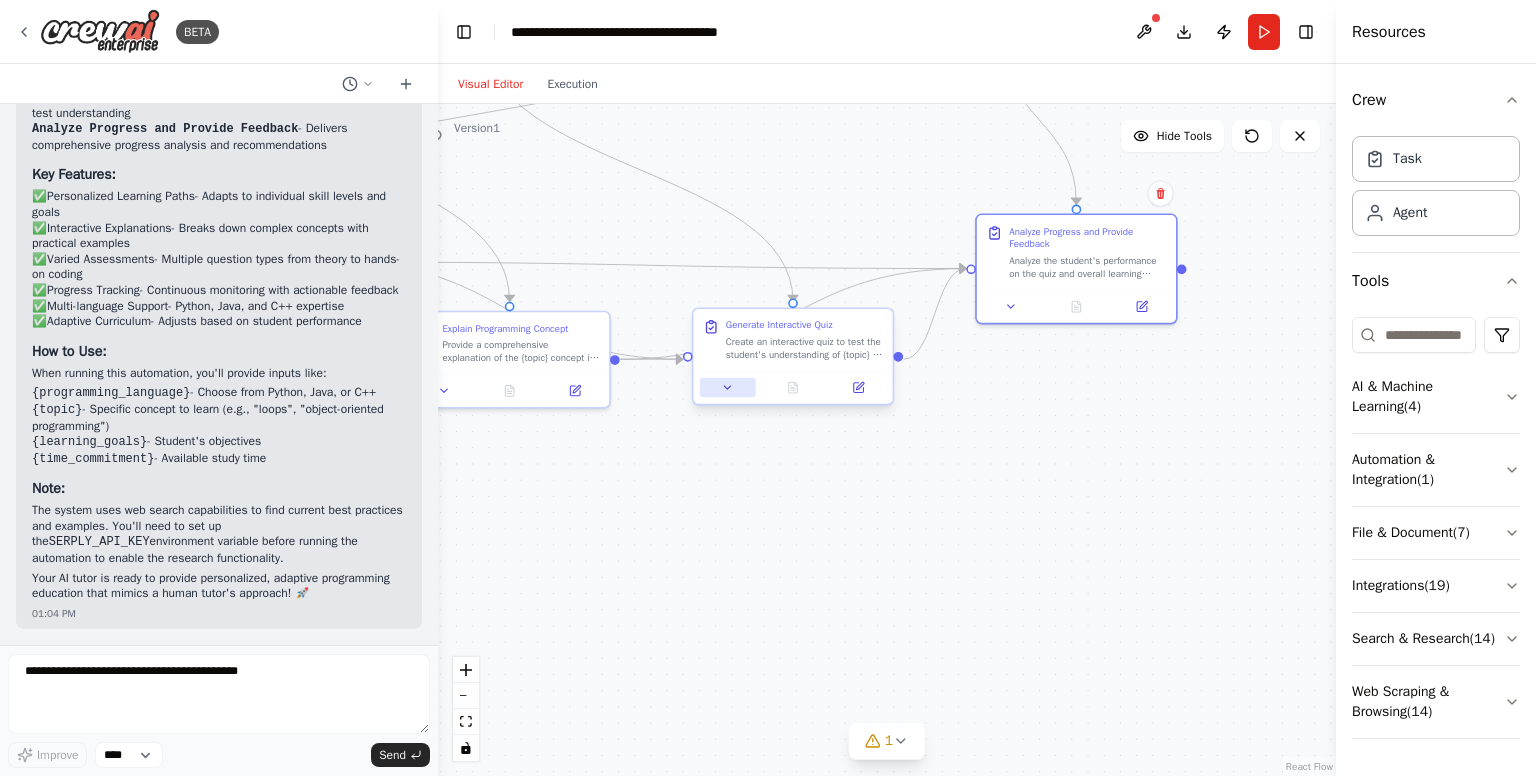 click 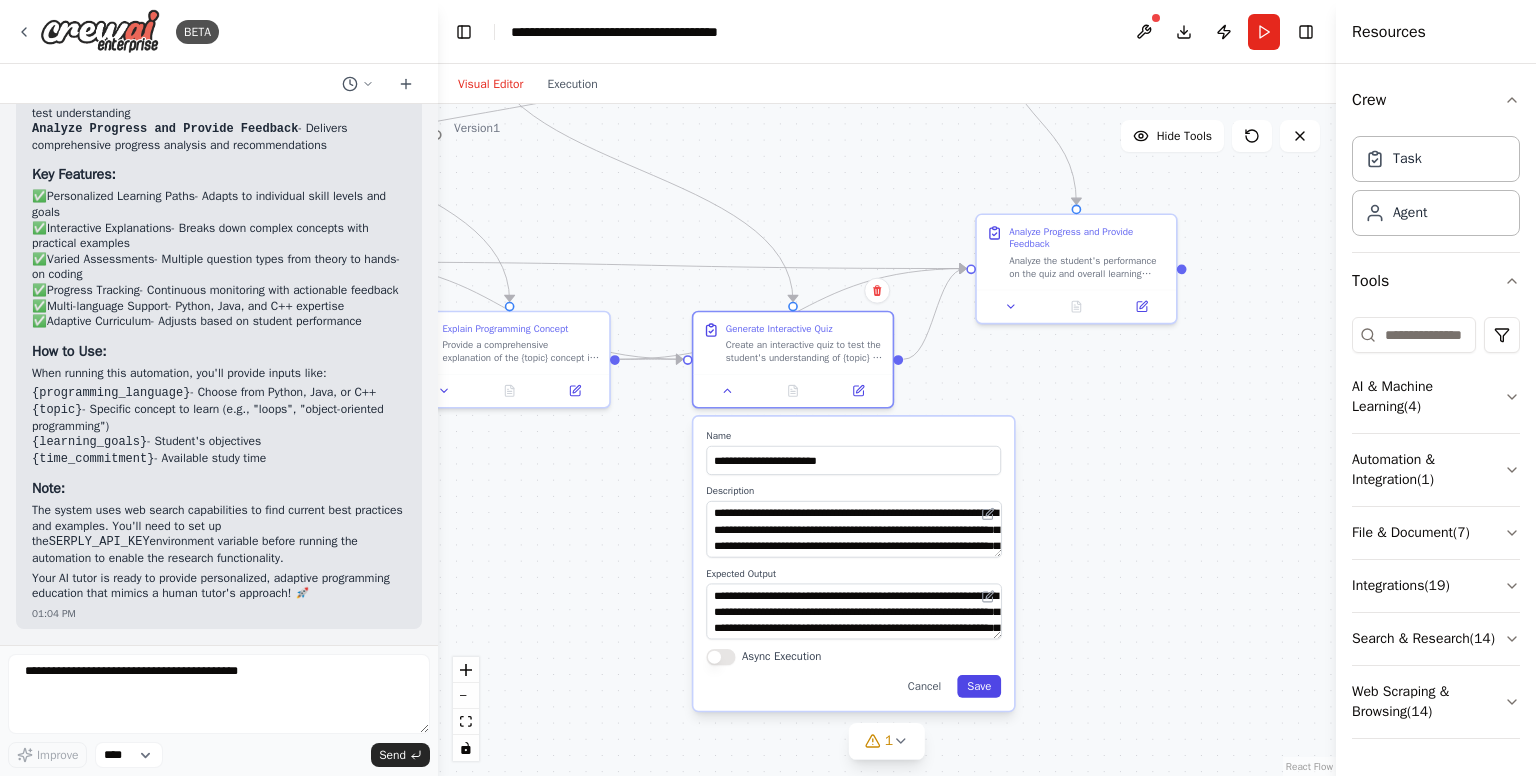 click on "Save" at bounding box center [979, 686] 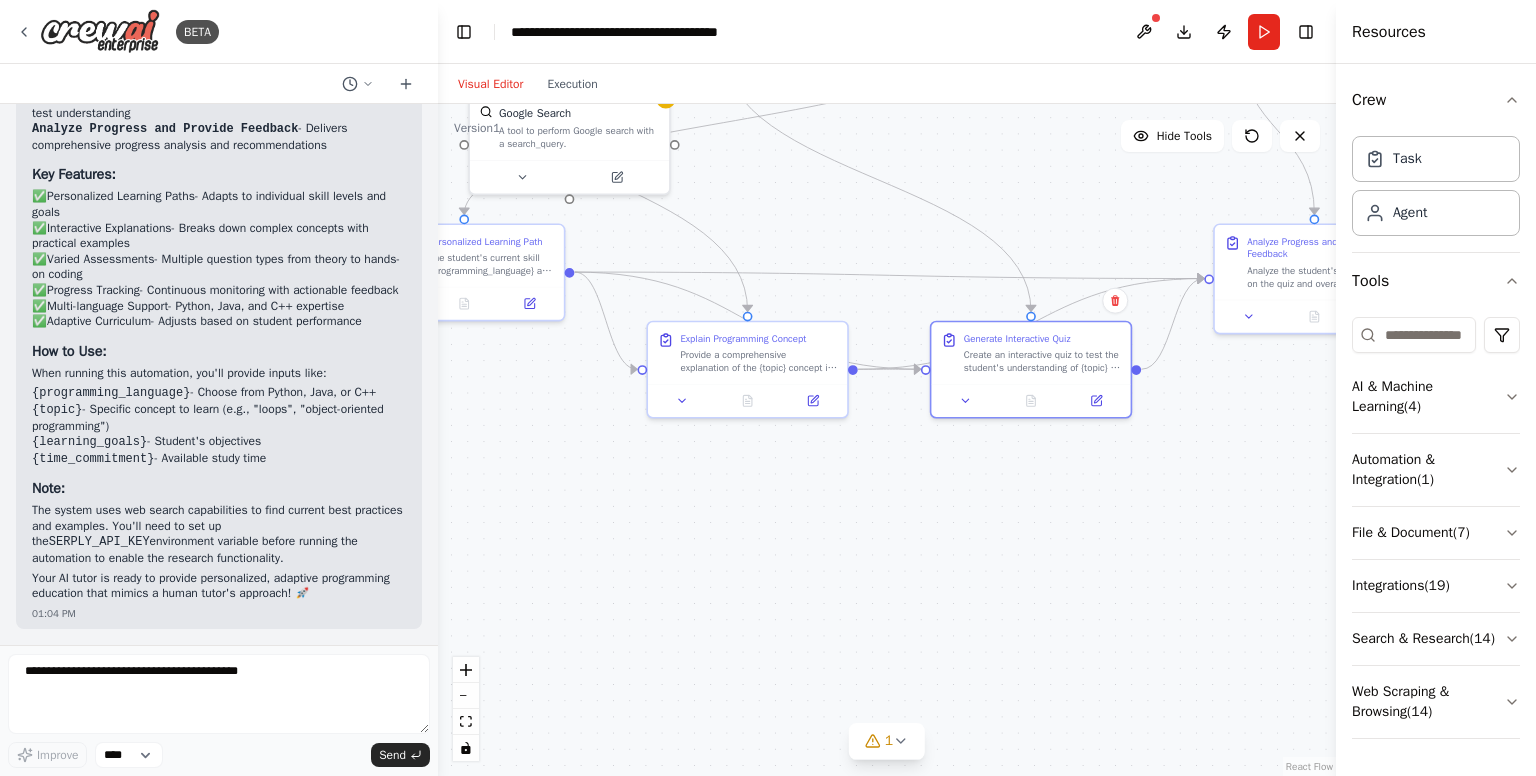 drag, startPoint x: 524, startPoint y: 458, endPoint x: 762, endPoint y: 468, distance: 238.20999 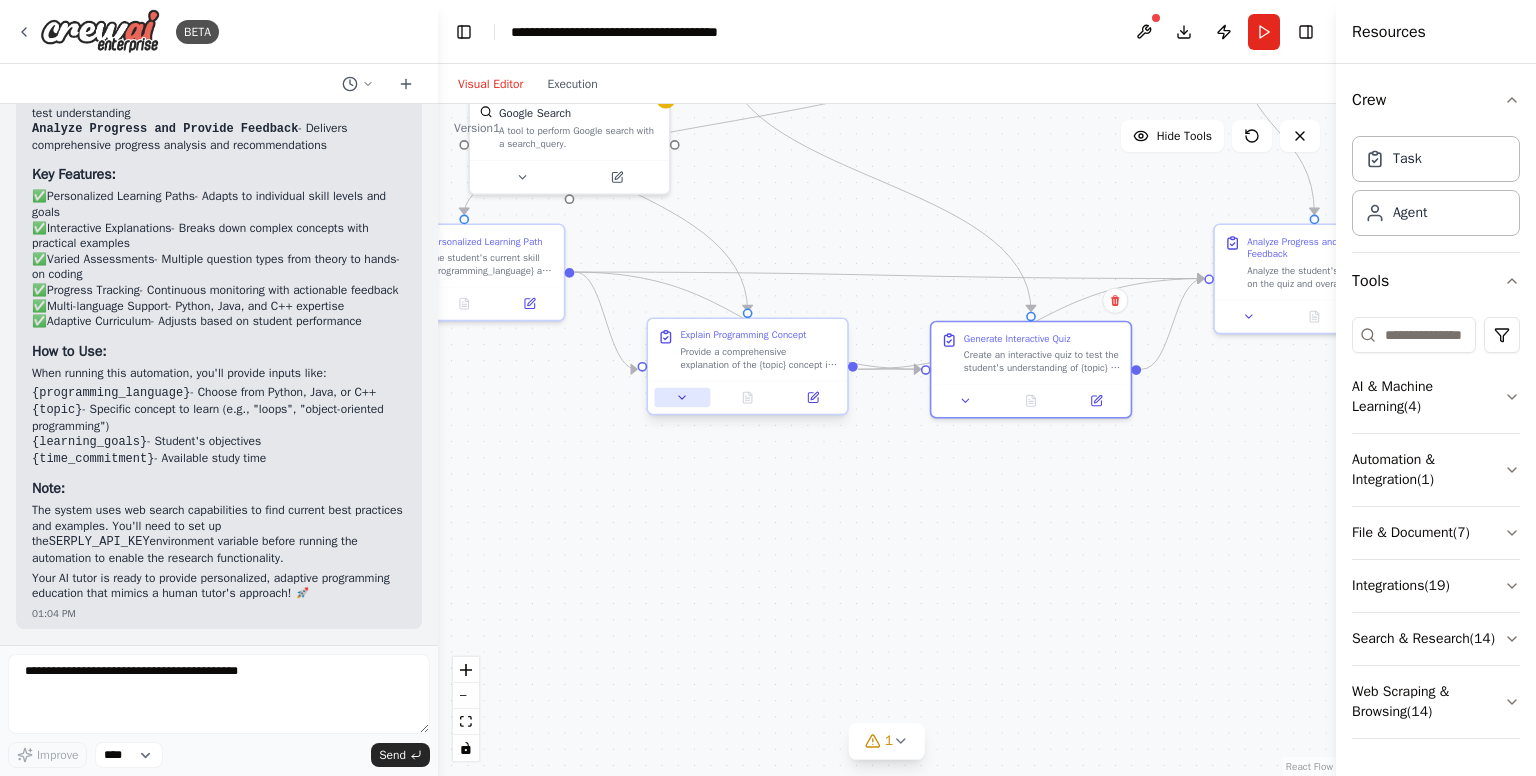 click at bounding box center (683, 397) 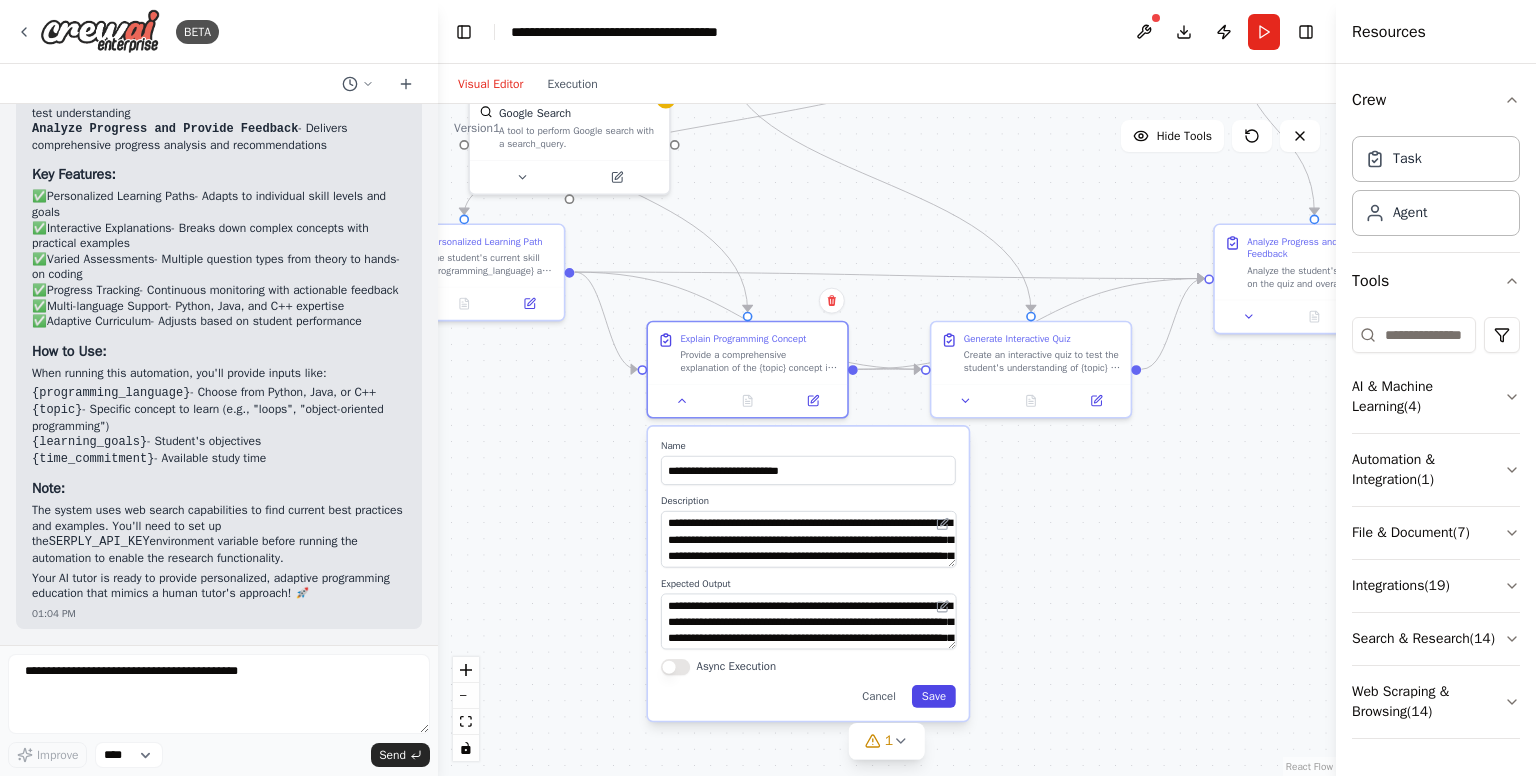 click on "Save" at bounding box center [934, 696] 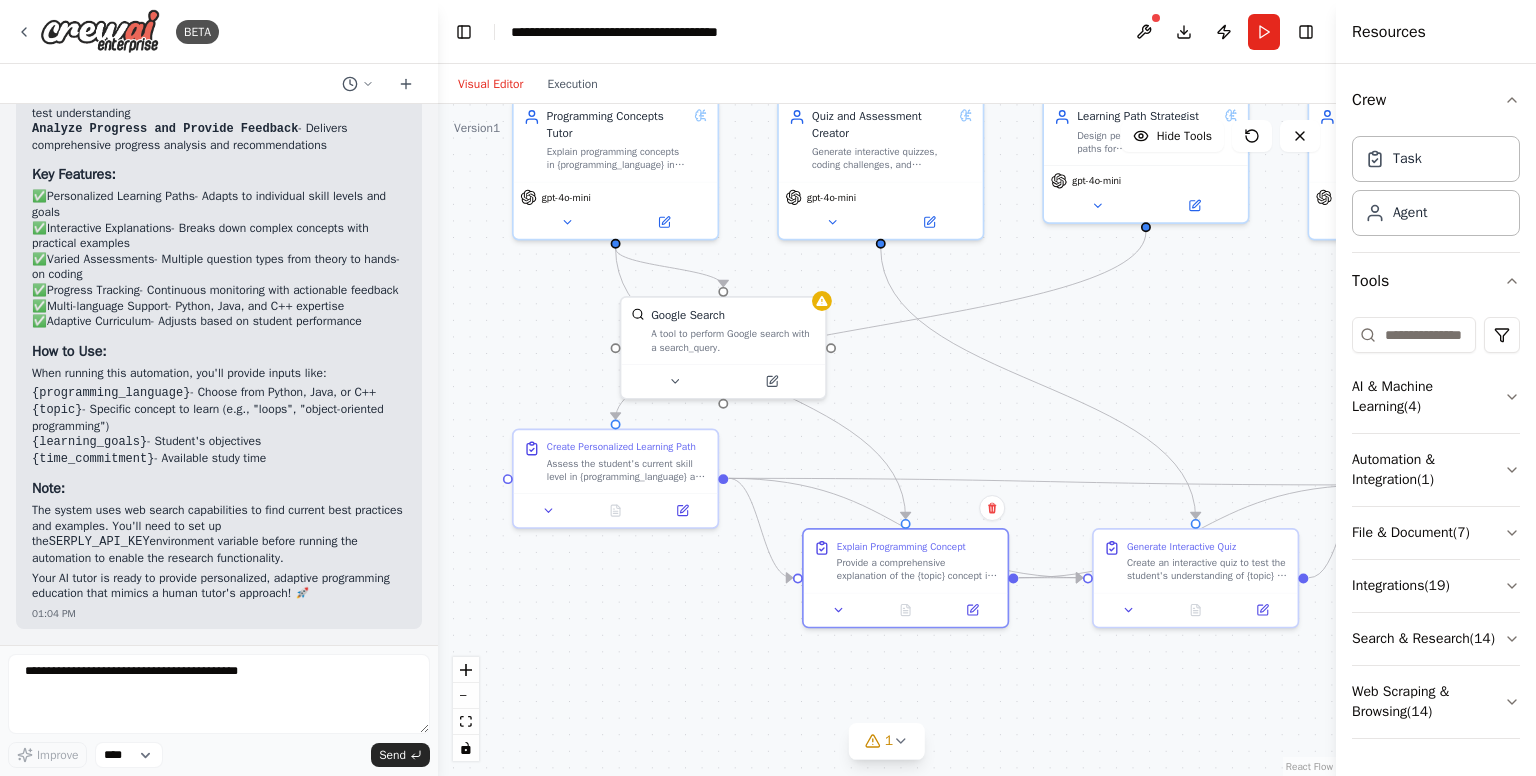 drag, startPoint x: 611, startPoint y: 461, endPoint x: 768, endPoint y: 688, distance: 276.00363 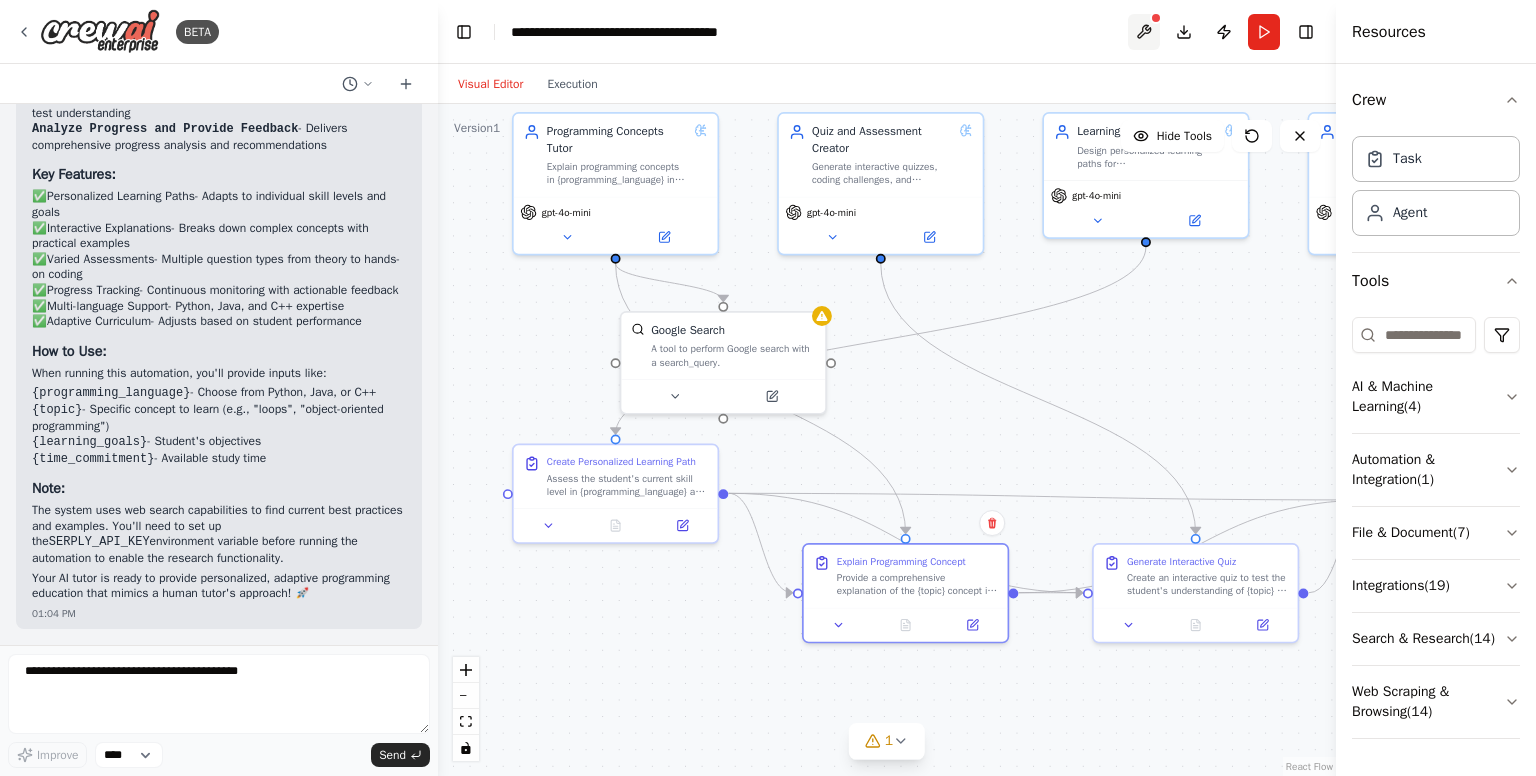 click at bounding box center [1144, 32] 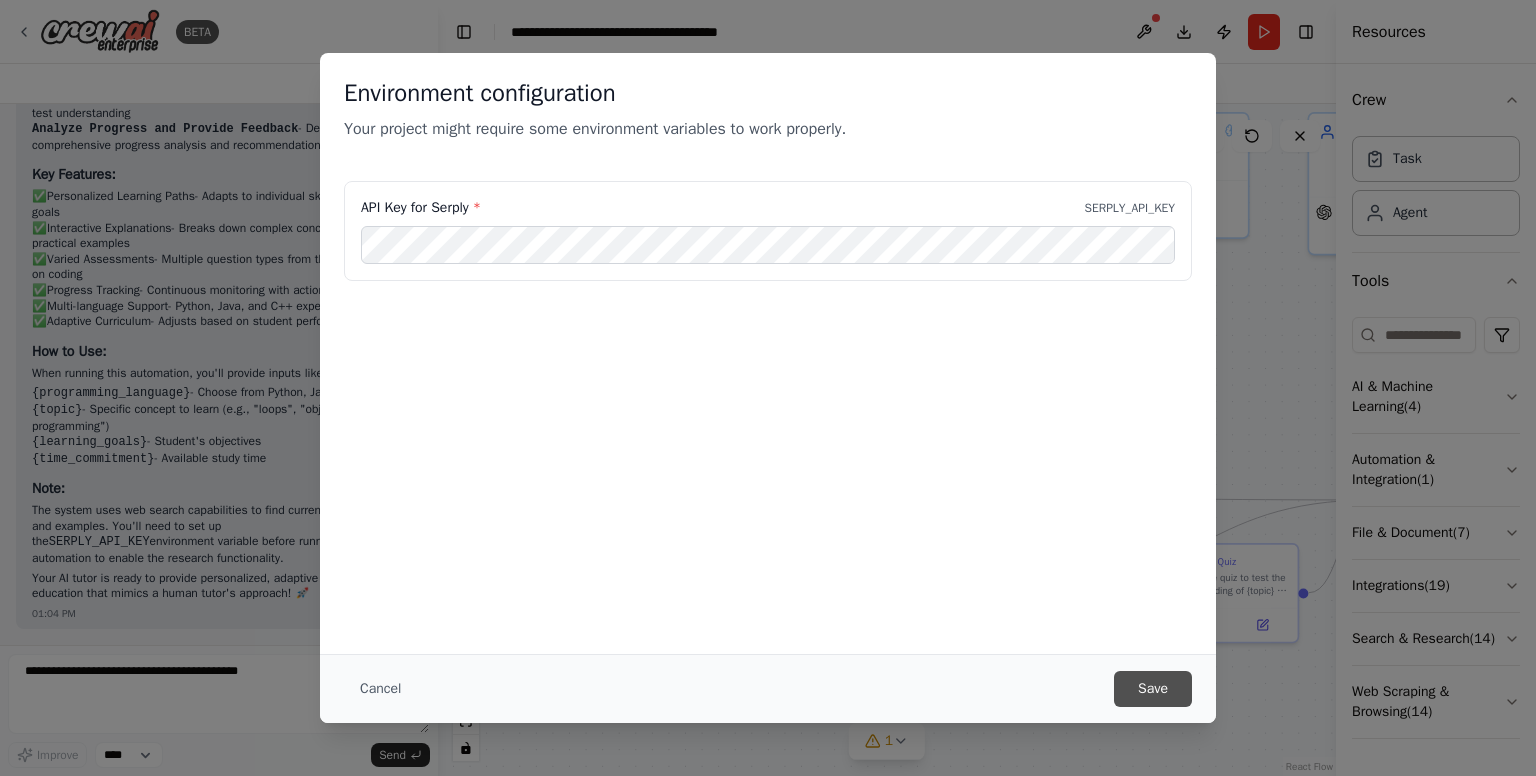 click on "Save" at bounding box center [1153, 689] 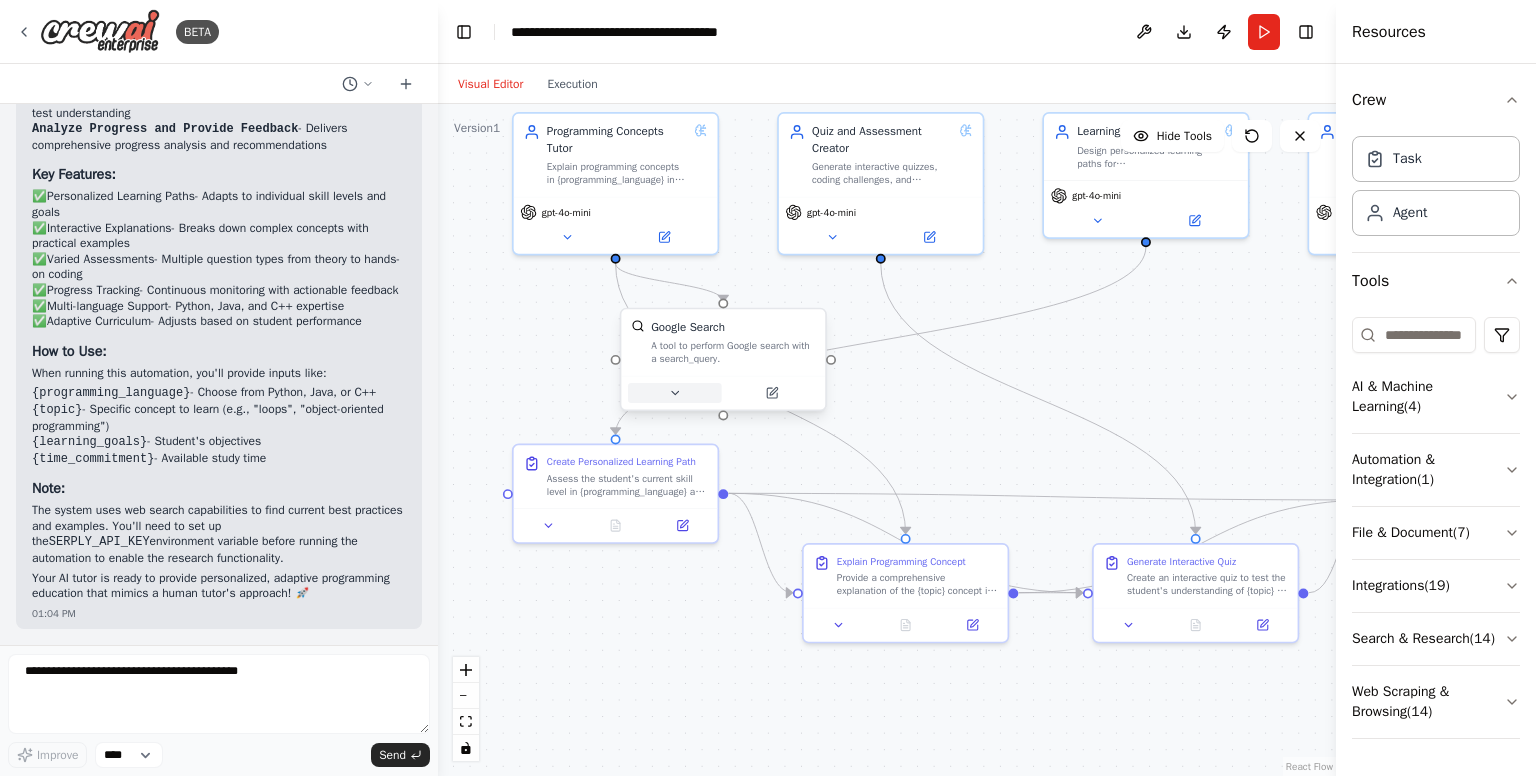 click 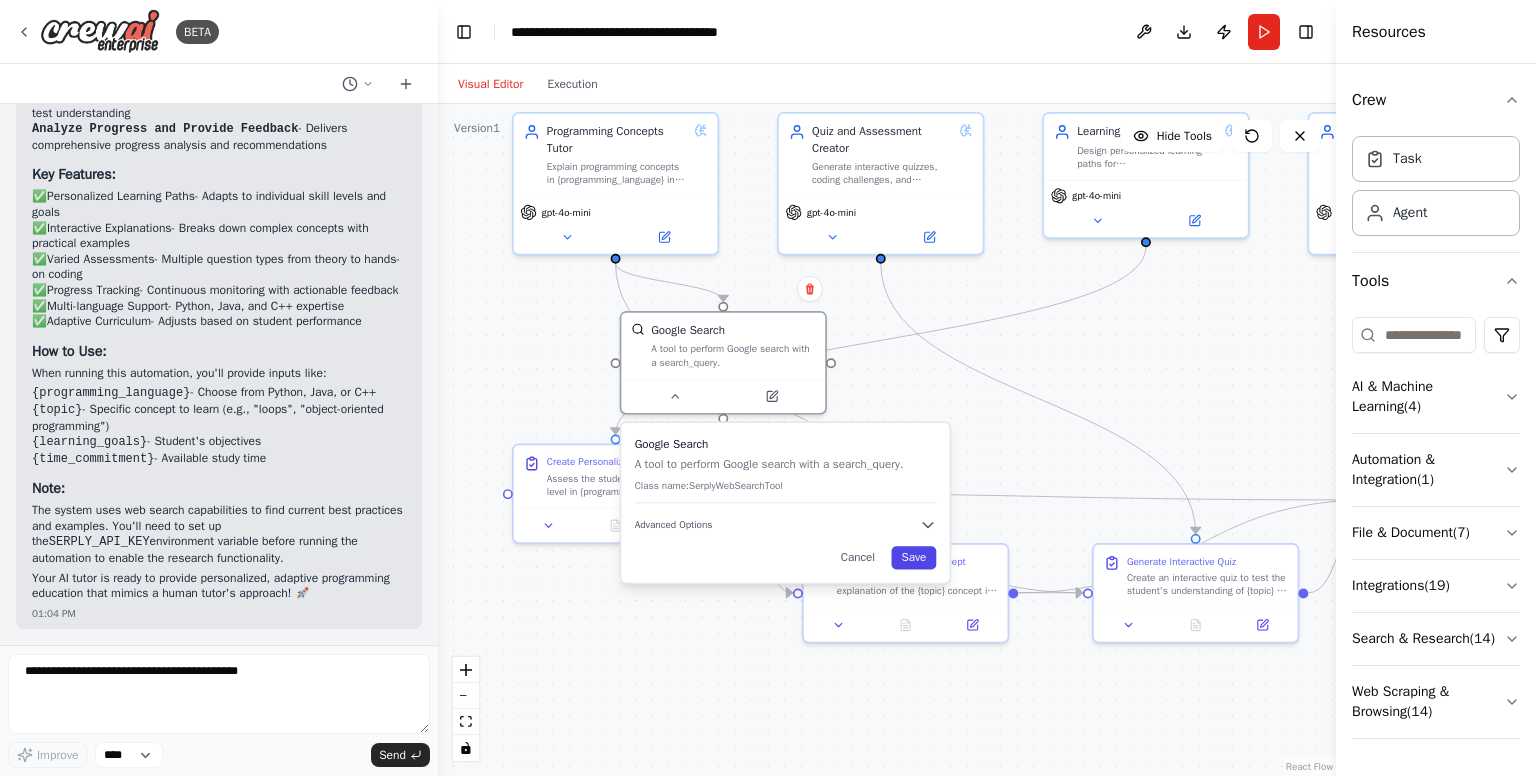 click on "Save" at bounding box center [914, 557] 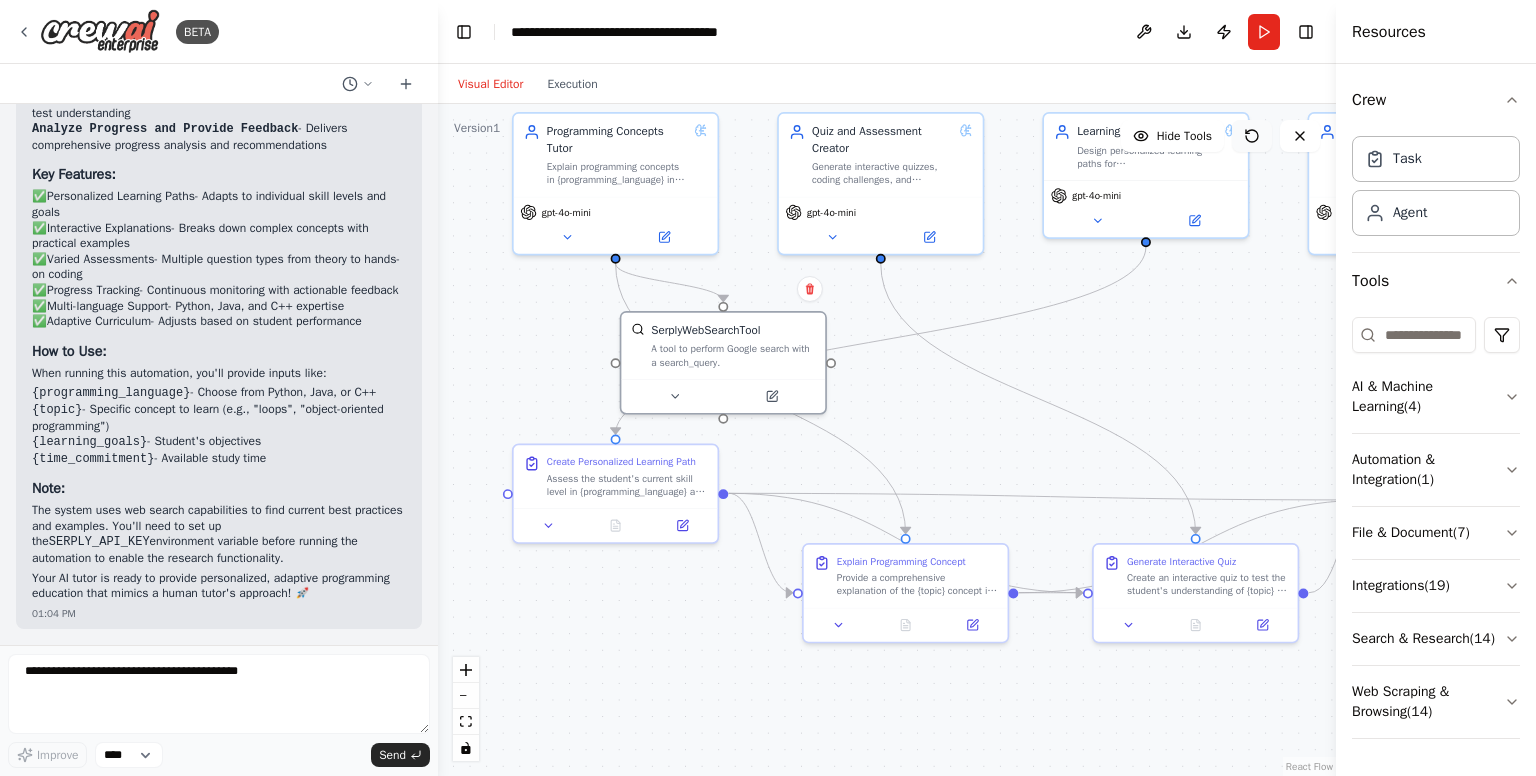 click 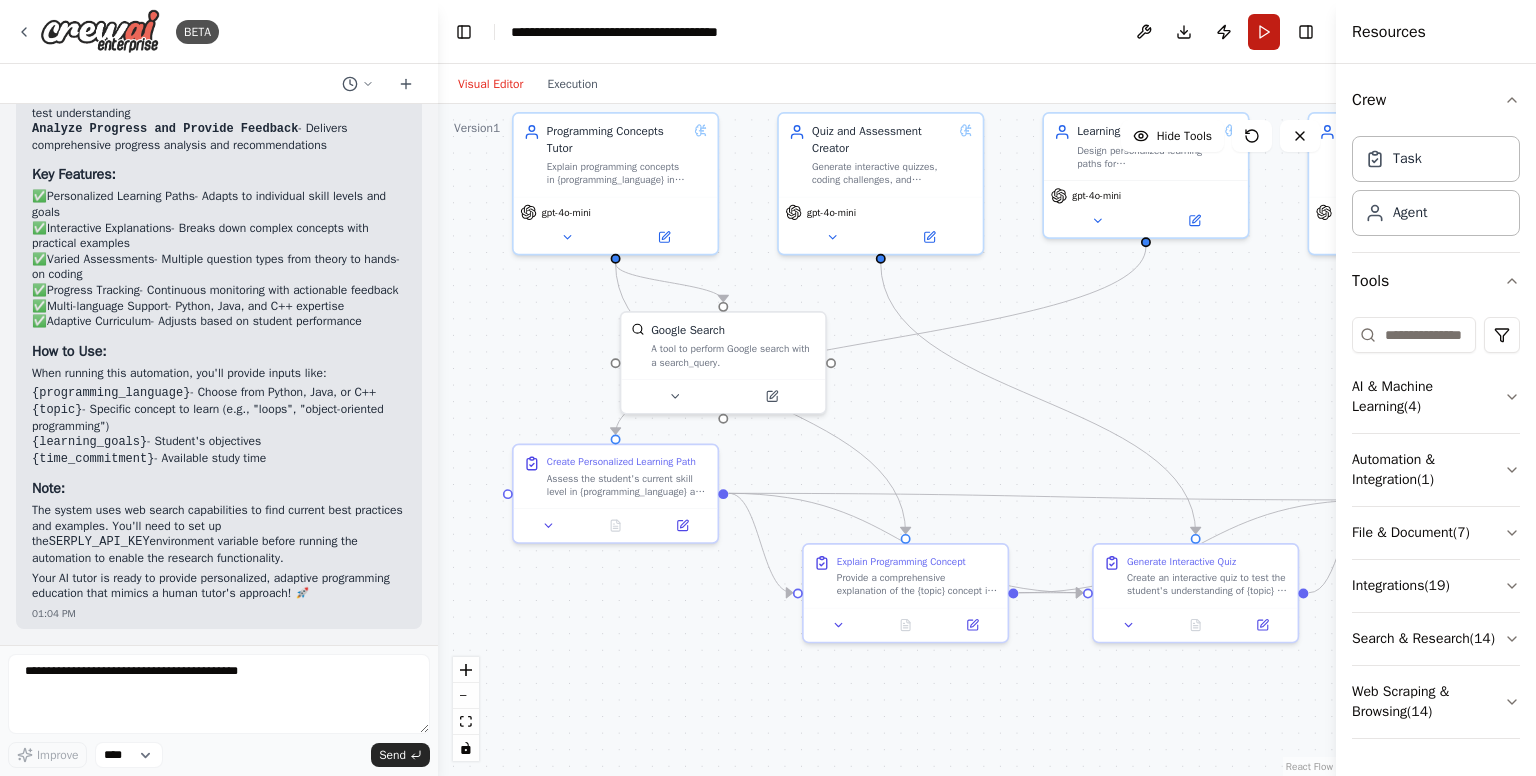 click on "Run" at bounding box center (1264, 32) 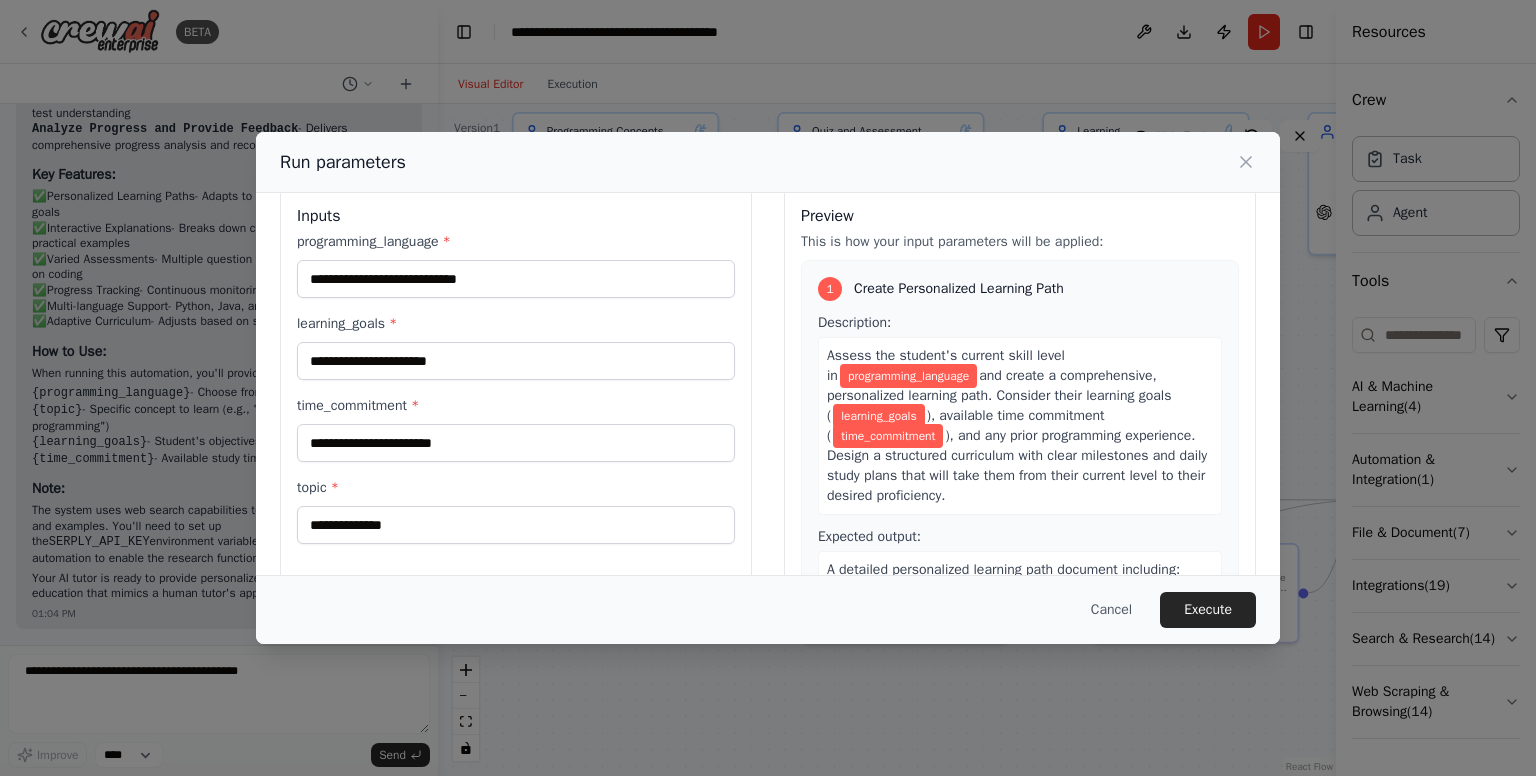 scroll, scrollTop: 31, scrollLeft: 0, axis: vertical 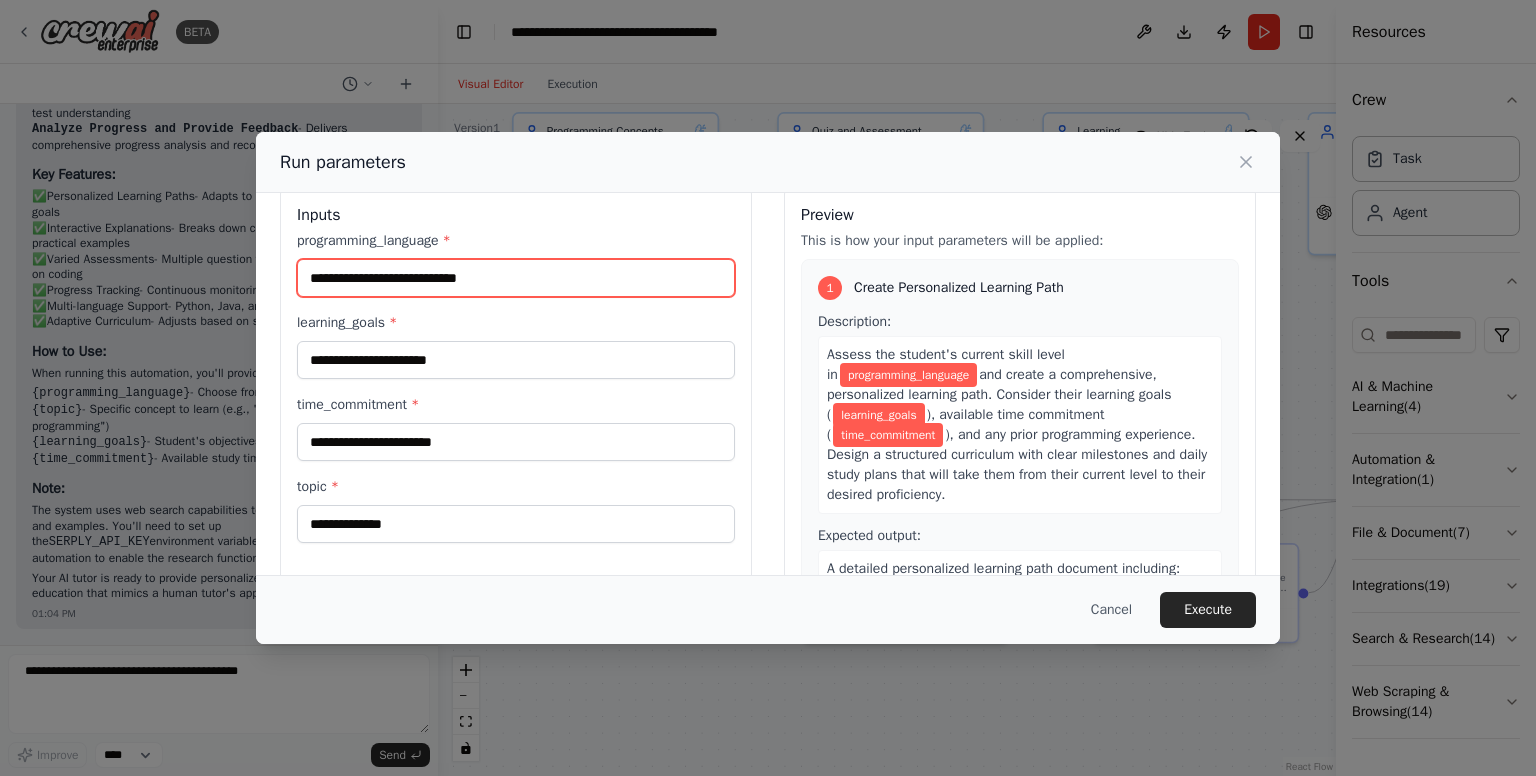 click on "programming_language *" at bounding box center (516, 278) 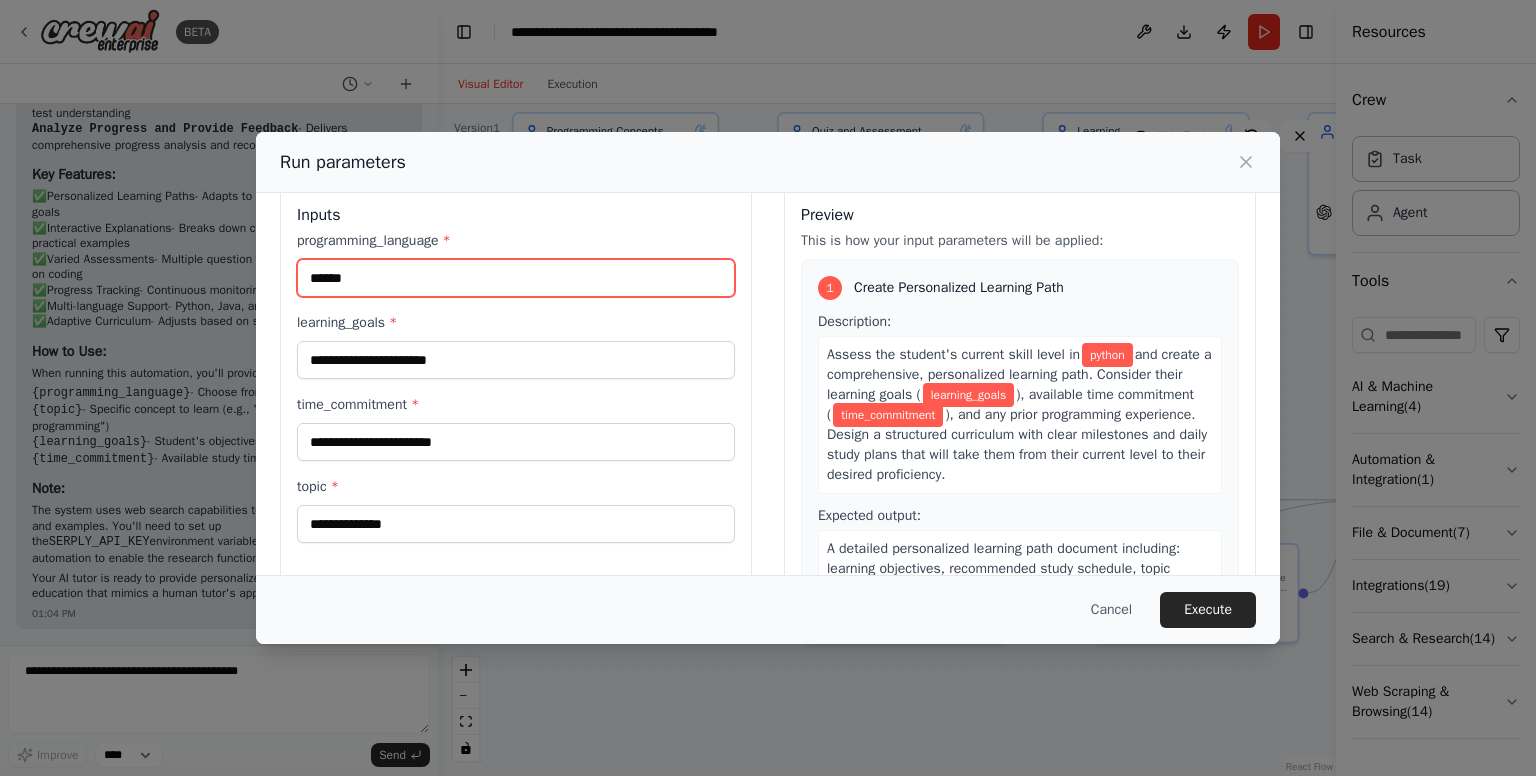 type on "******" 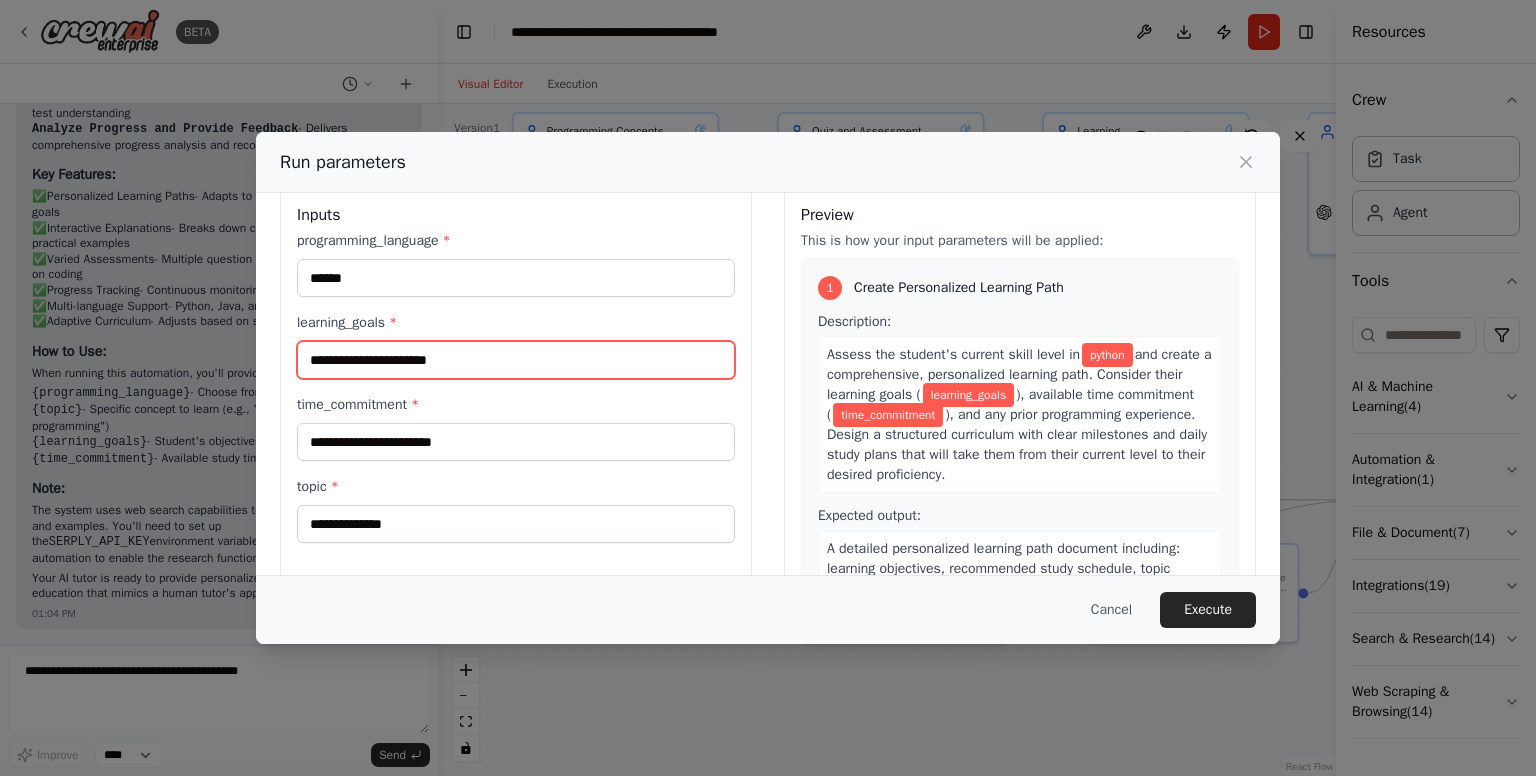 click on "learning_goals *" at bounding box center (516, 360) 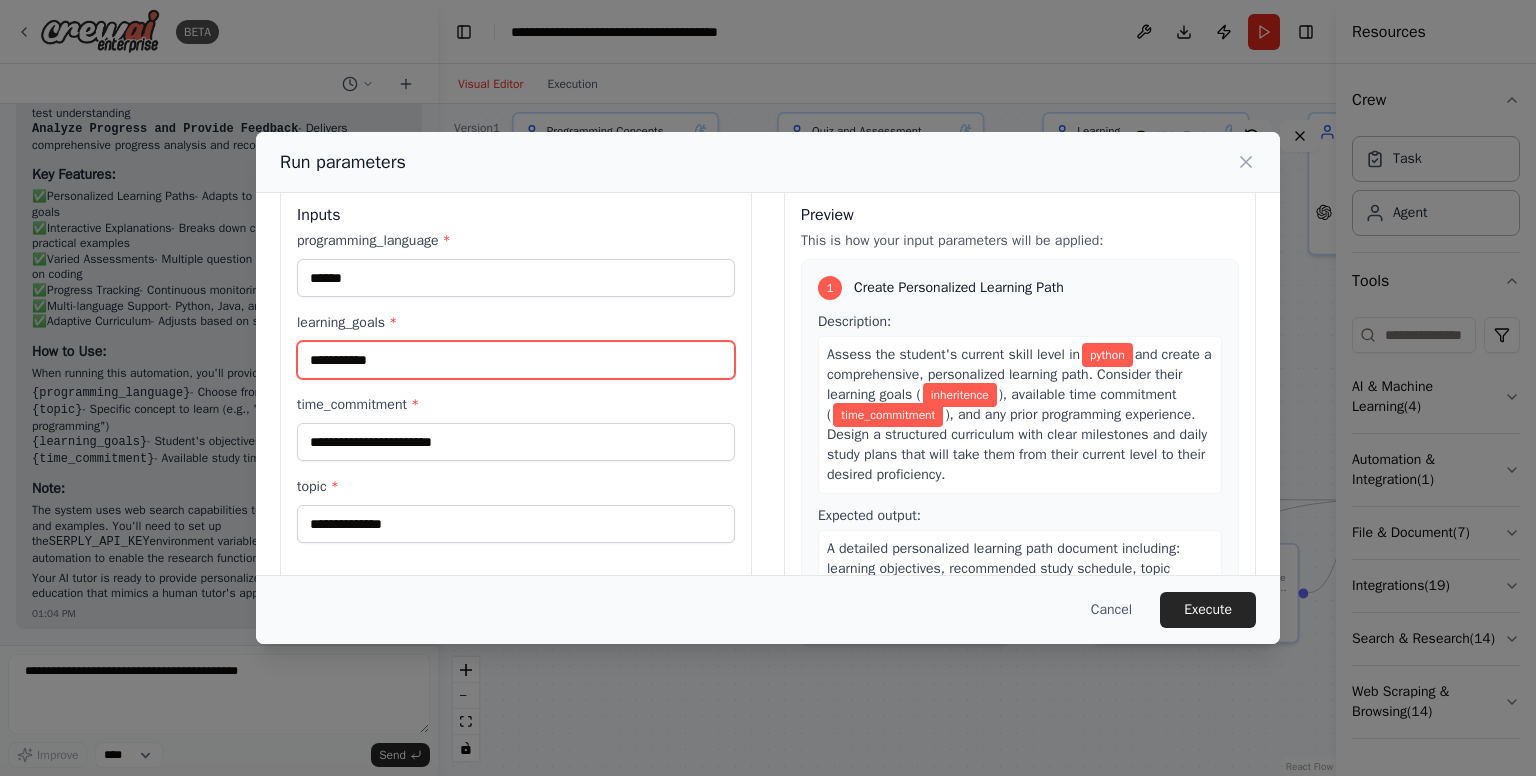 type on "**********" 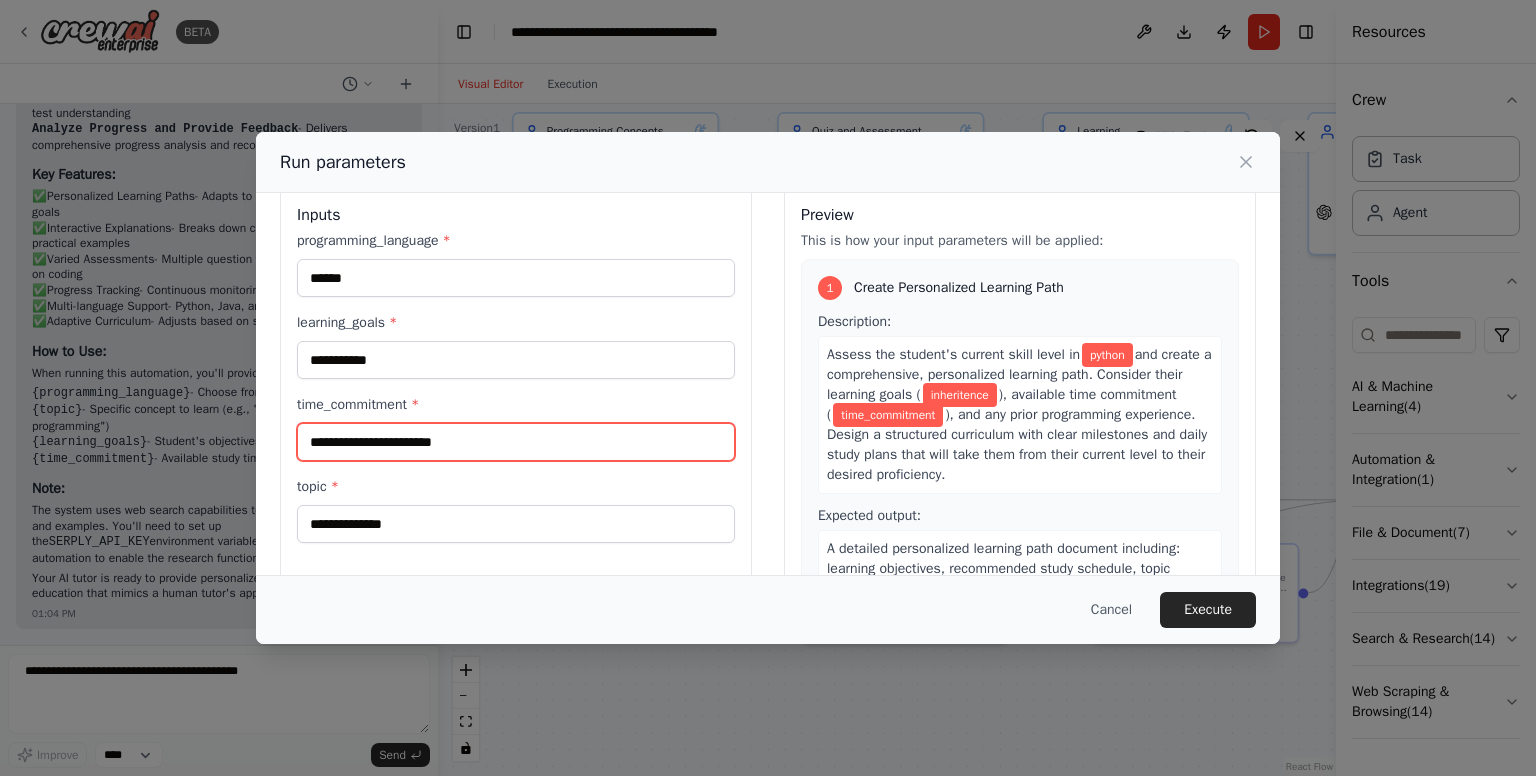 click on "time_commitment *" at bounding box center (516, 442) 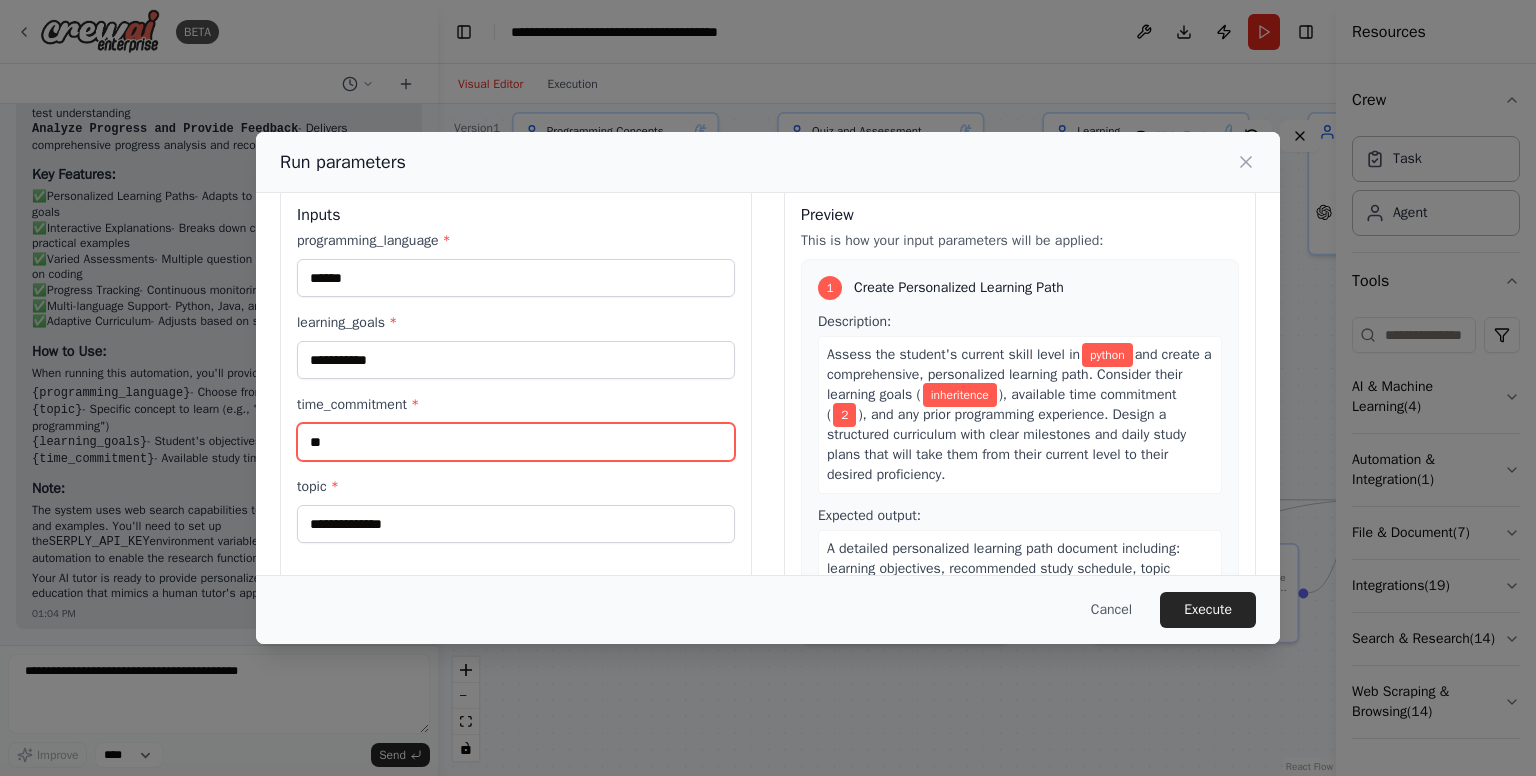 type on "*" 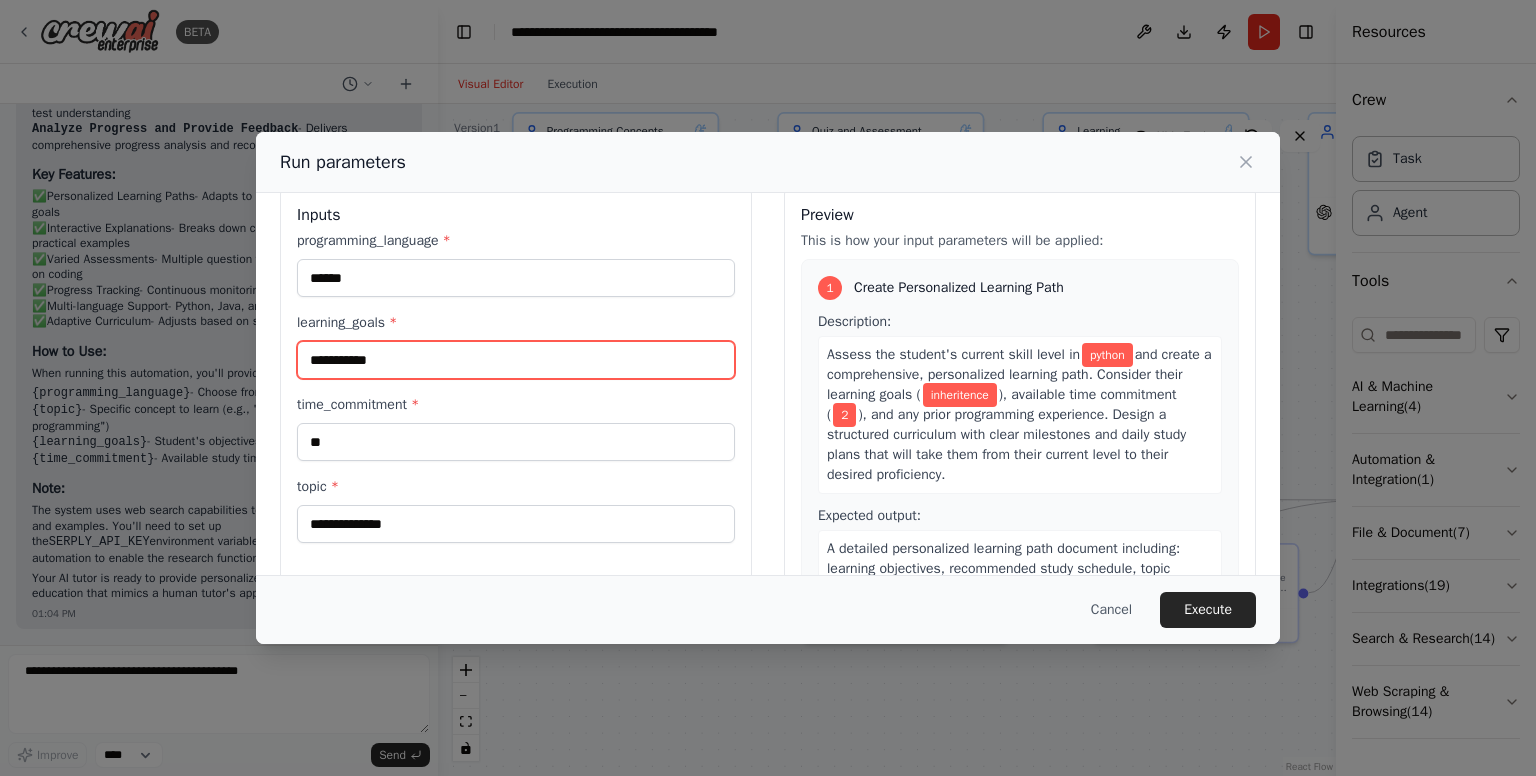 click on "**********" at bounding box center [516, 360] 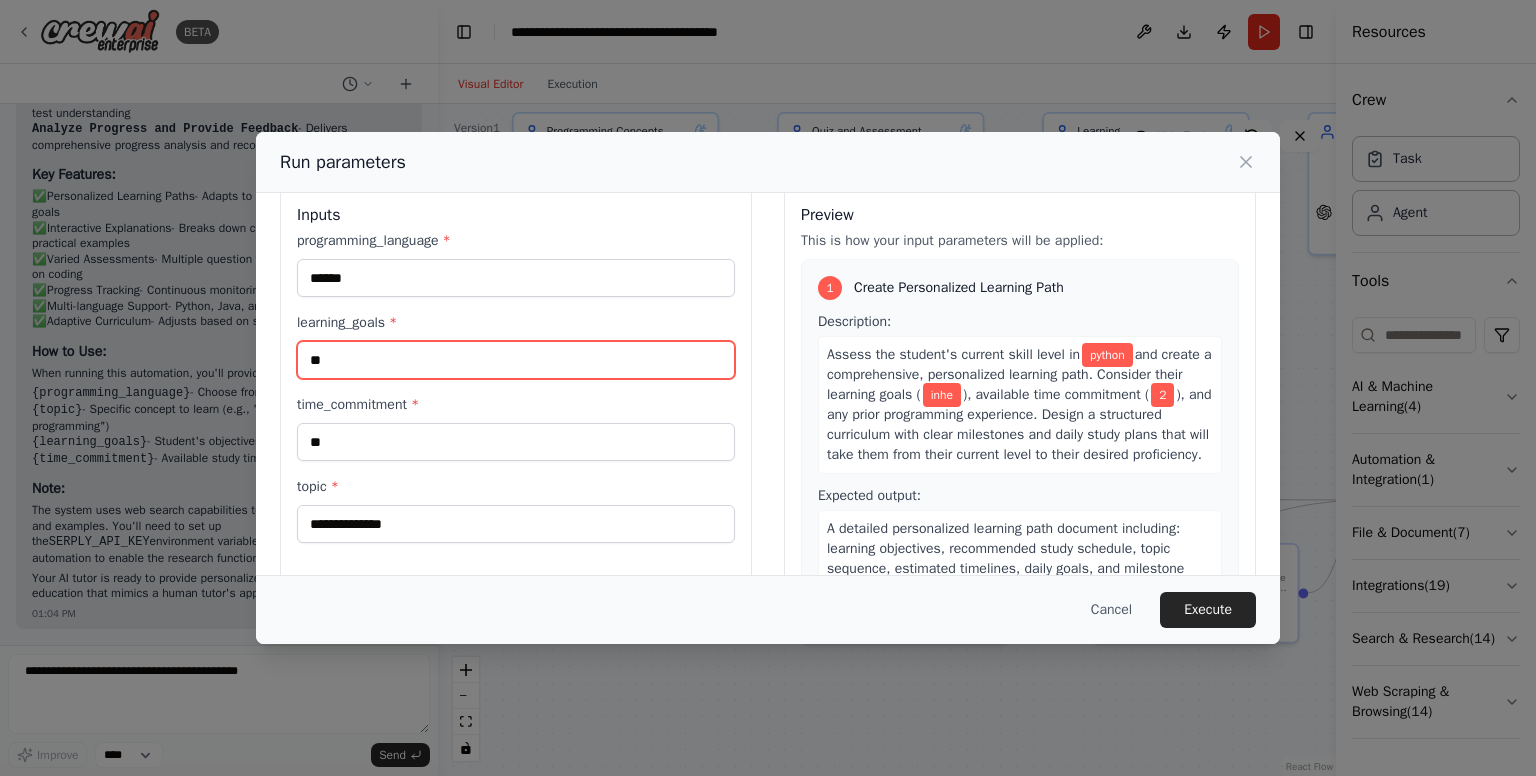 type on "*" 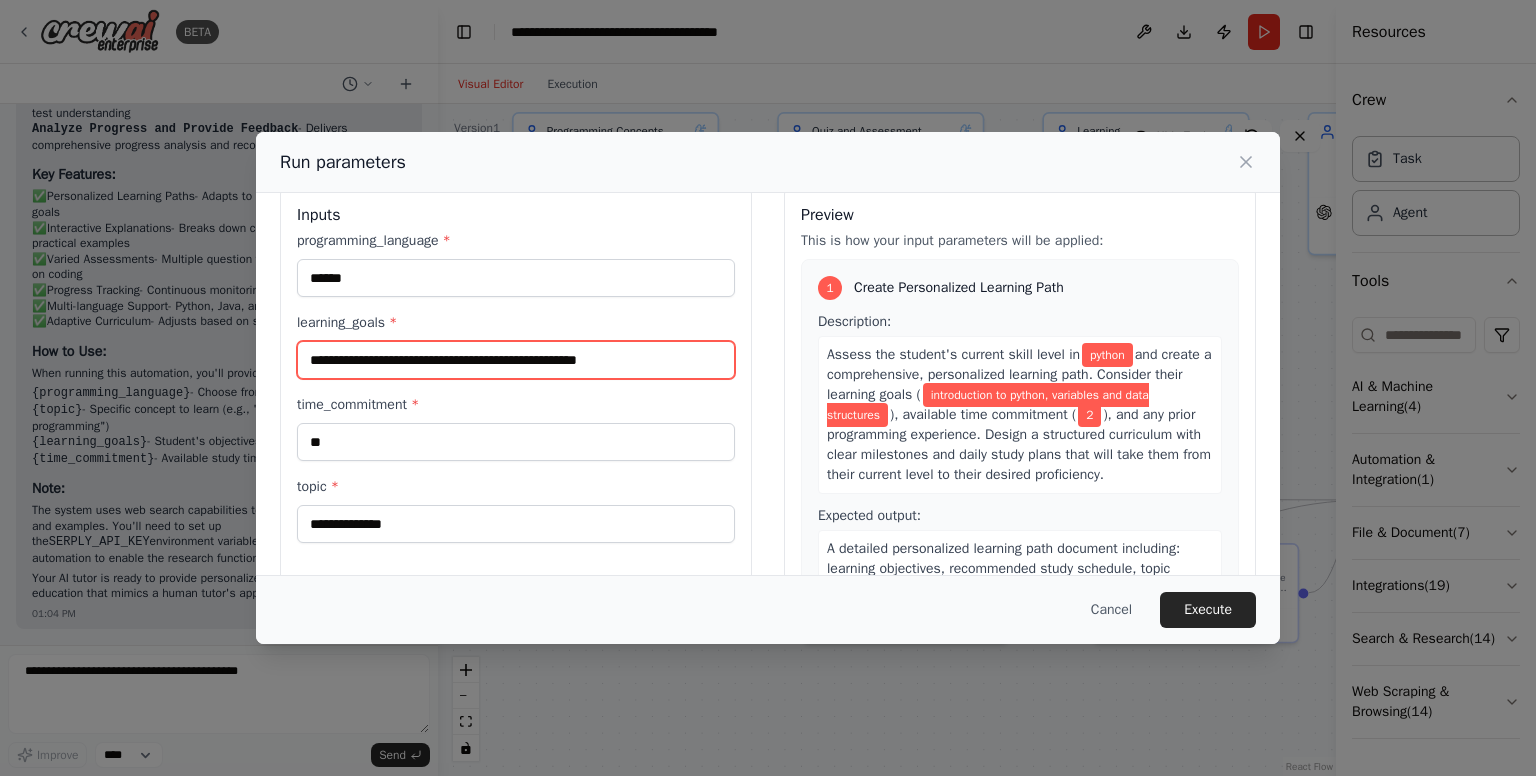 type on "**********" 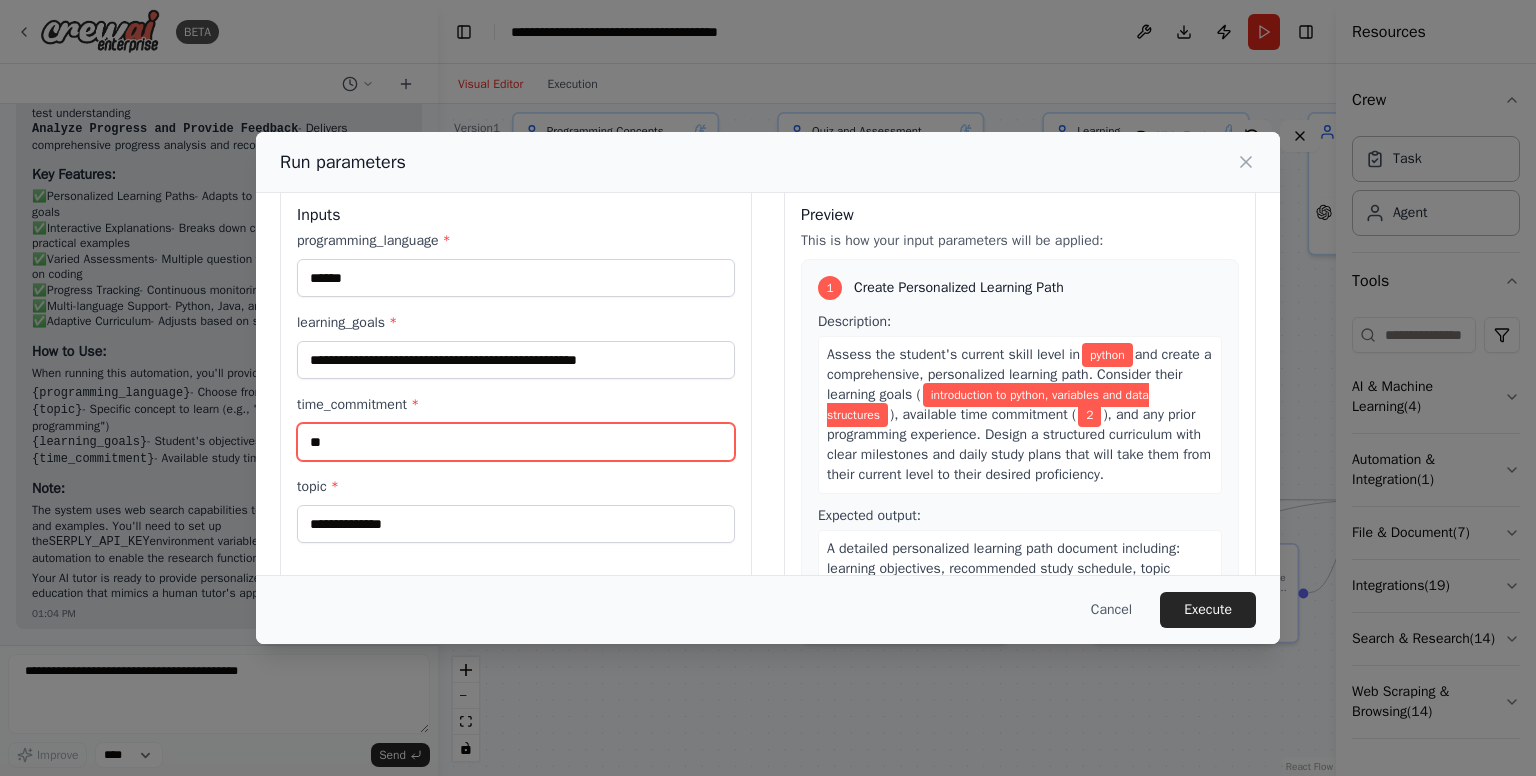 click on "*" at bounding box center [516, 442] 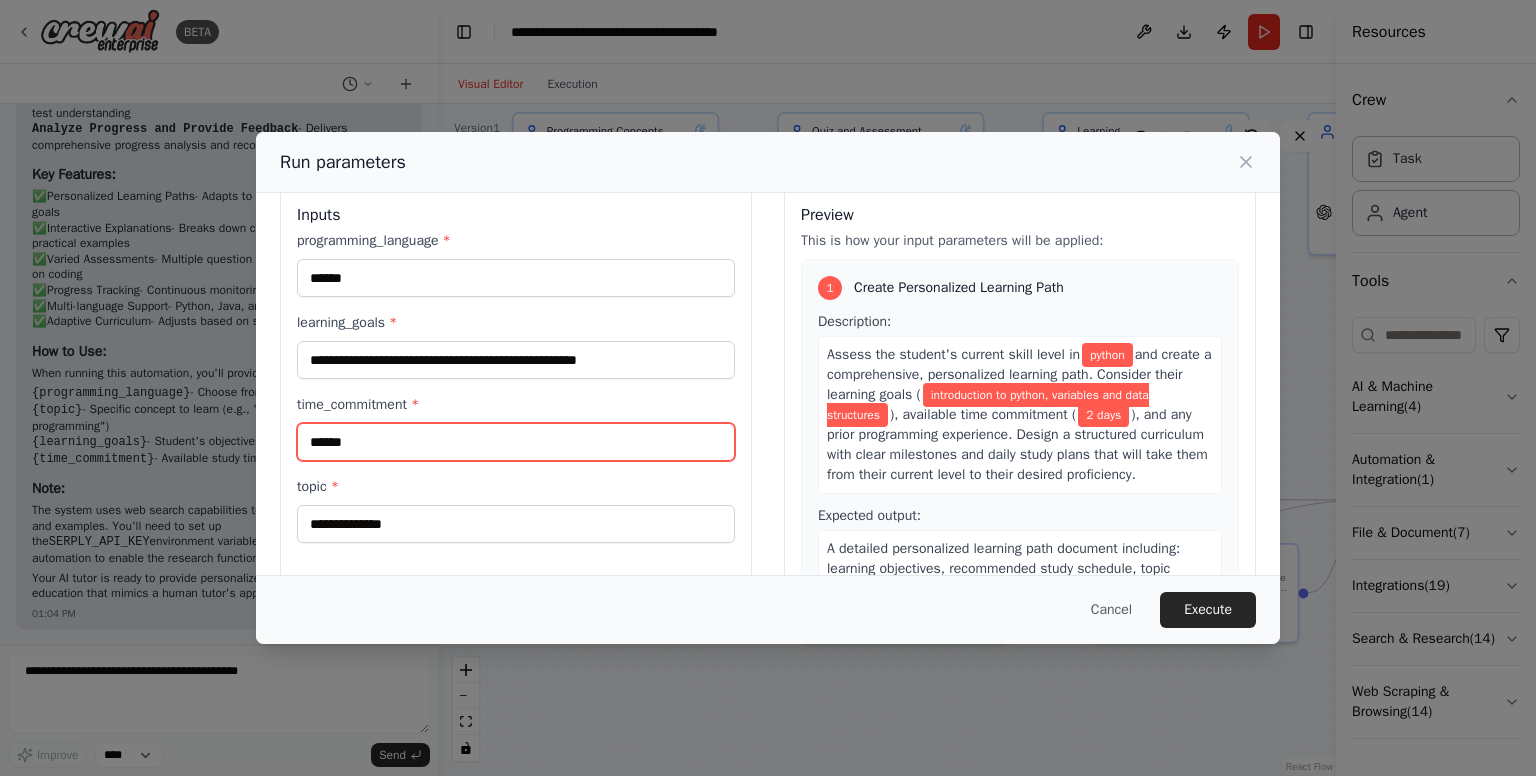 type on "******" 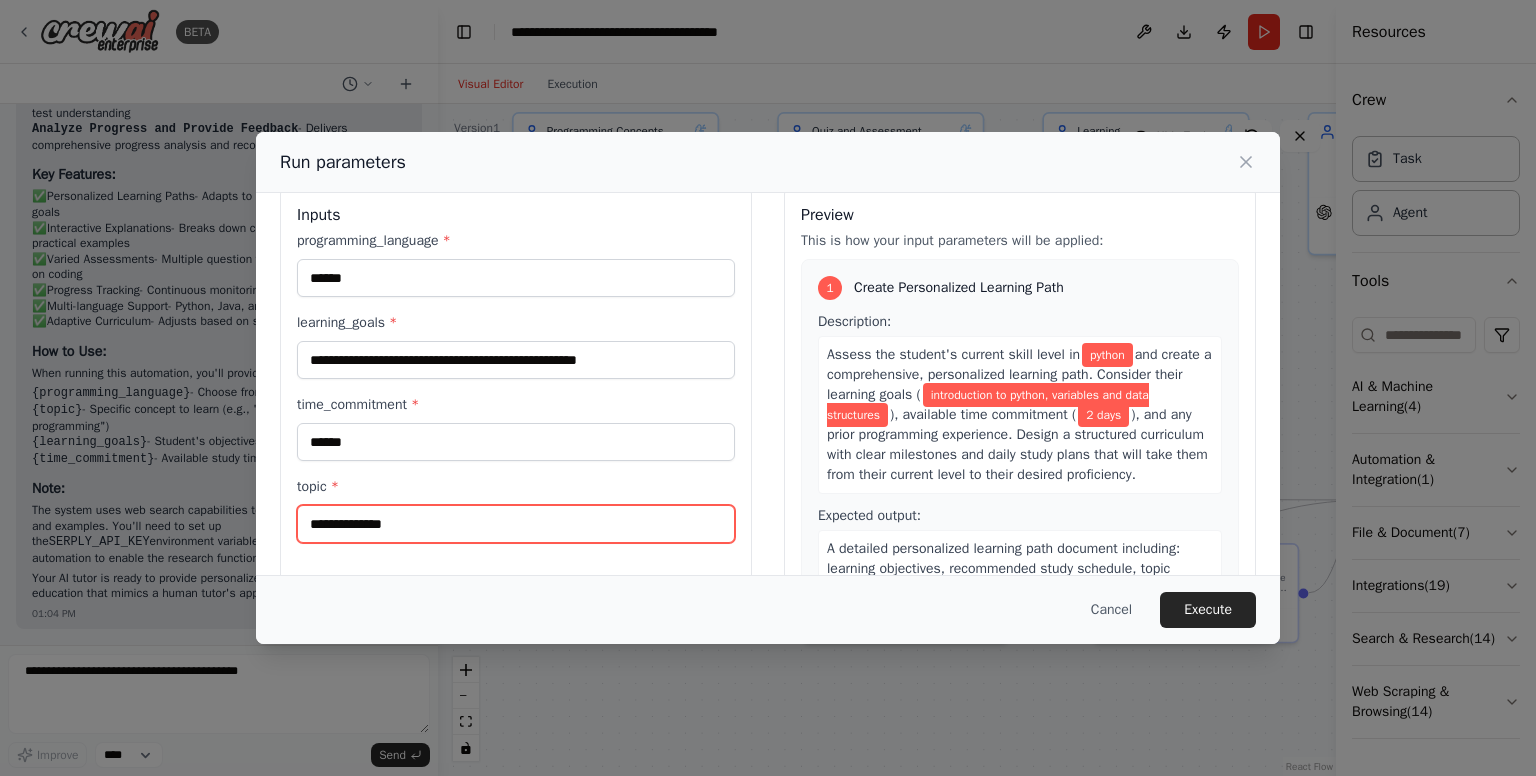 click on "topic *" at bounding box center [516, 524] 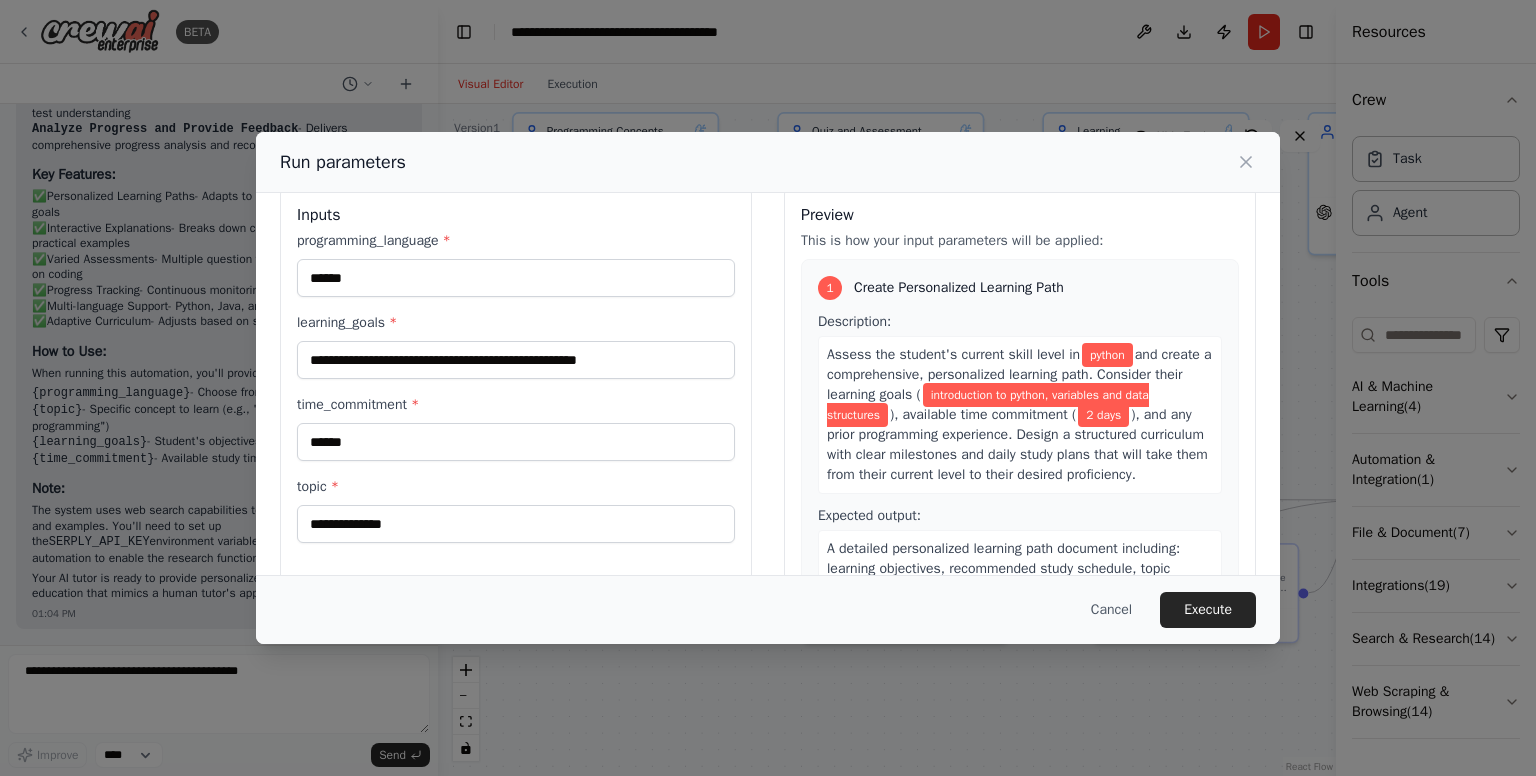 drag, startPoint x: 800, startPoint y: 151, endPoint x: 969, endPoint y: 157, distance: 169.10648 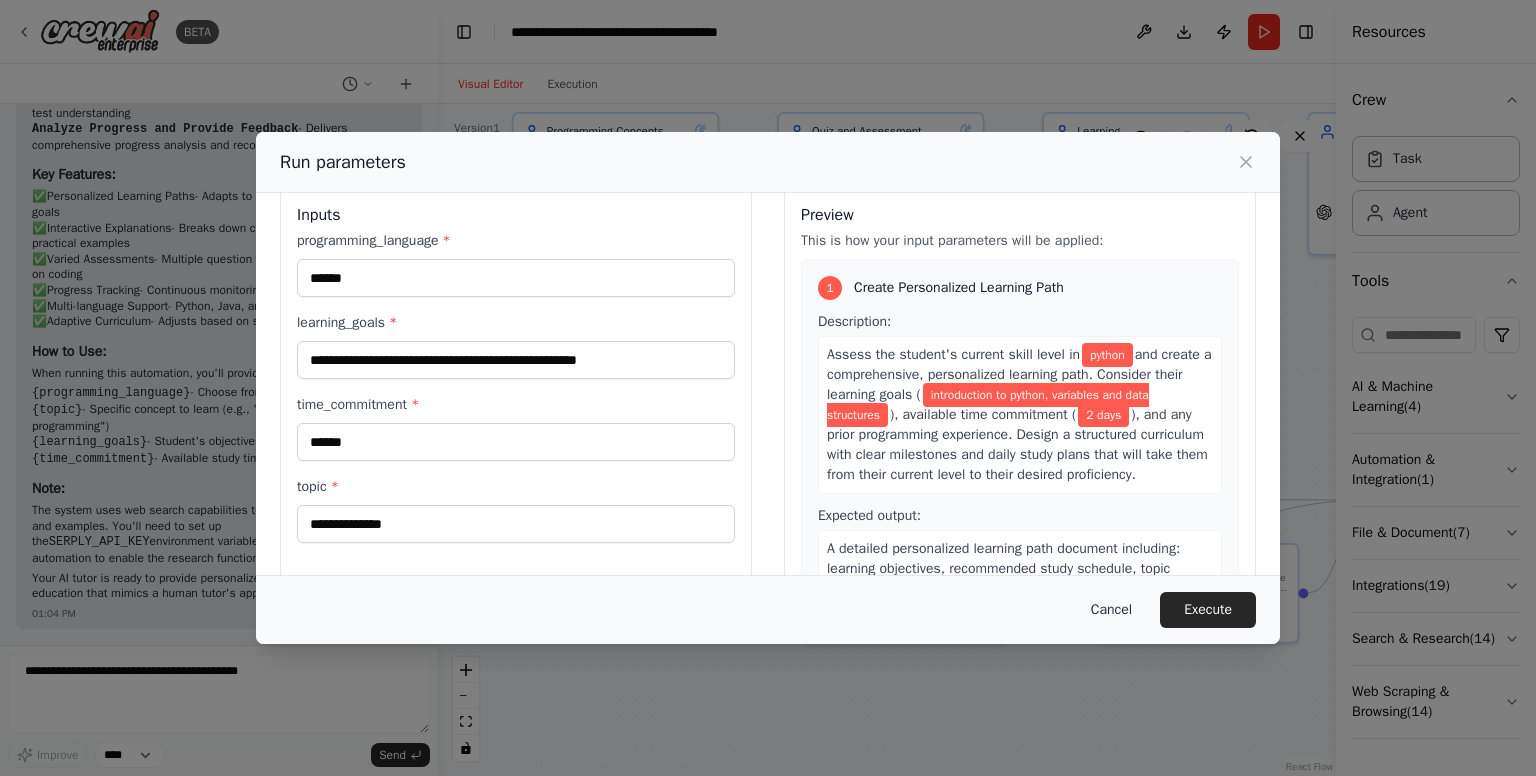 click on "Cancel" at bounding box center (1111, 610) 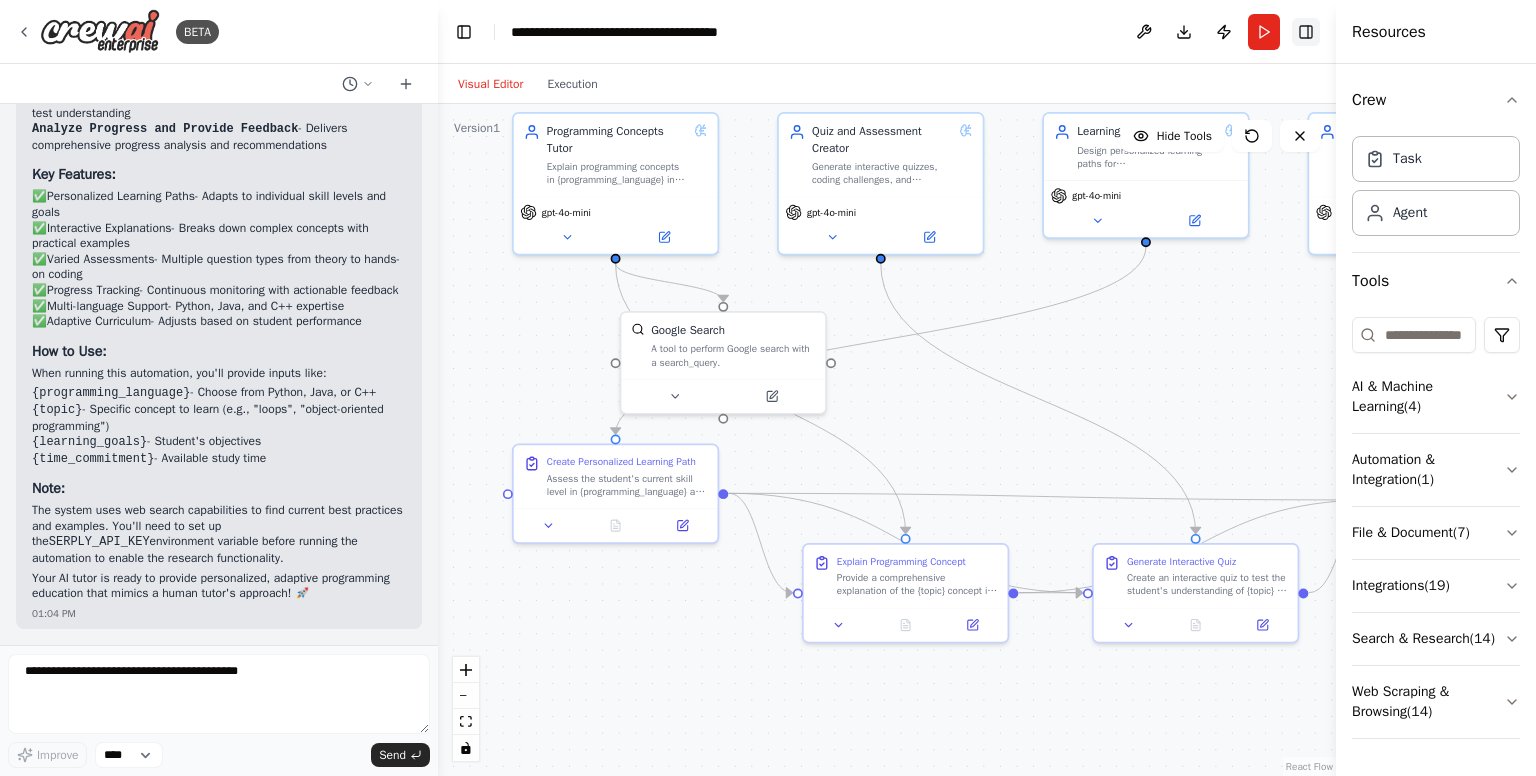 click on "Toggle Right Sidebar" at bounding box center [1306, 32] 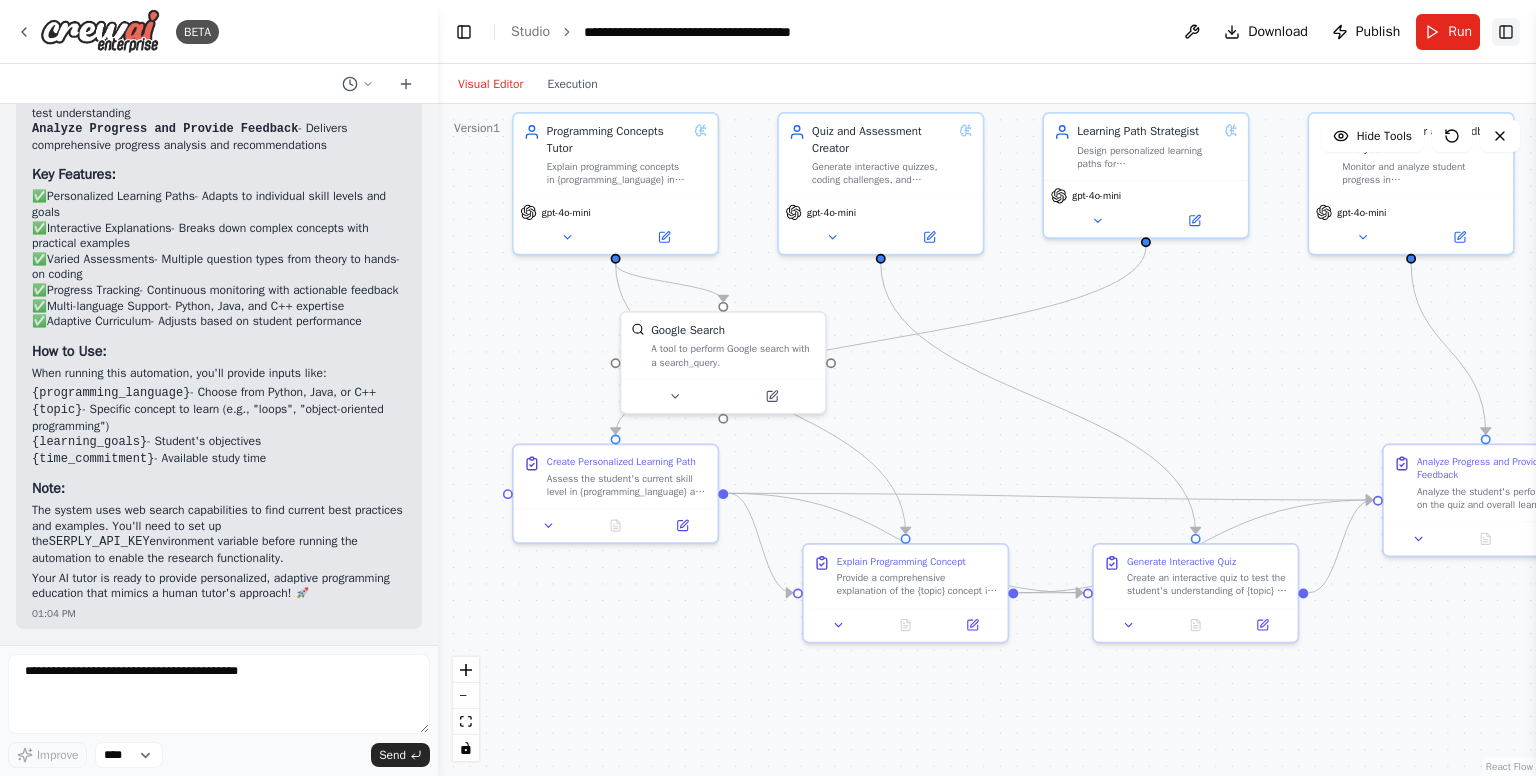 click on "Toggle Right Sidebar" at bounding box center [1506, 32] 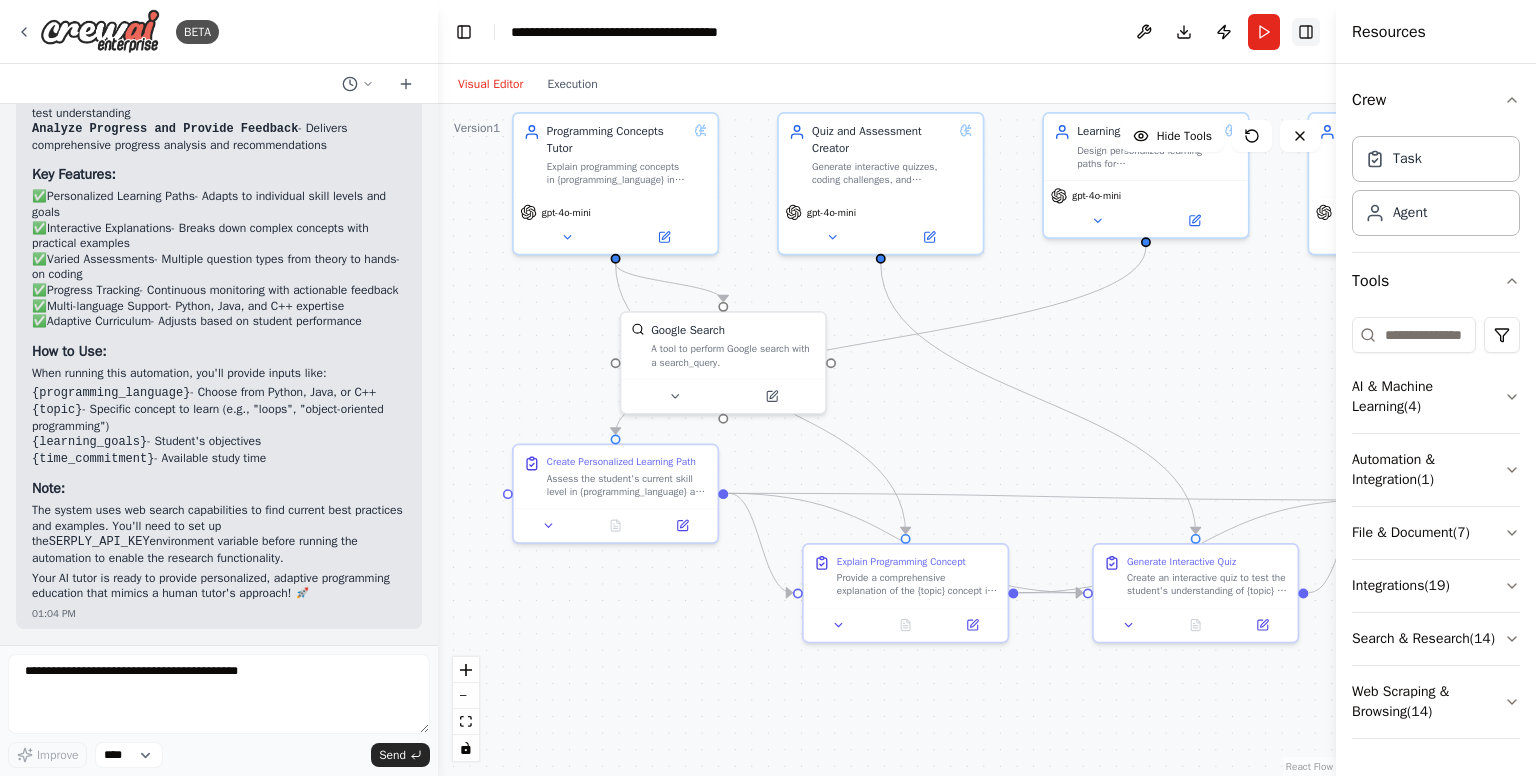click on "Toggle Right Sidebar" at bounding box center (1306, 32) 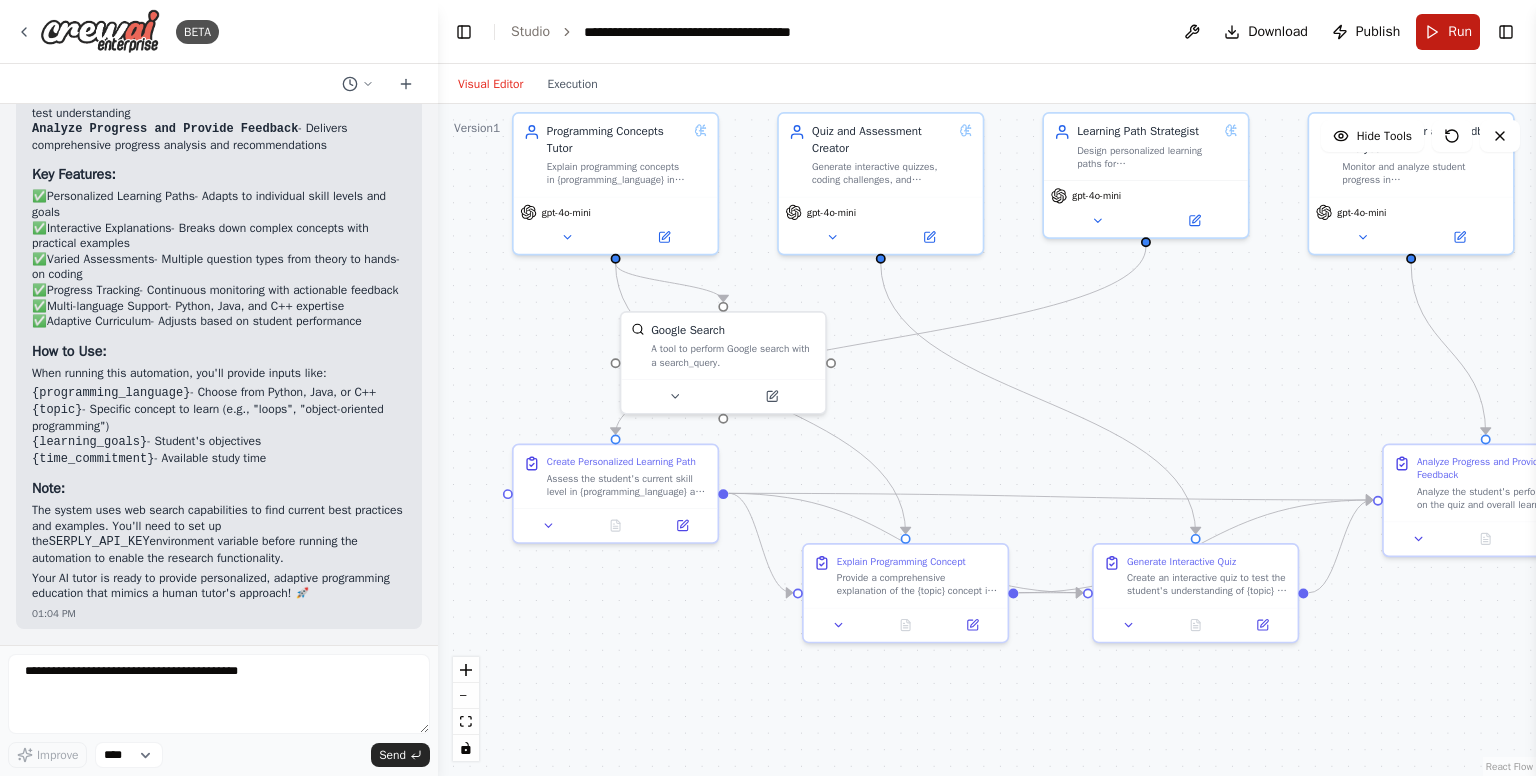 click on "Run" at bounding box center [1448, 32] 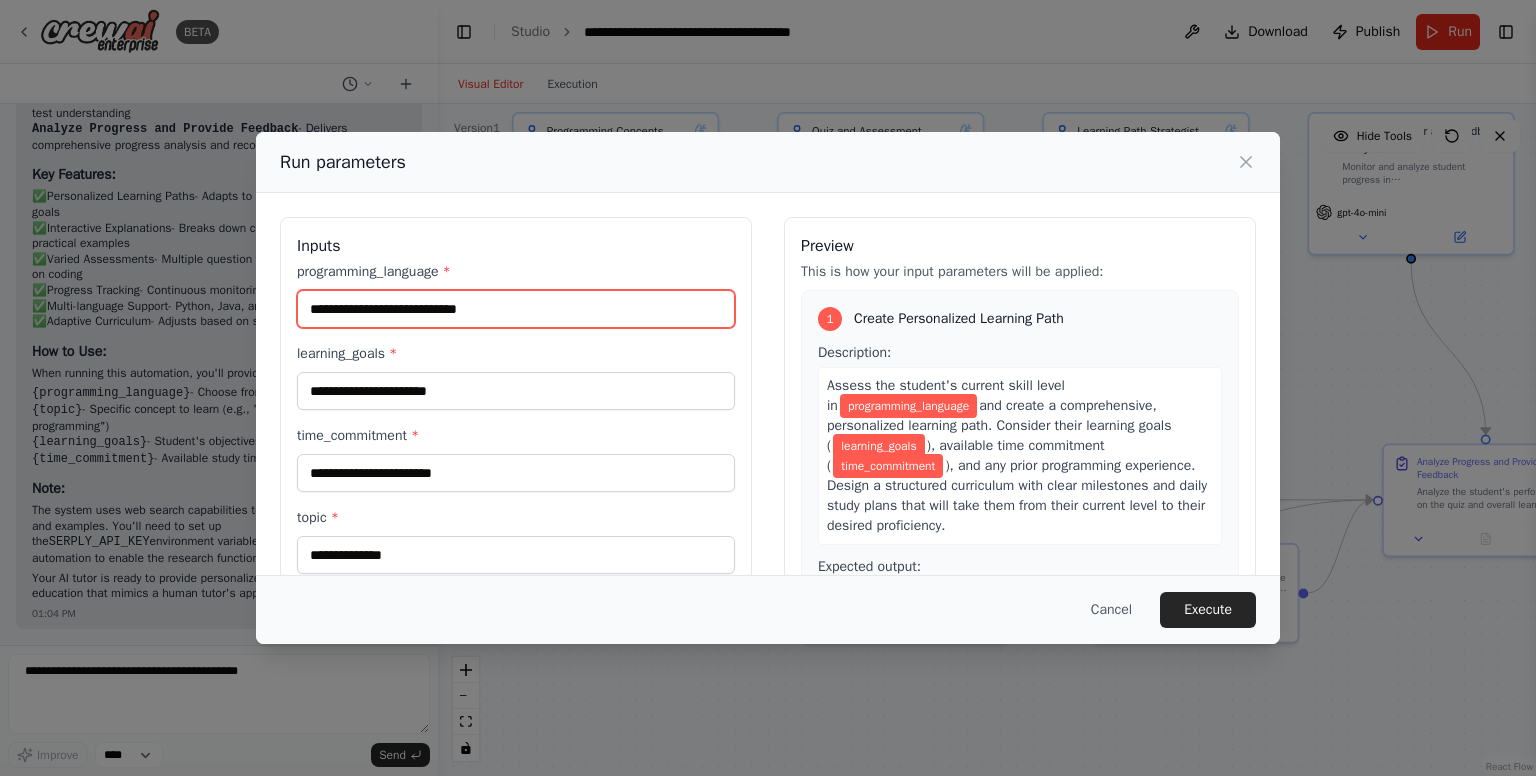click on "programming_language *" at bounding box center (516, 309) 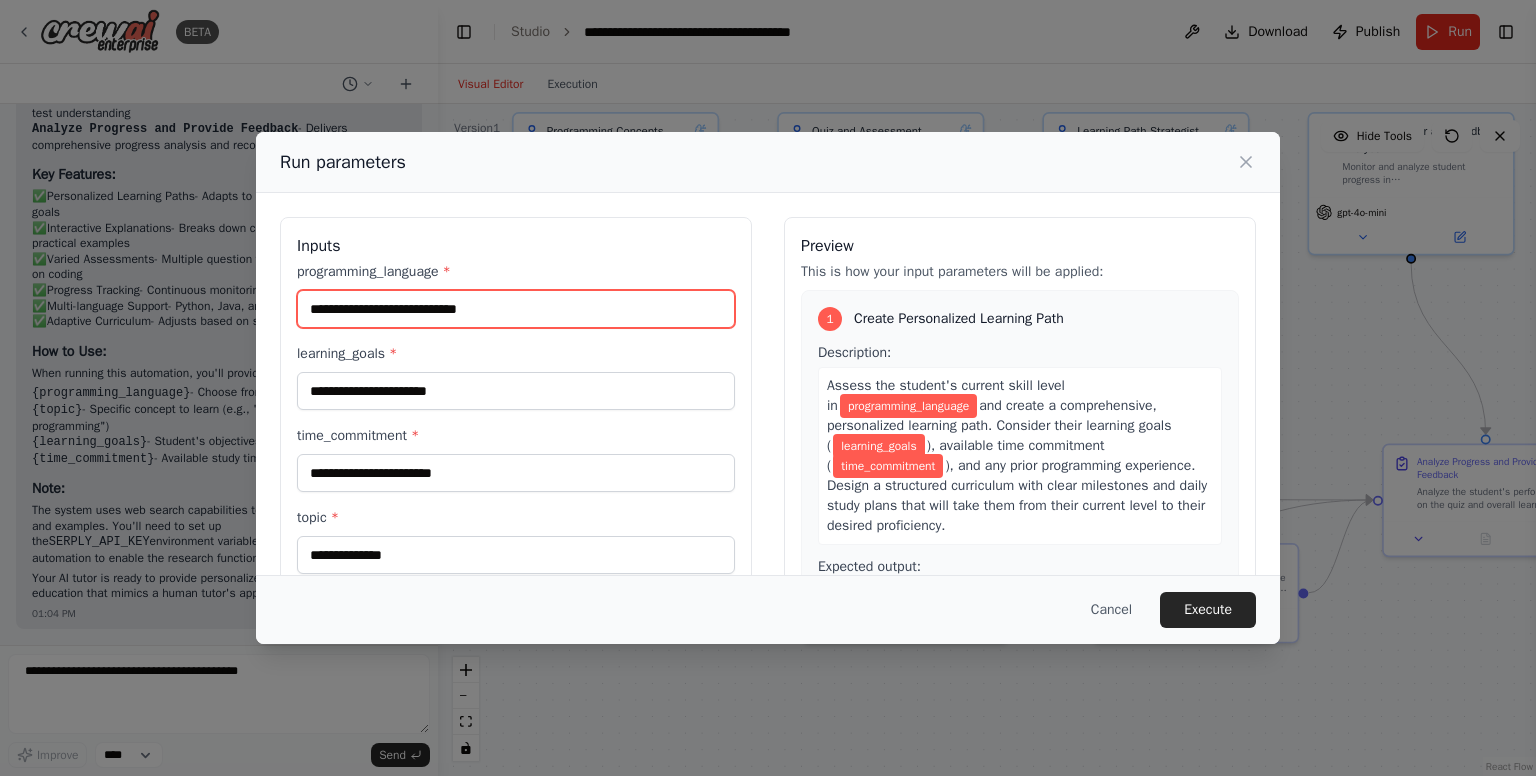 type on "******" 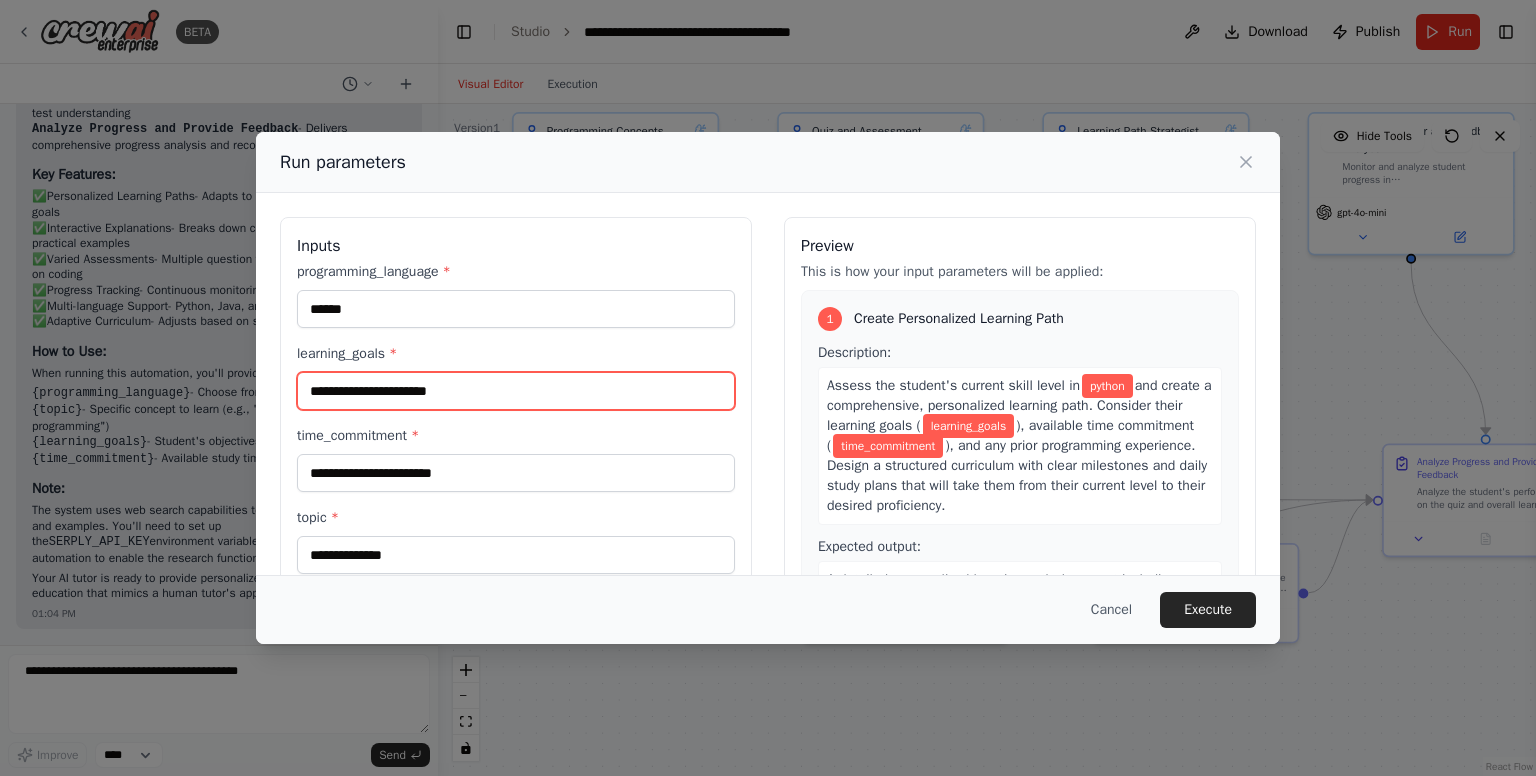click on "learning_goals *" at bounding box center [516, 391] 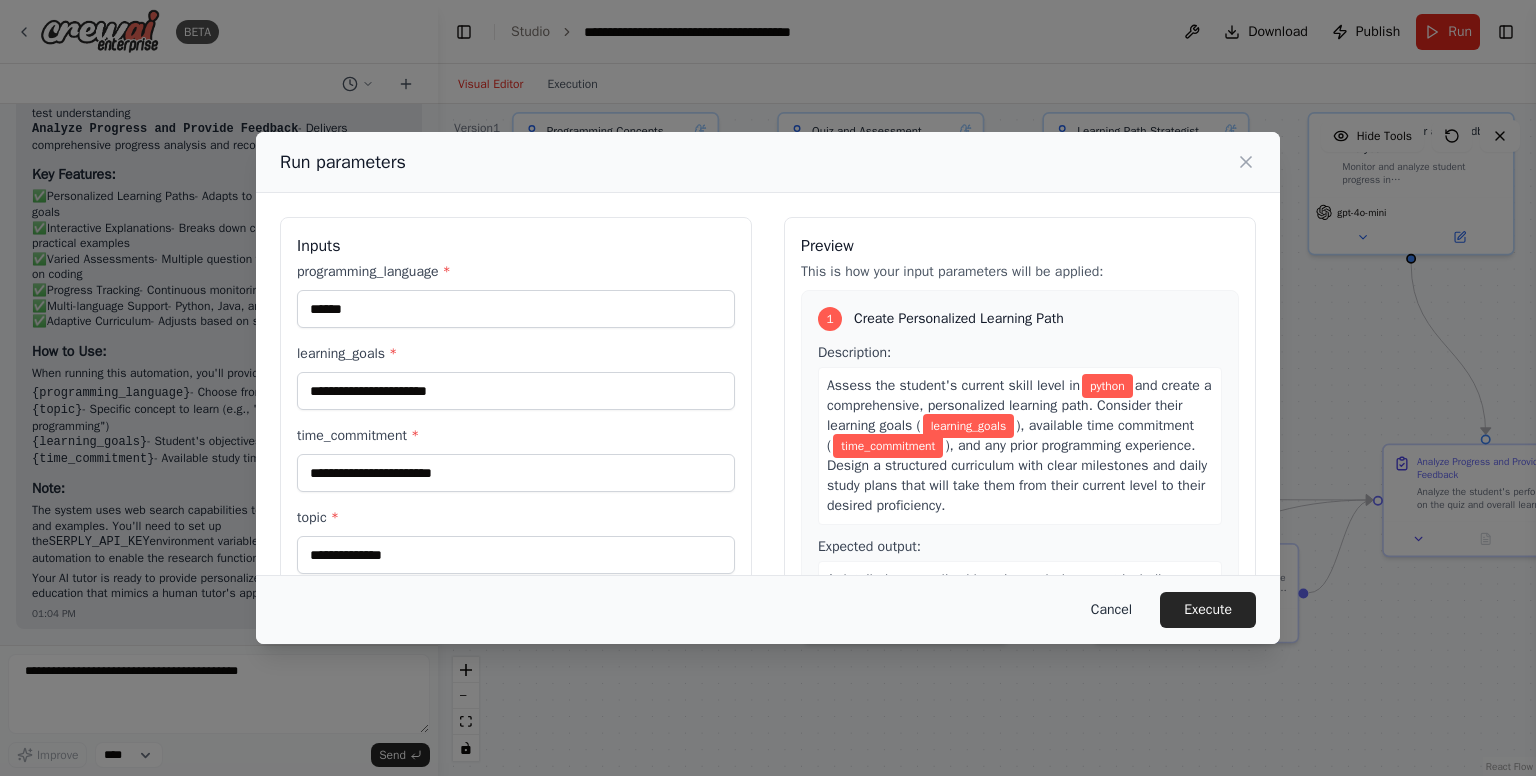 click on "Cancel" at bounding box center (1111, 610) 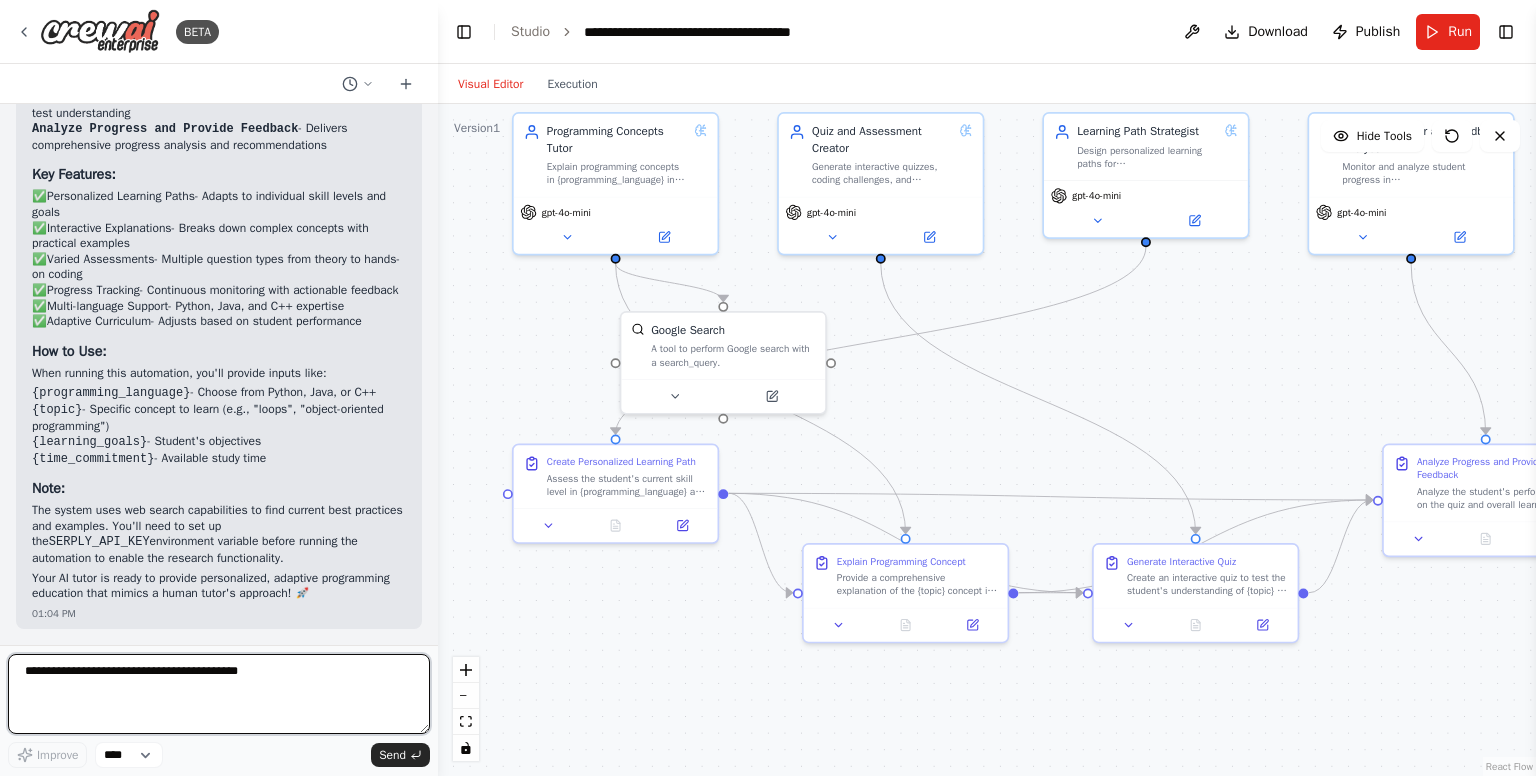 click at bounding box center [219, 694] 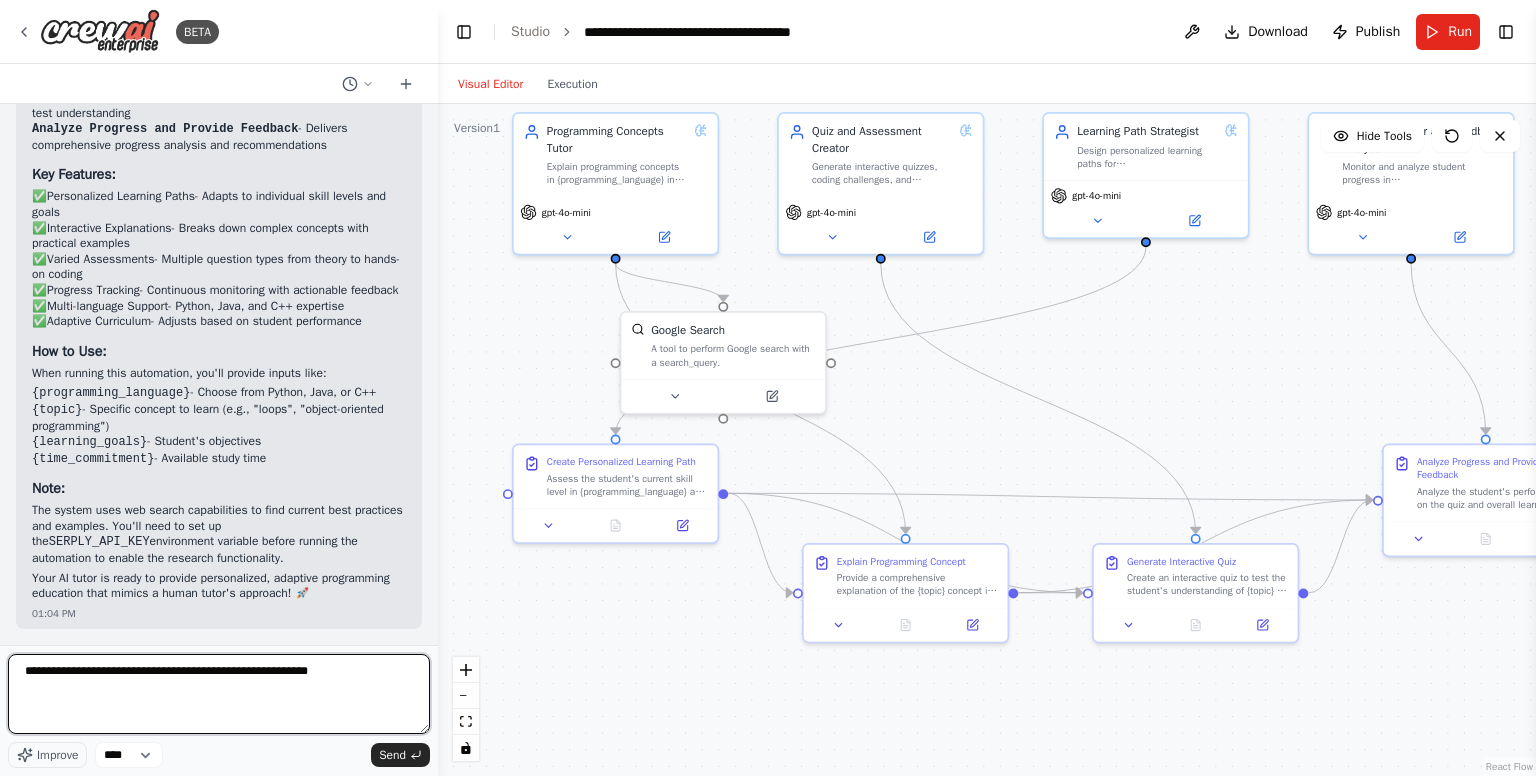 type on "**********" 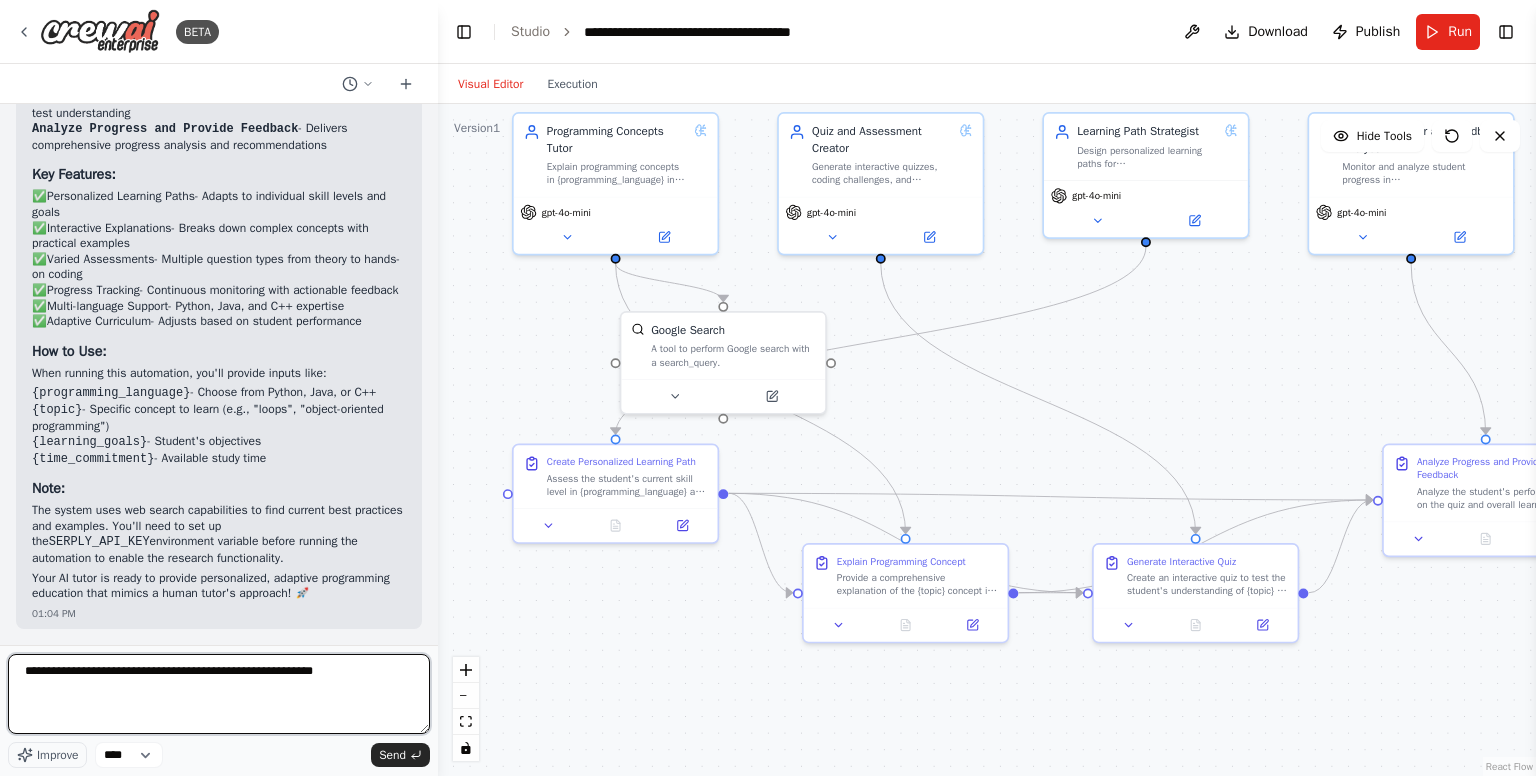 type 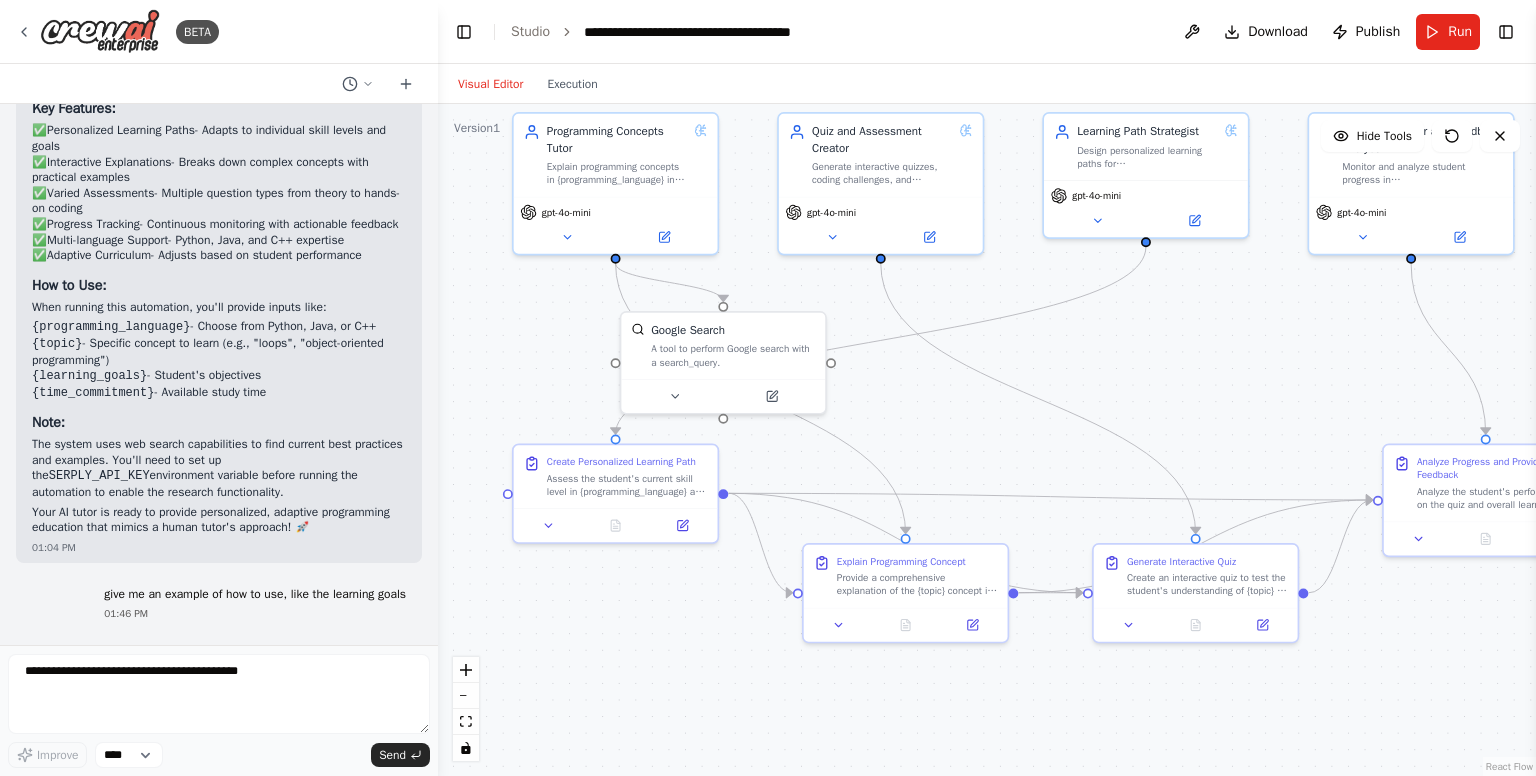 scroll, scrollTop: 1866, scrollLeft: 0, axis: vertical 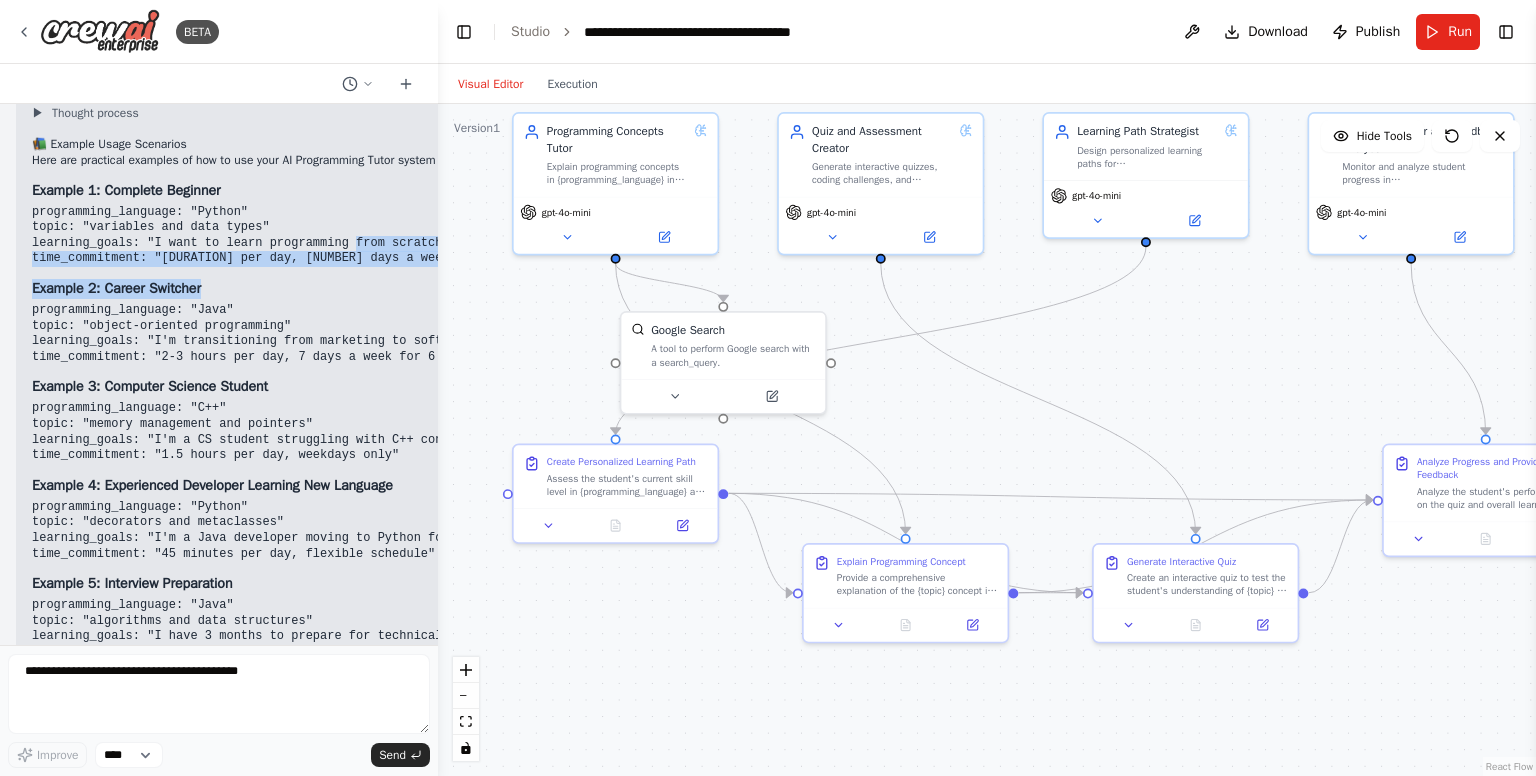 drag, startPoint x: 330, startPoint y: 306, endPoint x: 321, endPoint y: 345, distance: 40.024994 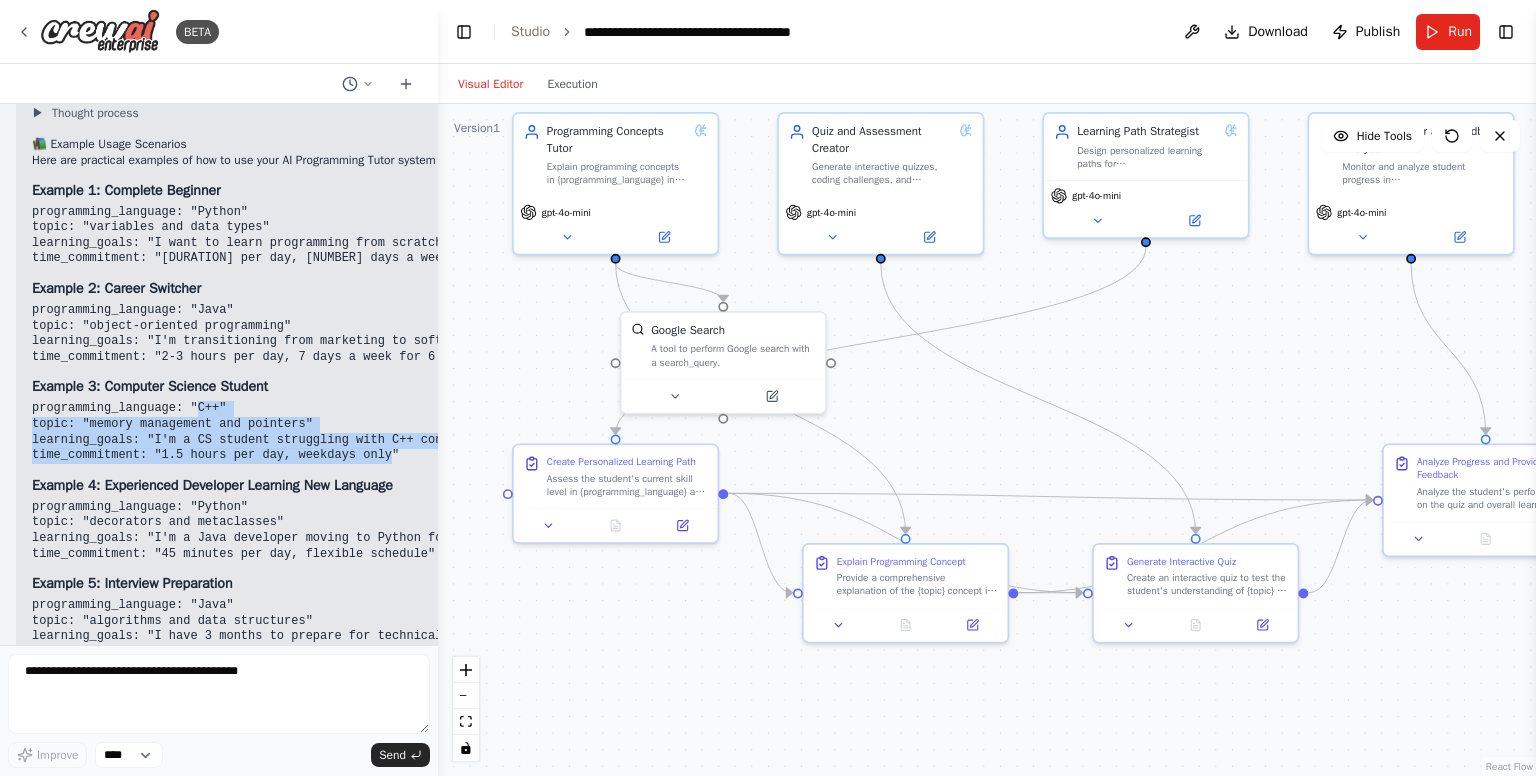 drag, startPoint x: 182, startPoint y: 477, endPoint x: 360, endPoint y: 525, distance: 184.35835 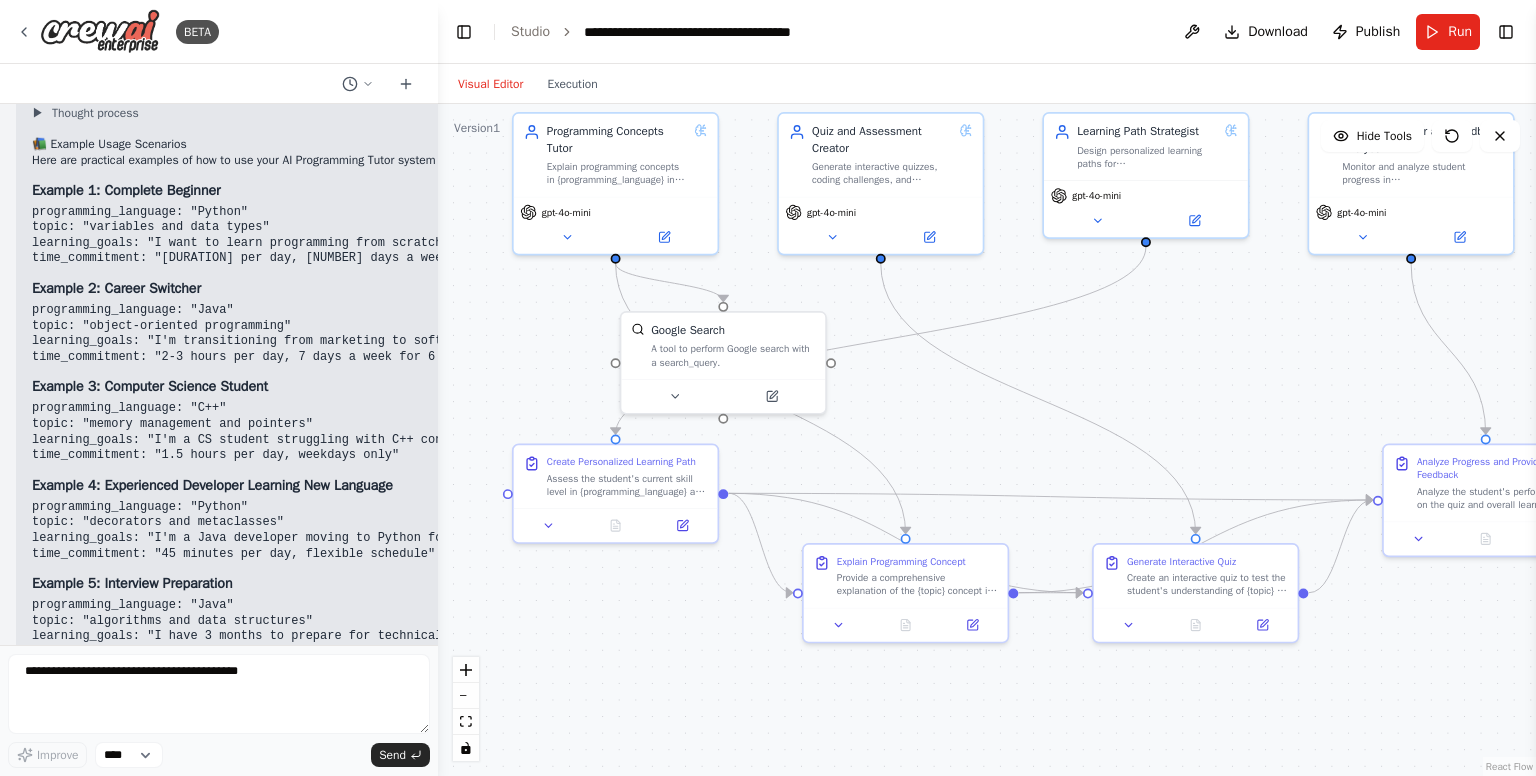click on "▶ Thought process 📚 Example Usage Scenarios
Here are practical examples of how to use your AI Programming Tutor system with different student profiles:
Example 1: Complete Beginner
programming_language: "Python"
topic: "variables and data types"
learning_goals: "I want to learn programming from scratch to eventually build web applications. I have no prior coding experience and want to understand the fundamentals before moving to more advanced topics."
time_commitment: "1 hour per day, 5 days a week"
Example 2: Career Switcher
programming_language: "Java"
topic: "object-oriented programming"
learning_goals: "I'm transitioning from marketing to software development. I need to master Java for enterprise applications and pass technical interviews. I want to build a solid foundation in OOP principles and design patterns."
time_commitment: "2-3 hours per day, 7 days a week for 6 months"
Example 3: Computer Science Student
Example 4: Experienced Developer Learning New Language" at bounding box center (885, 494) 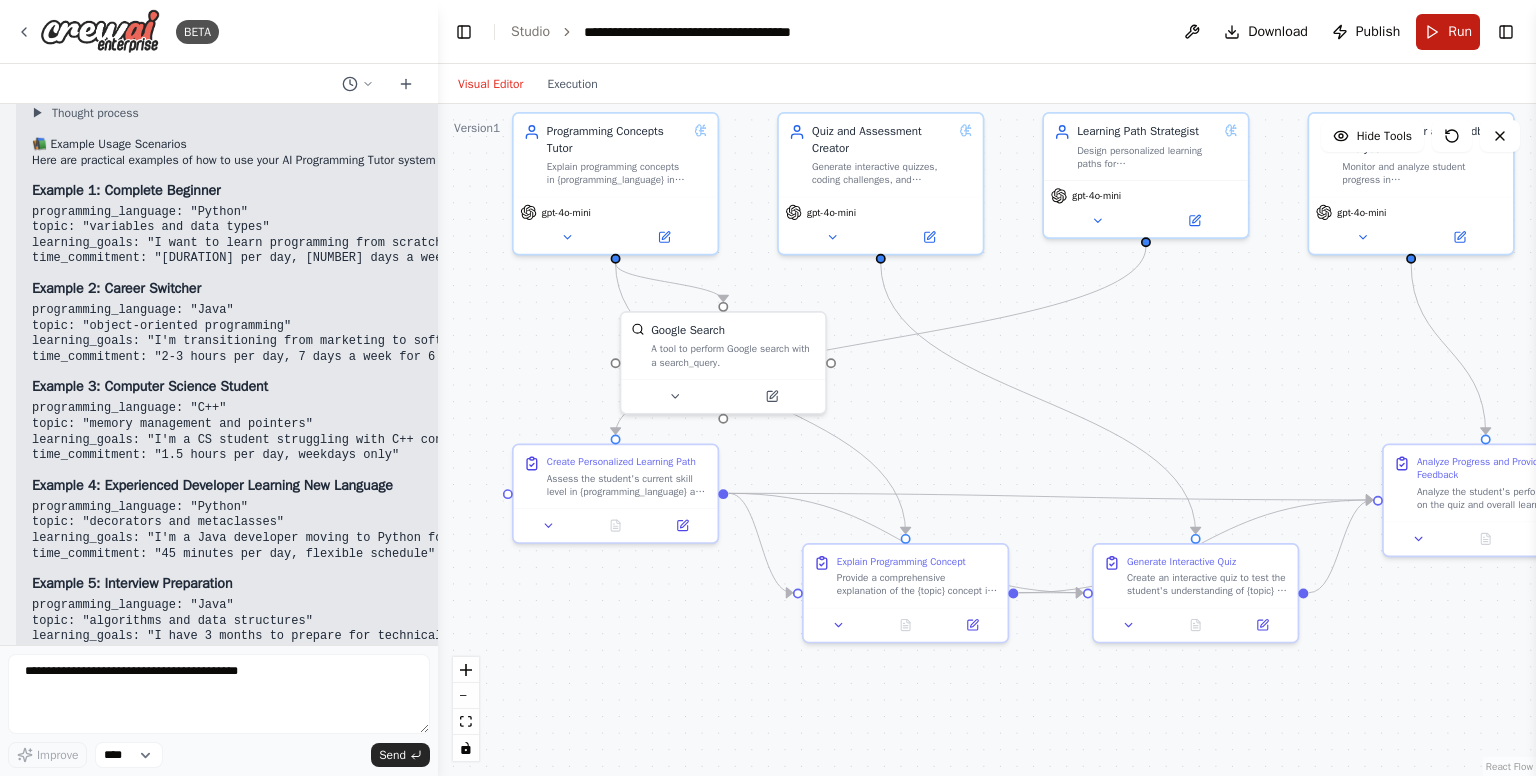 click on "Run" at bounding box center (1448, 32) 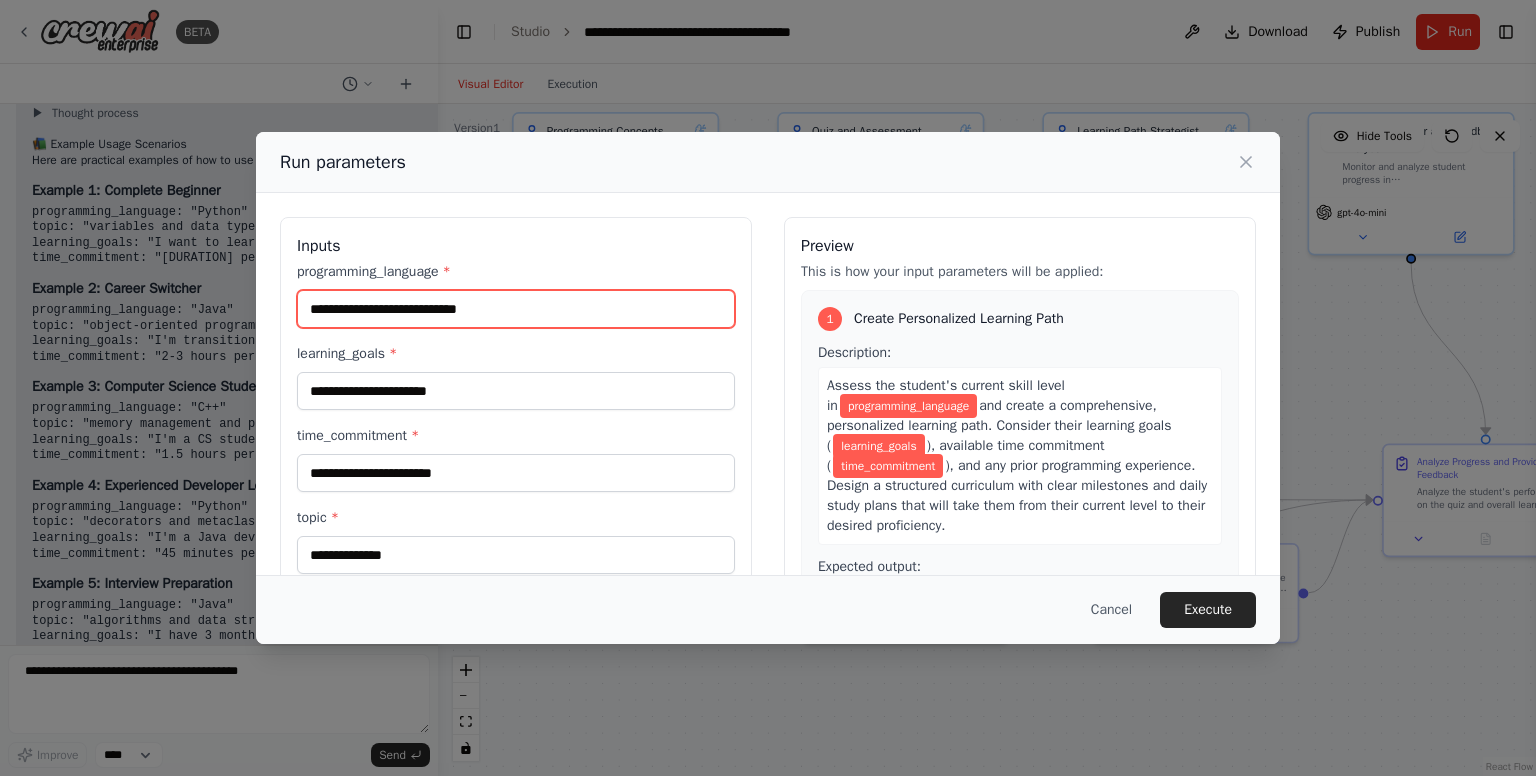 click on "programming_language *" at bounding box center [516, 309] 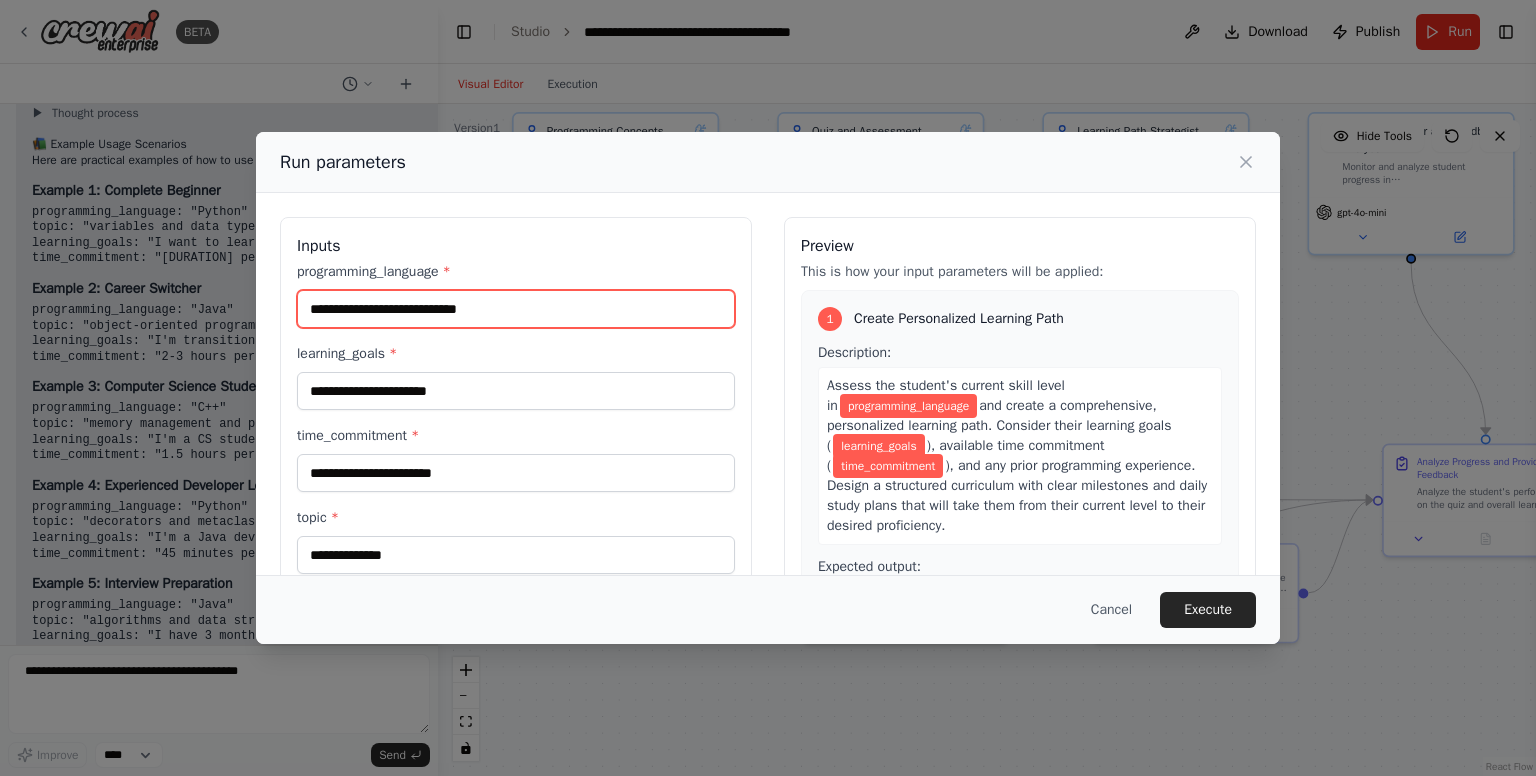 paste on "**********" 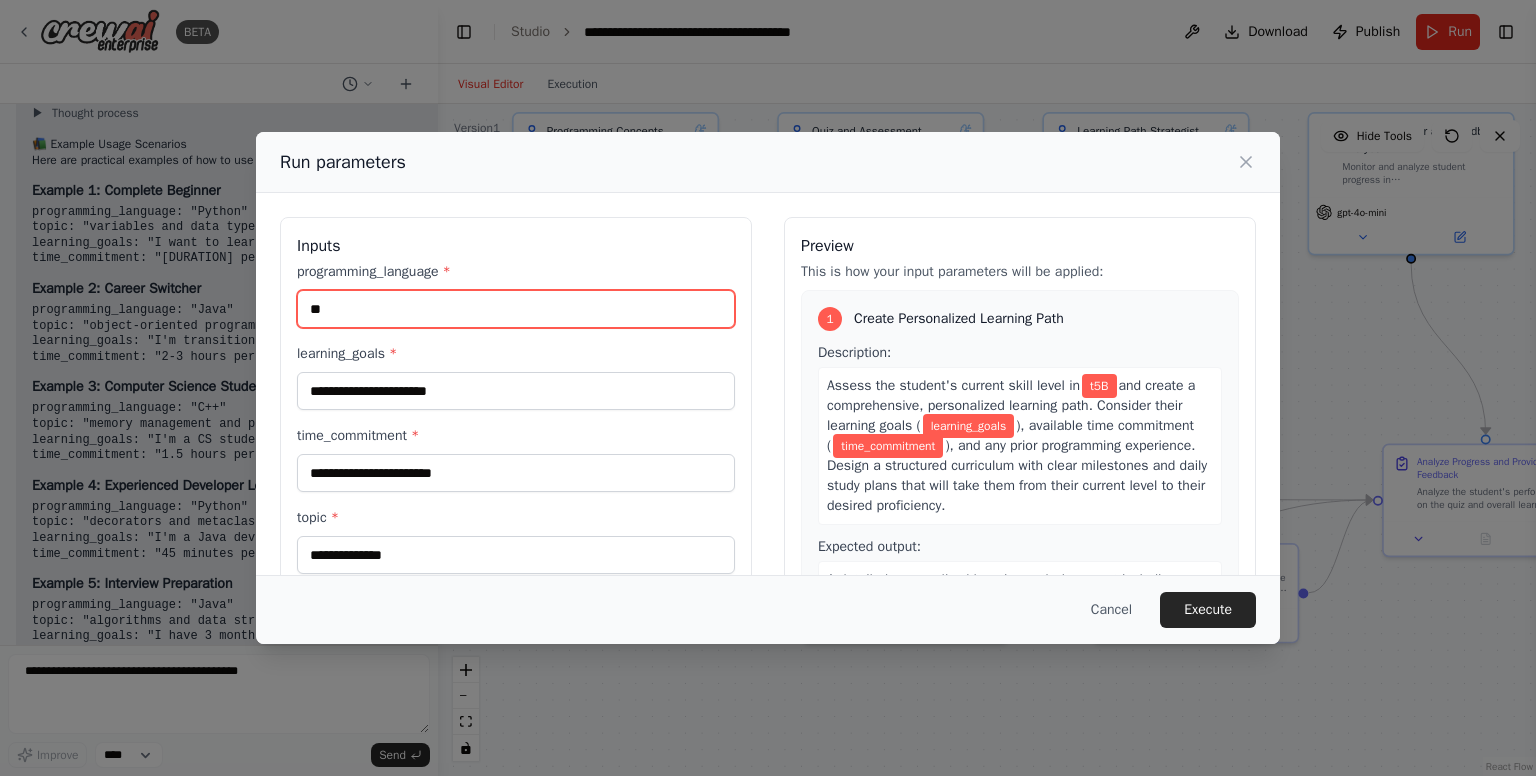 type on "*" 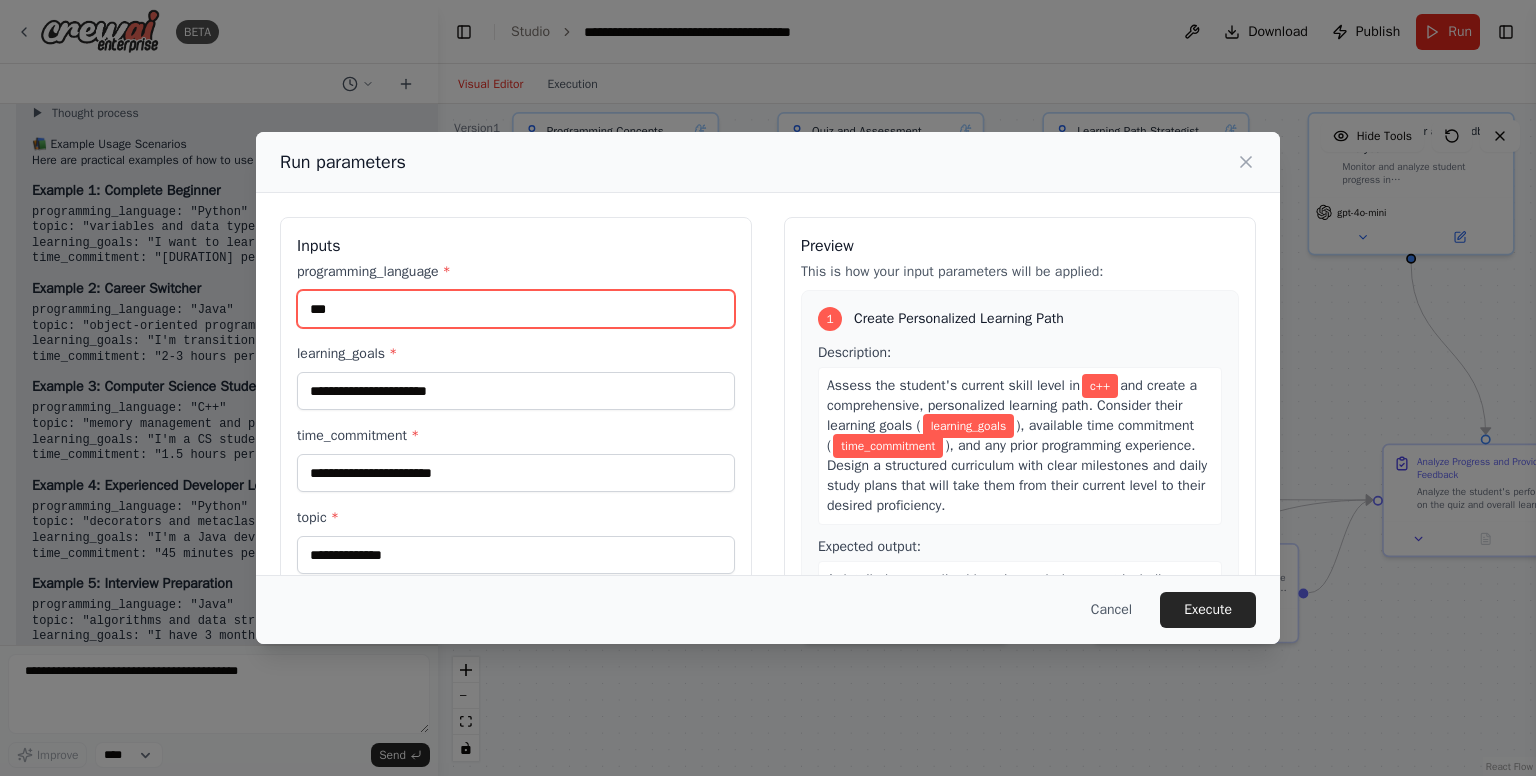 type on "***" 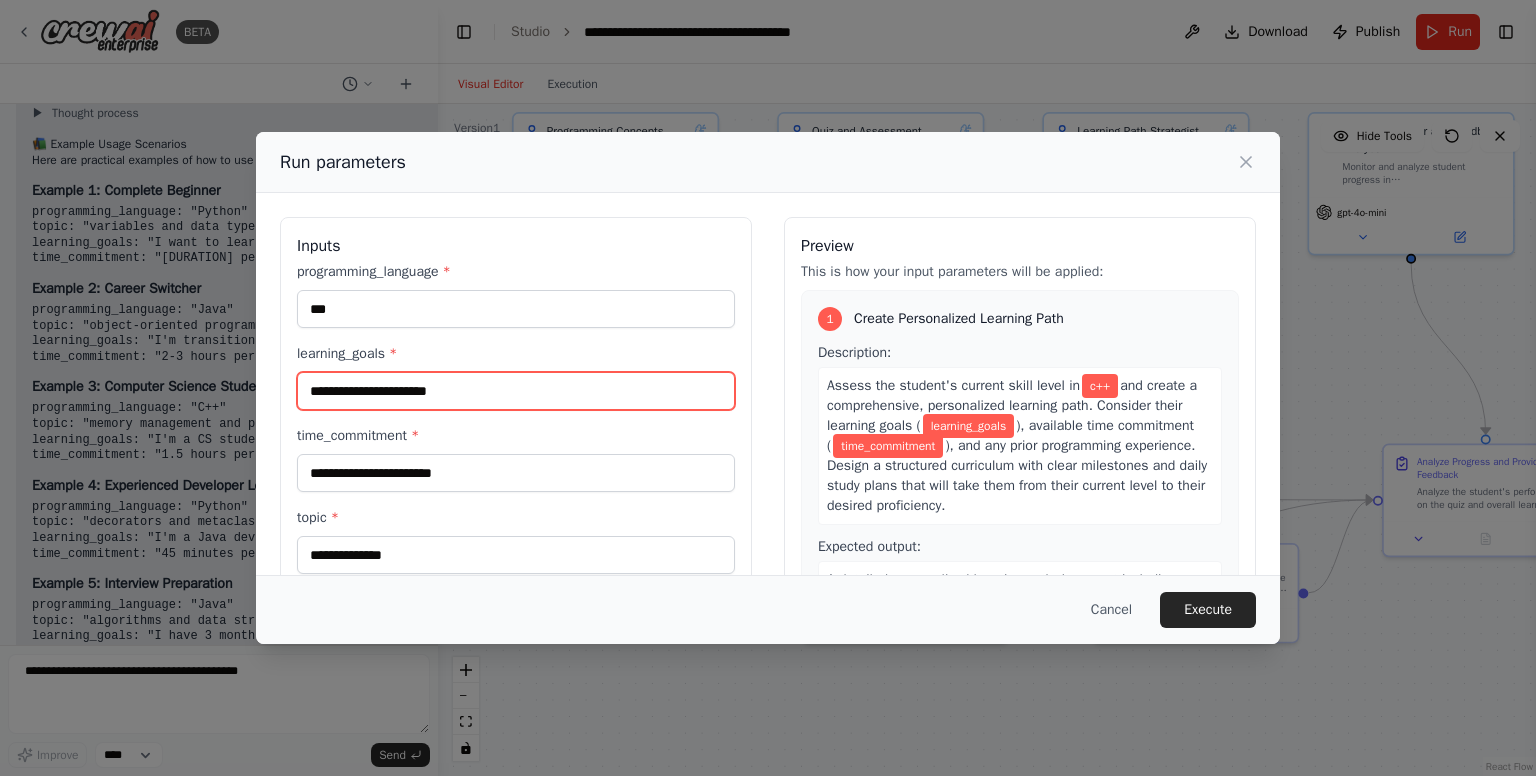 click on "learning_goals *" at bounding box center [516, 391] 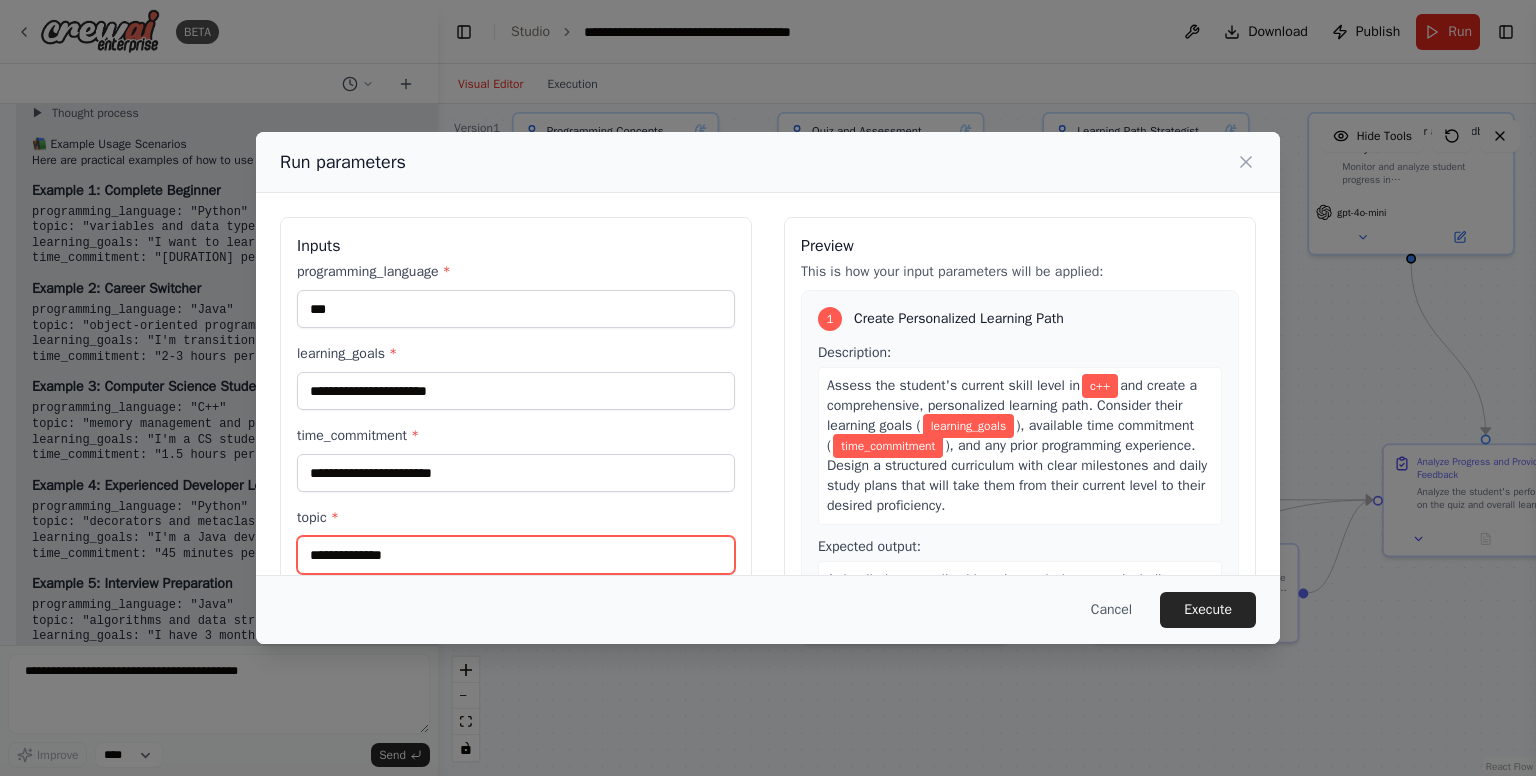 click on "topic *" at bounding box center [516, 555] 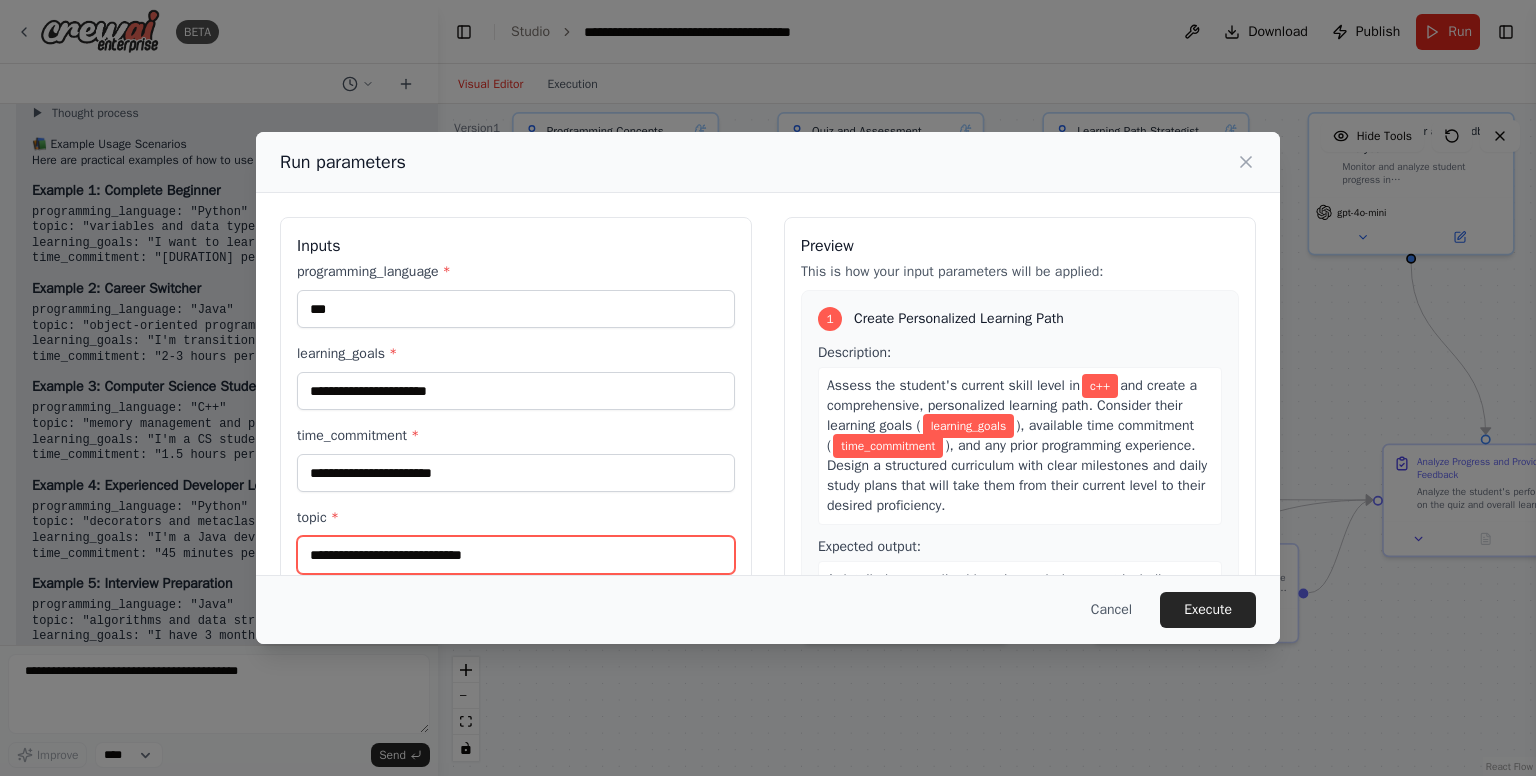 type on "**********" 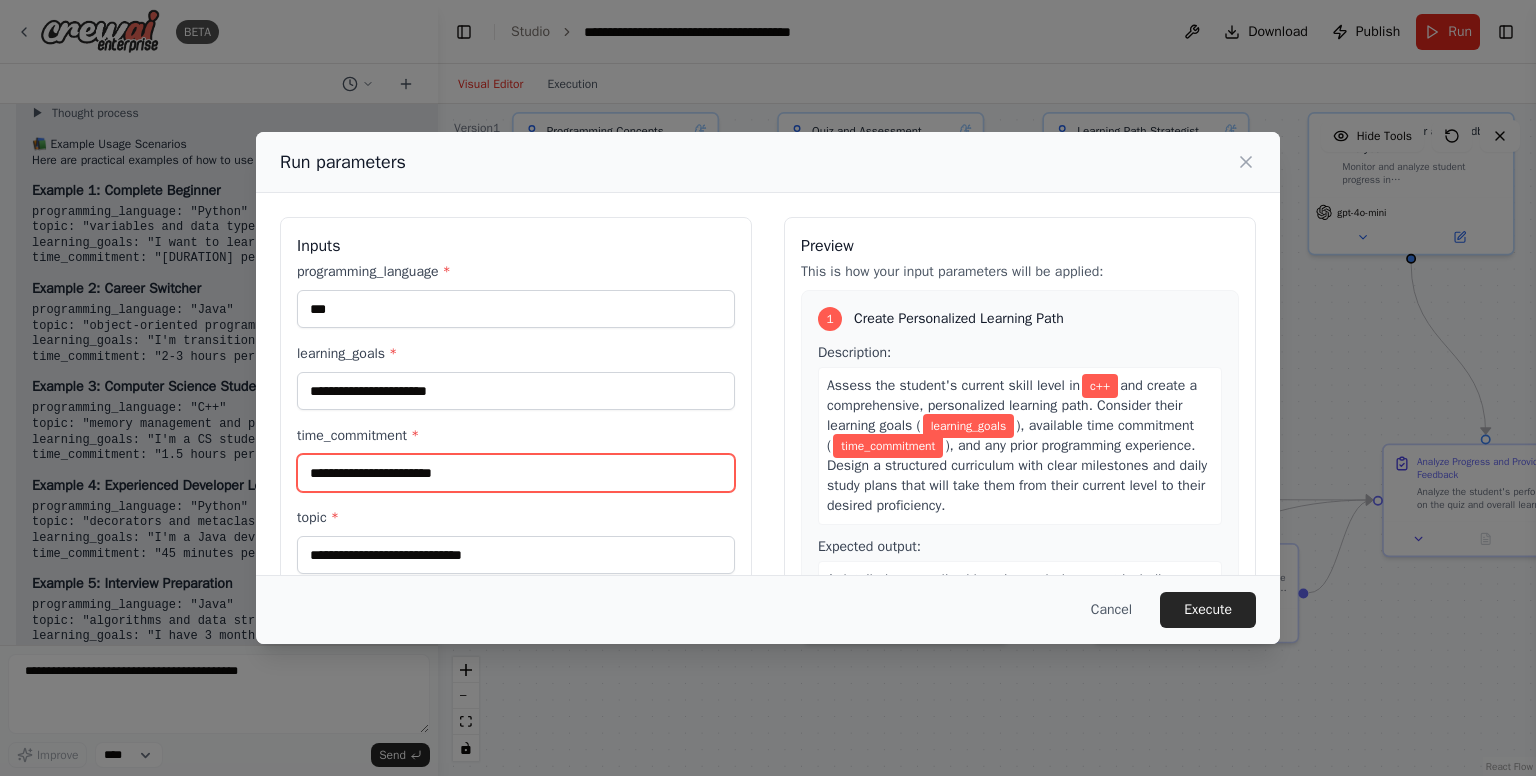 click on "time_commitment *" at bounding box center [516, 473] 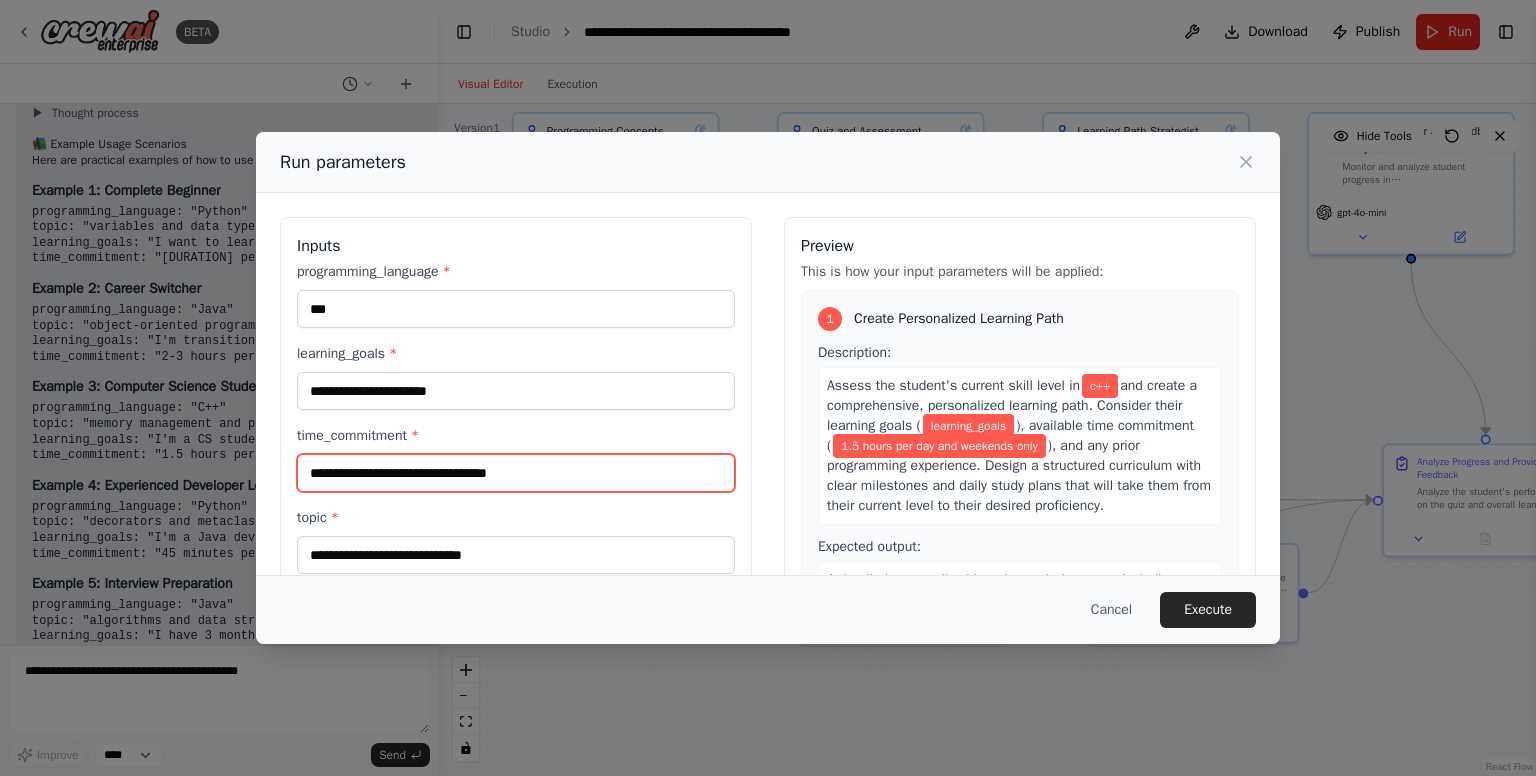 type on "**********" 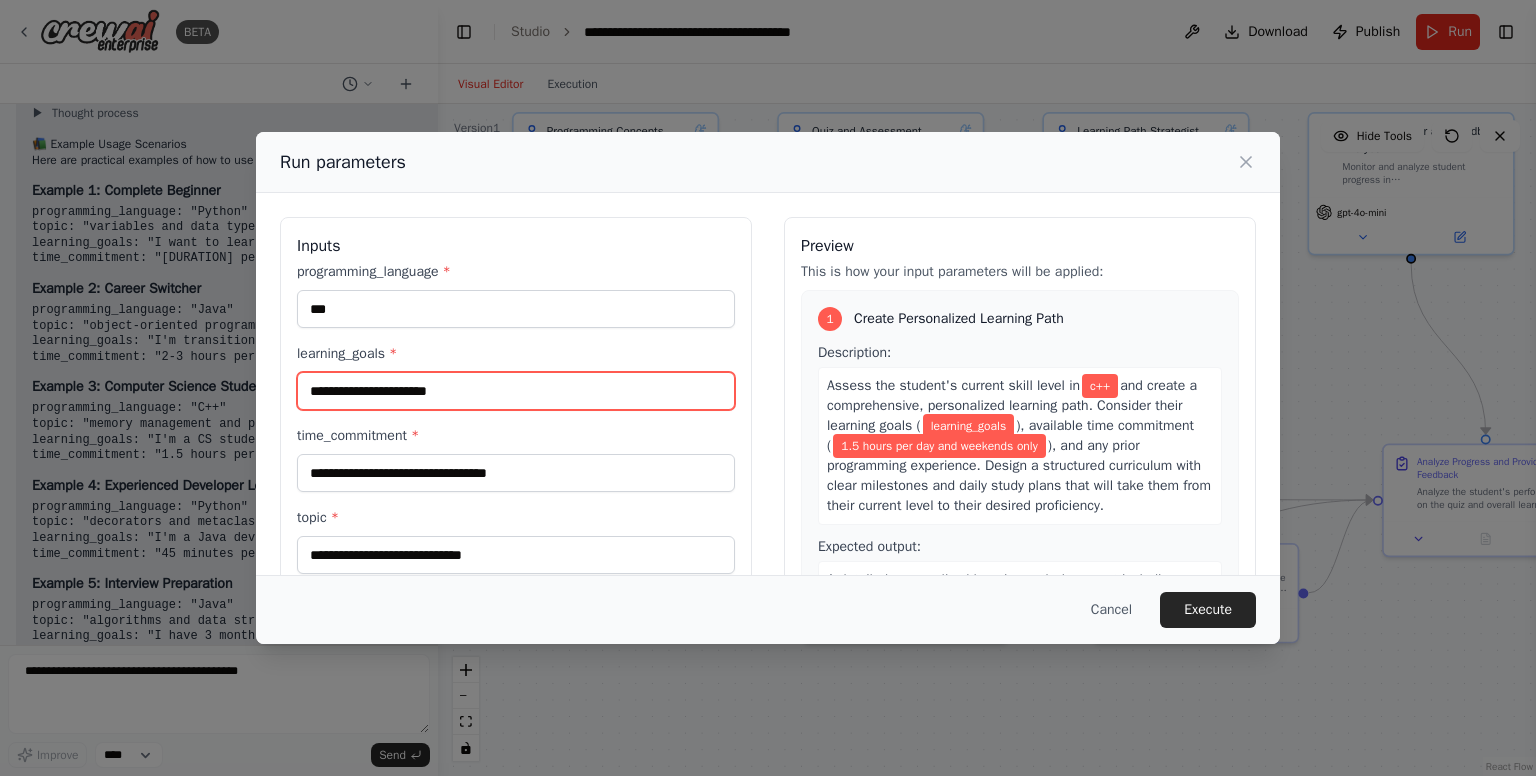 click on "learning_goals *" at bounding box center (516, 391) 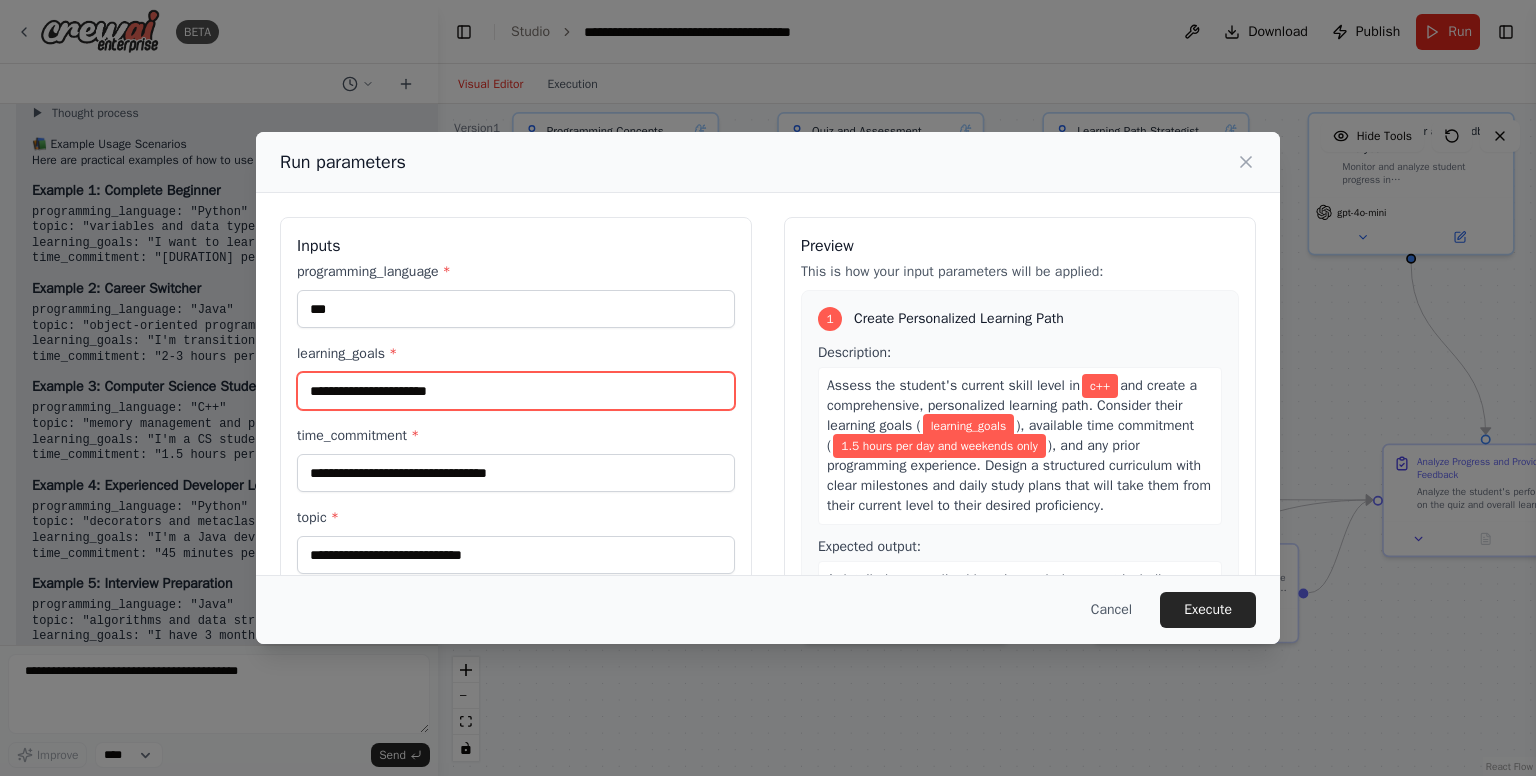 type on "*" 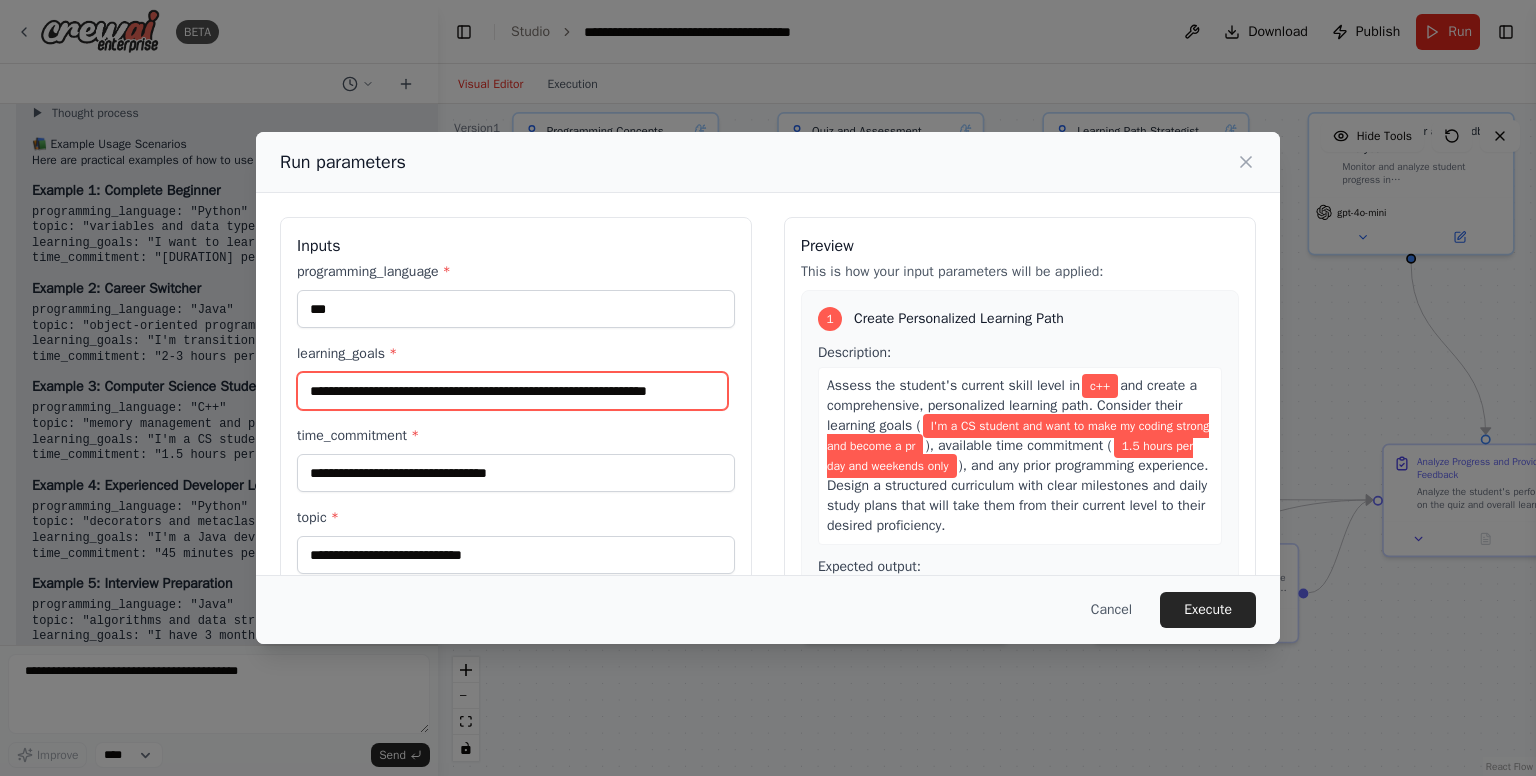 scroll, scrollTop: 0, scrollLeft: 39, axis: horizontal 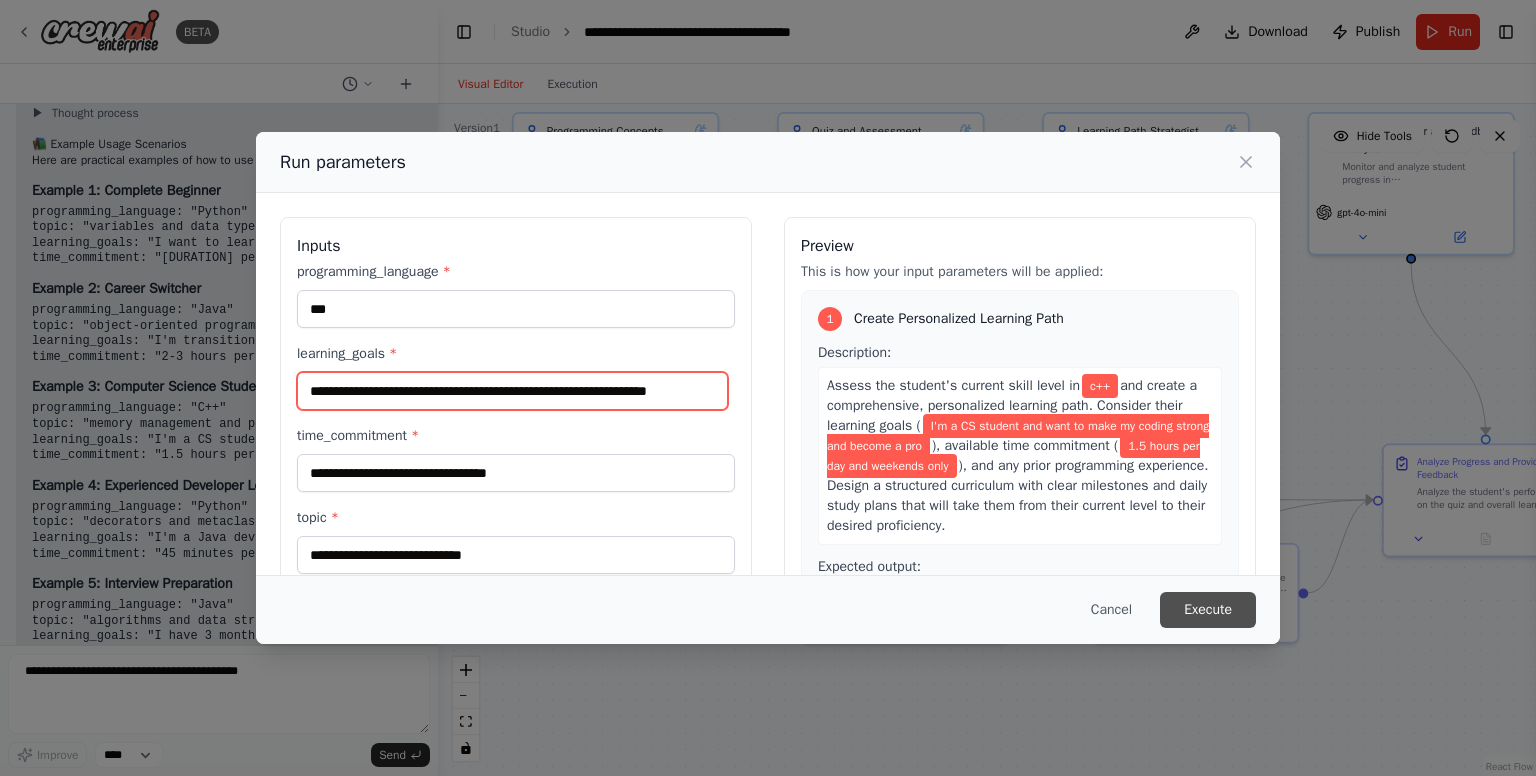 type on "**********" 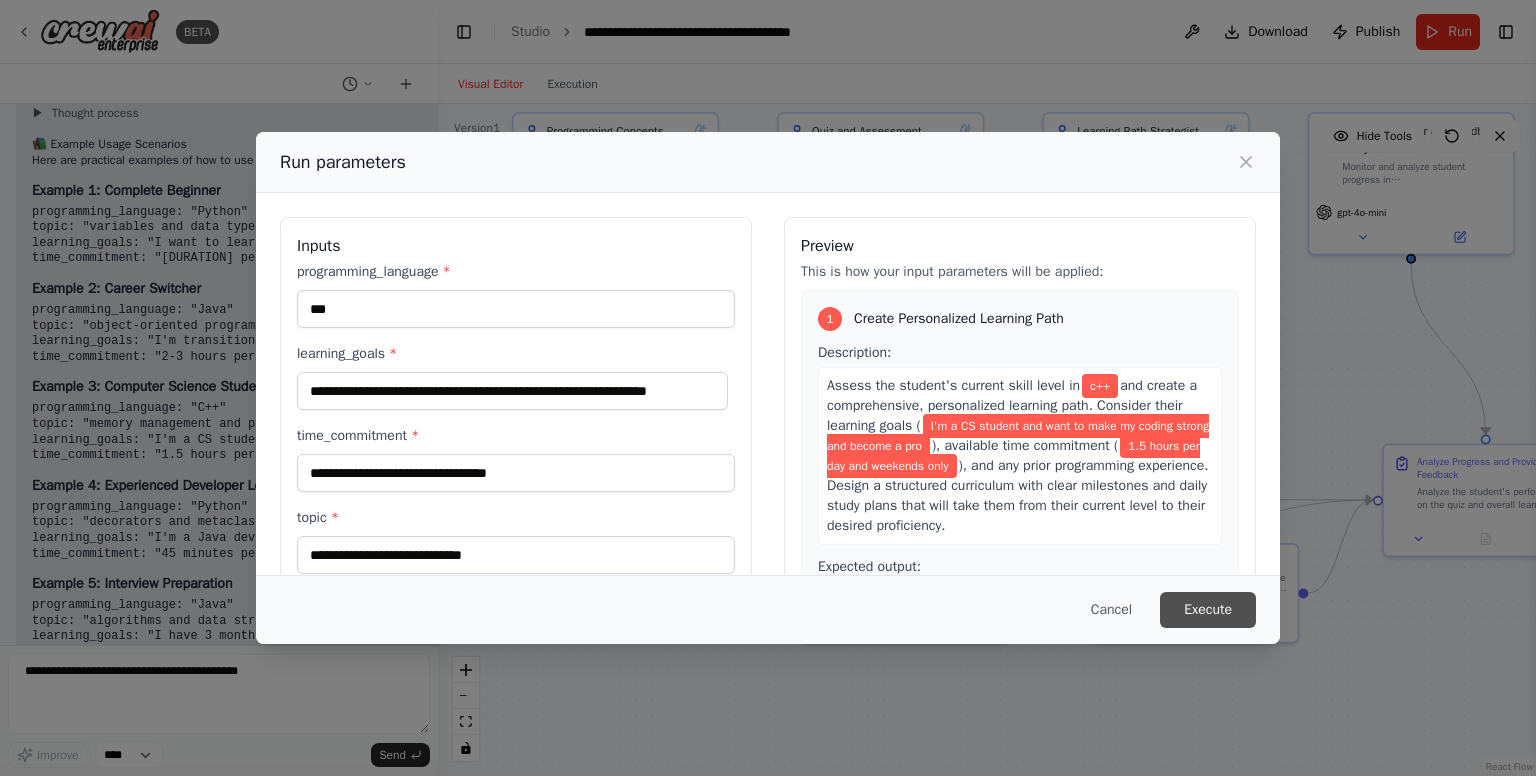 scroll, scrollTop: 0, scrollLeft: 0, axis: both 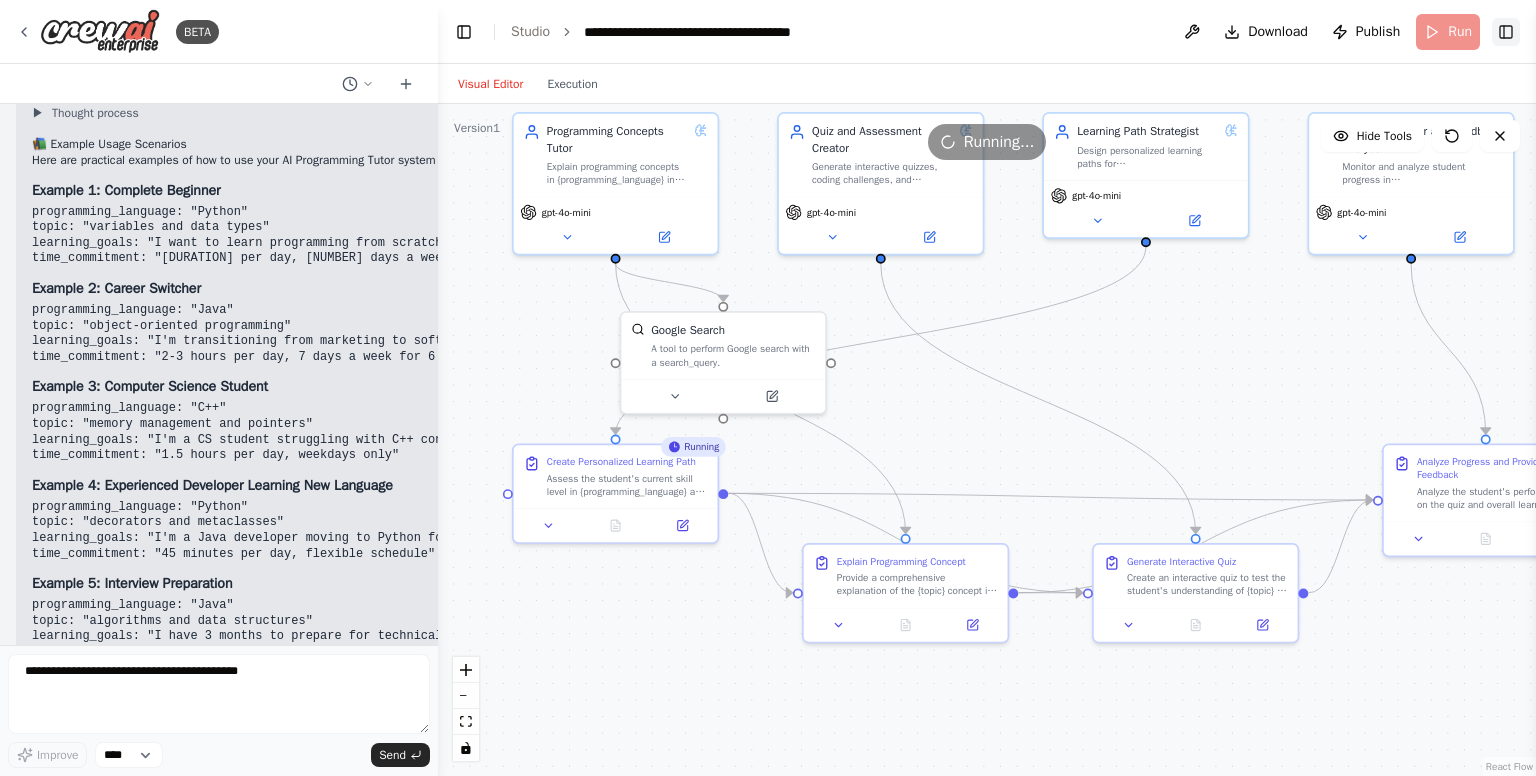 click on "Toggle Right Sidebar" at bounding box center [1506, 32] 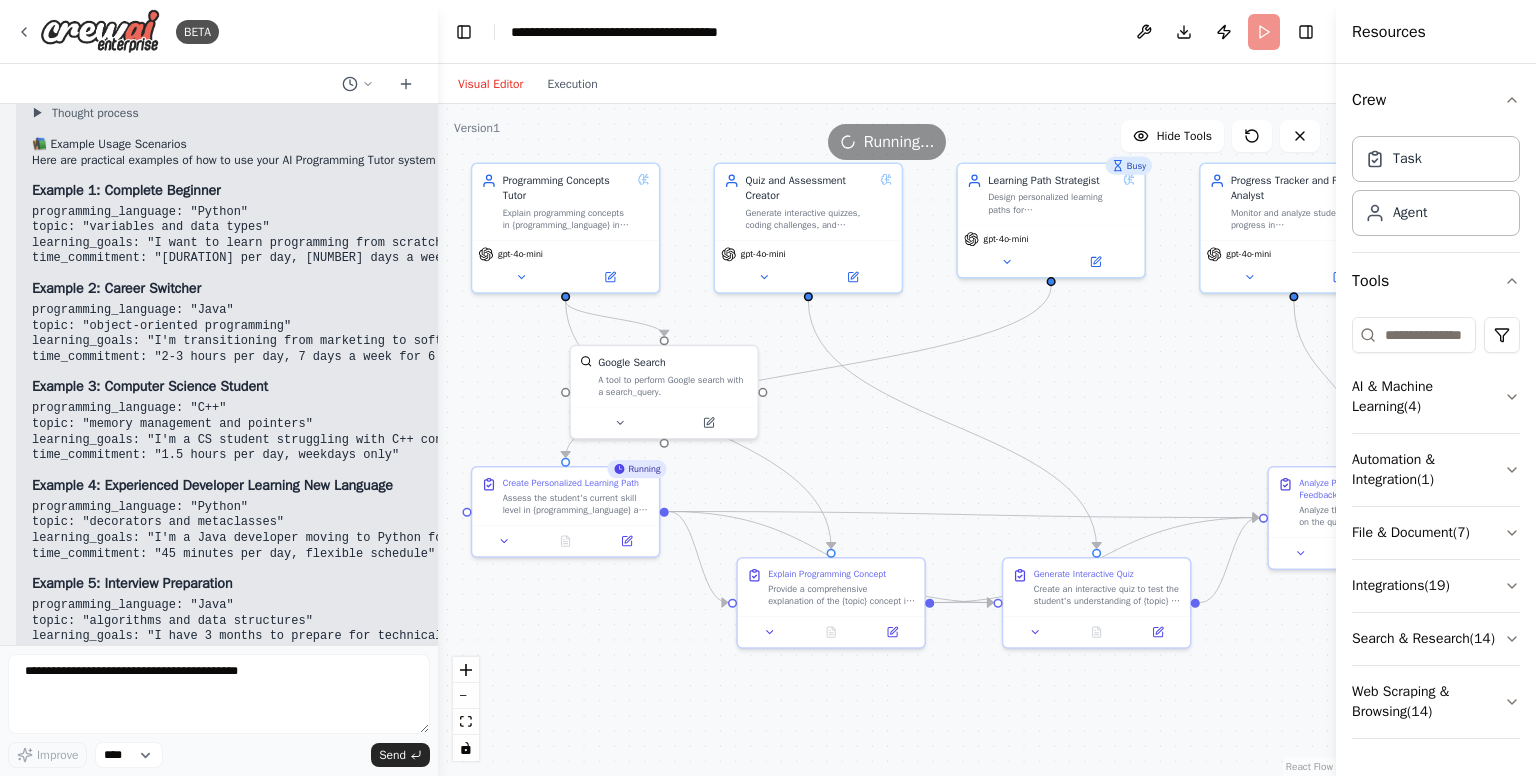 drag, startPoint x: 1160, startPoint y: 373, endPoint x: 1066, endPoint y: 405, distance: 99.29753 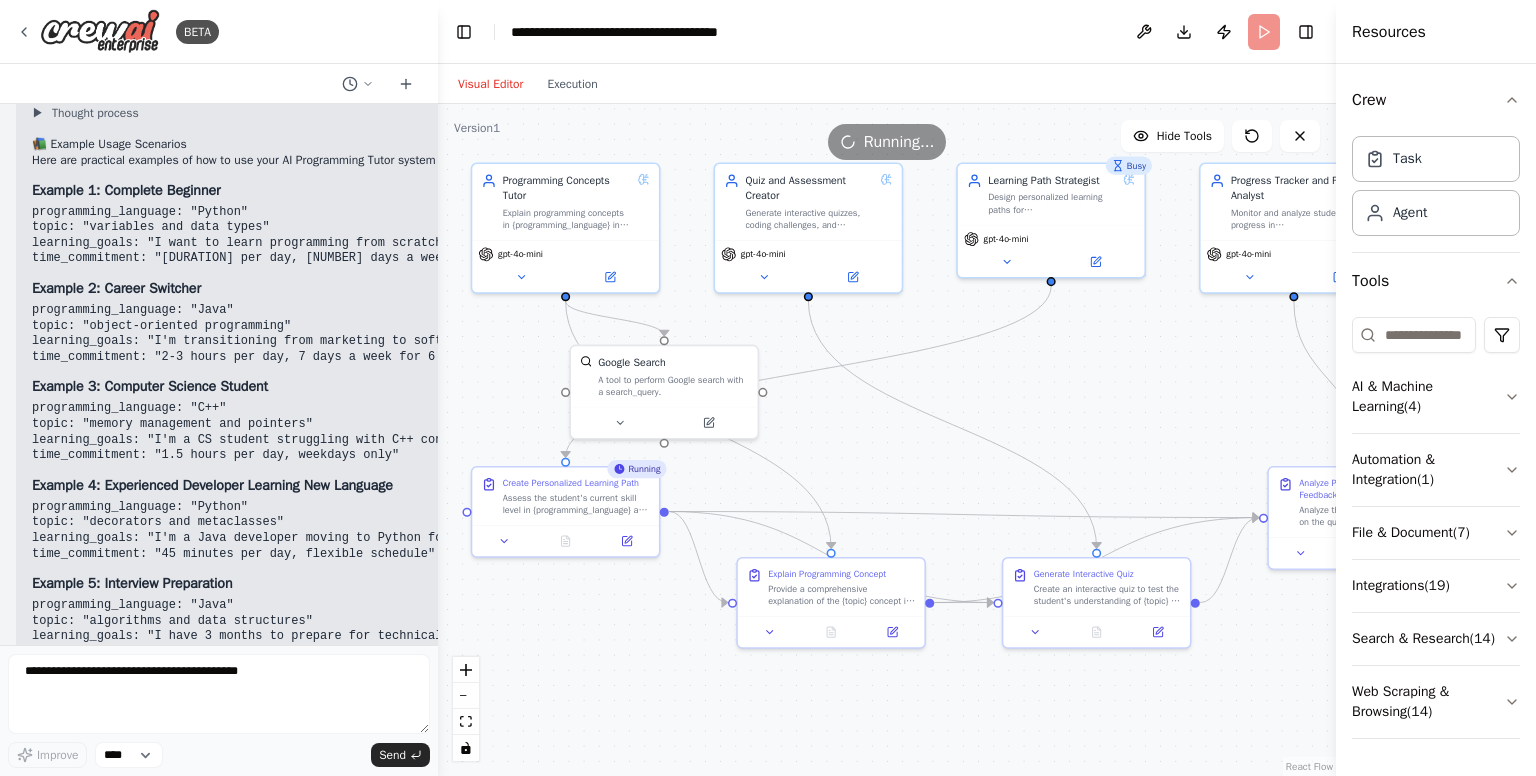 click on ".deletable-edge-delete-btn {
width: 20px;
height: 20px;
border: 0px solid #ffffff;
color: #6b7280;
background-color: #f8fafc;
cursor: pointer;
border-radius: 50%;
font-size: 12px;
padding: 3px;
display: flex;
align-items: center;
justify-content: center;
transition: all 0.2s cubic-bezier(0.4, 0, 0.2, 1);
box-shadow: 0 2px 4px rgba(0, 0, 0, 0.1);
}
.deletable-edge-delete-btn:hover {
background-color: #ef4444;
color: #ffffff;
border-color: #dc2626;
transform: scale(1.1);
box-shadow: 0 4px 12px rgba(239, 68, 68, 0.4);
}
.deletable-edge-delete-btn:active {
transform: scale(0.95);
box-shadow: 0 2px 4px rgba(239, 68, 68, 0.3);
}
Programming Concepts Tutor gpt-4o-mini Google Search gpt-4o-mini Busy" at bounding box center [887, 440] 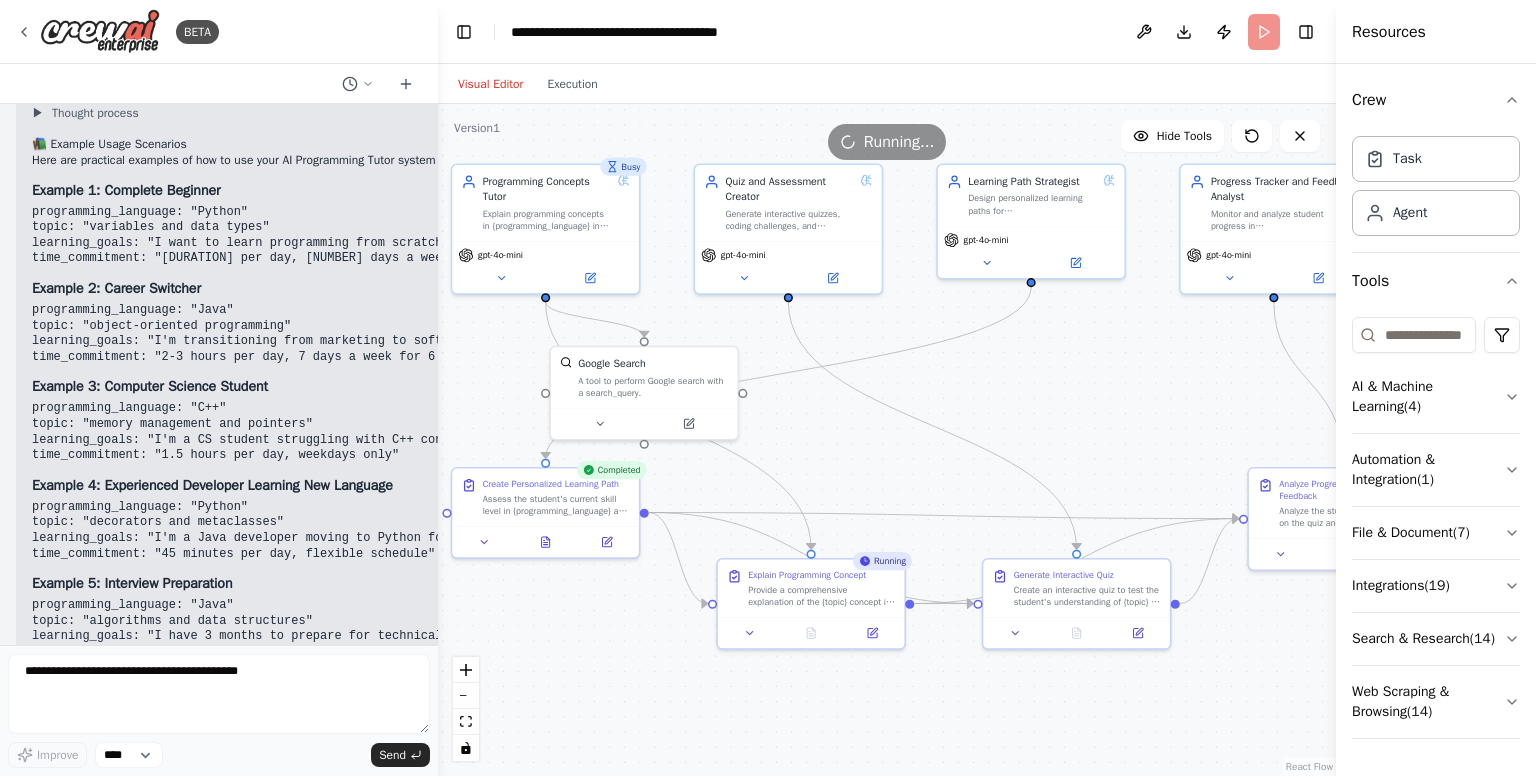drag, startPoint x: 1066, startPoint y: 405, endPoint x: 1044, endPoint y: 406, distance: 22.022715 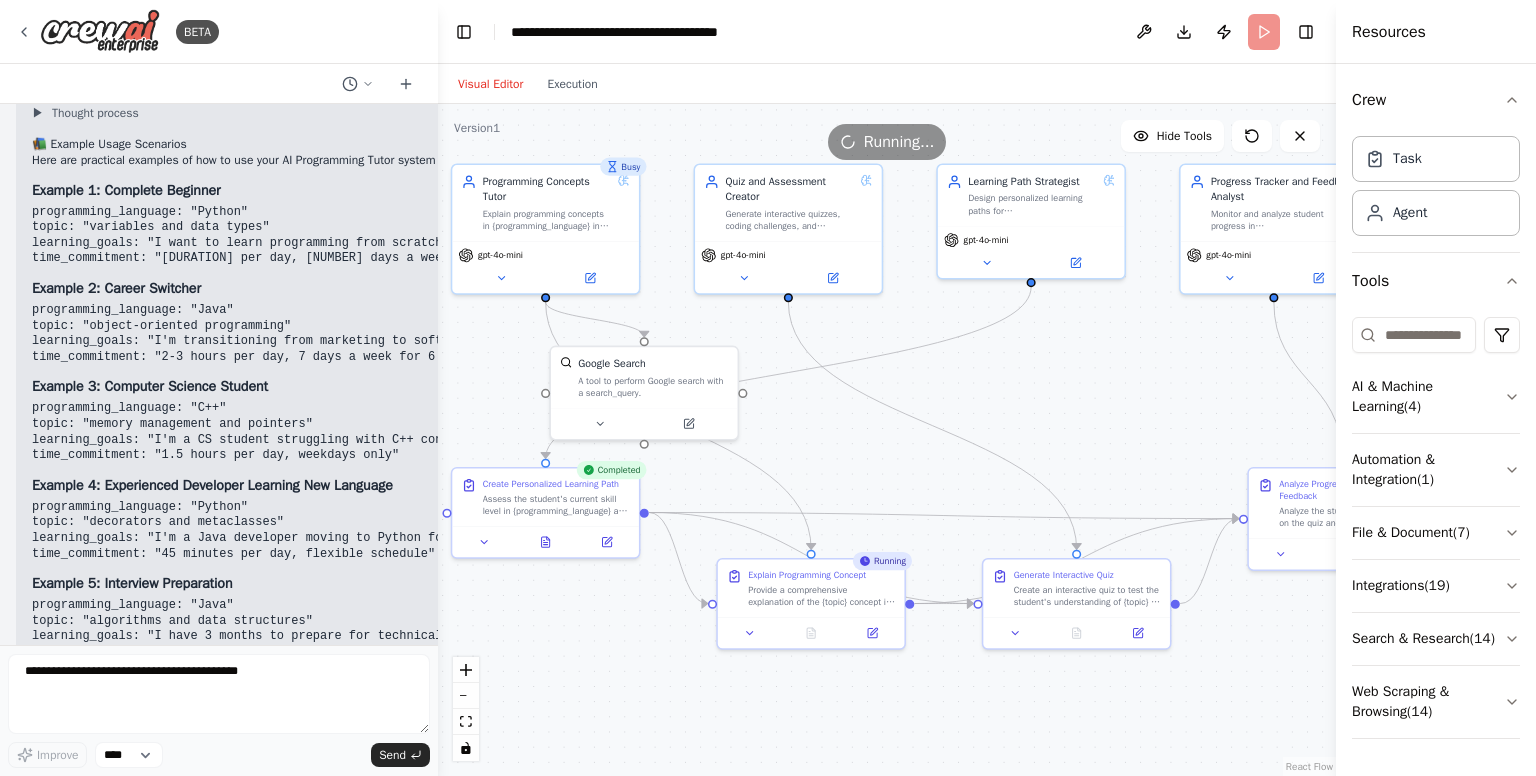 click on ".deletable-edge-delete-btn {
width: 20px;
height: 20px;
border: 0px solid #ffffff;
color: #6b7280;
background-color: #f8fafc;
cursor: pointer;
border-radius: 50%;
font-size: 12px;
padding: 3px;
display: flex;
align-items: center;
justify-content: center;
transition: all 0.2s cubic-bezier(0.4, 0, 0.2, 1);
box-shadow: 0 2px 4px rgba(0, 0, 0, 0.1);
}
.deletable-edge-delete-btn:hover {
background-color: #ef4444;
color: #ffffff;
border-color: #dc2626;
transform: scale(1.1);
box-shadow: 0 4px 12px rgba(239, 68, 68, 0.4);
}
.deletable-edge-delete-btn:active {
transform: scale(0.95);
box-shadow: 0 2px 4px rgba(239, 68, 68, 0.3);
}
Busy Programming Concepts Tutor gpt-4o-mini Google Search gpt-4o-mini" at bounding box center [887, 440] 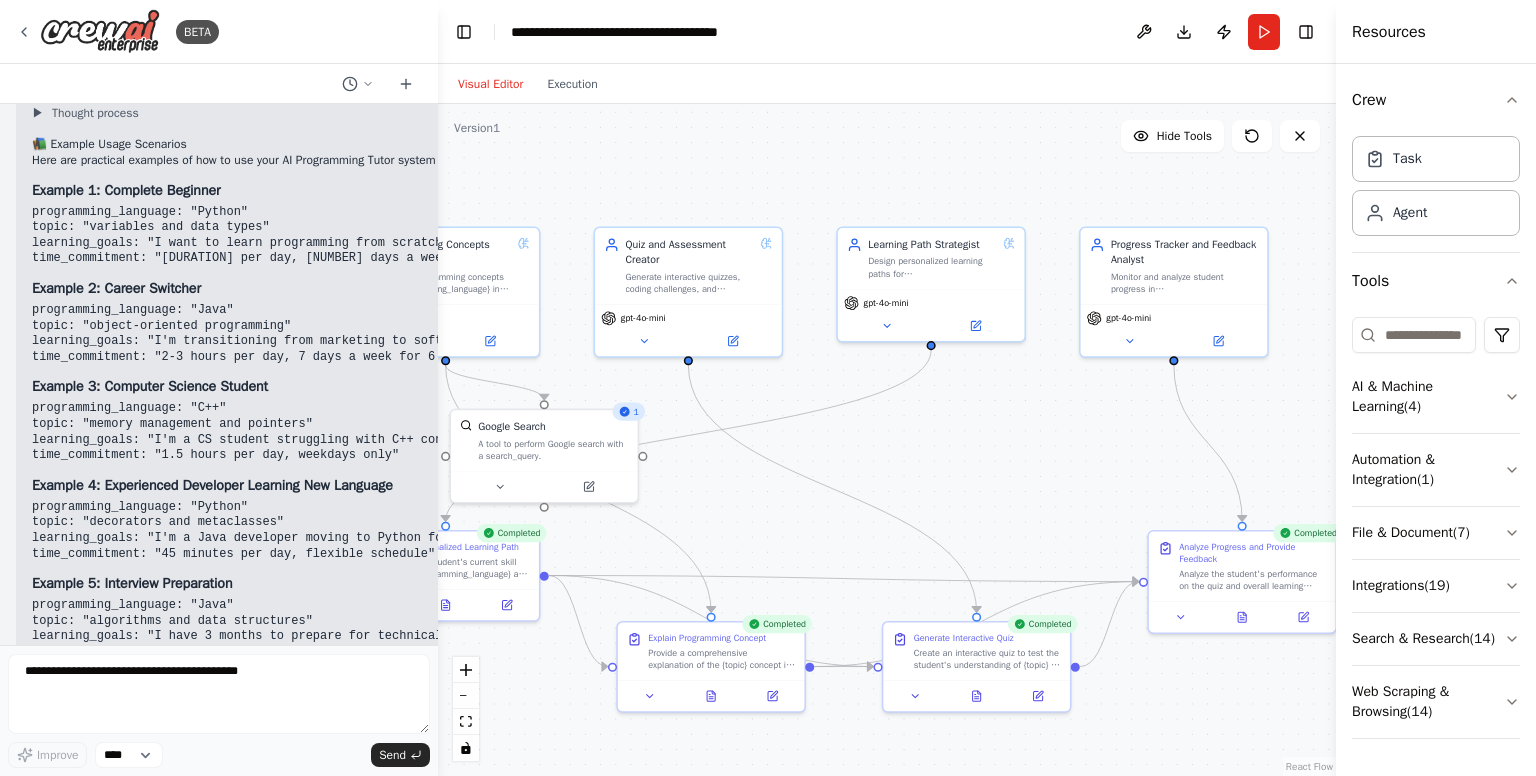 drag, startPoint x: 1054, startPoint y: 430, endPoint x: 954, endPoint y: 493, distance: 118.19052 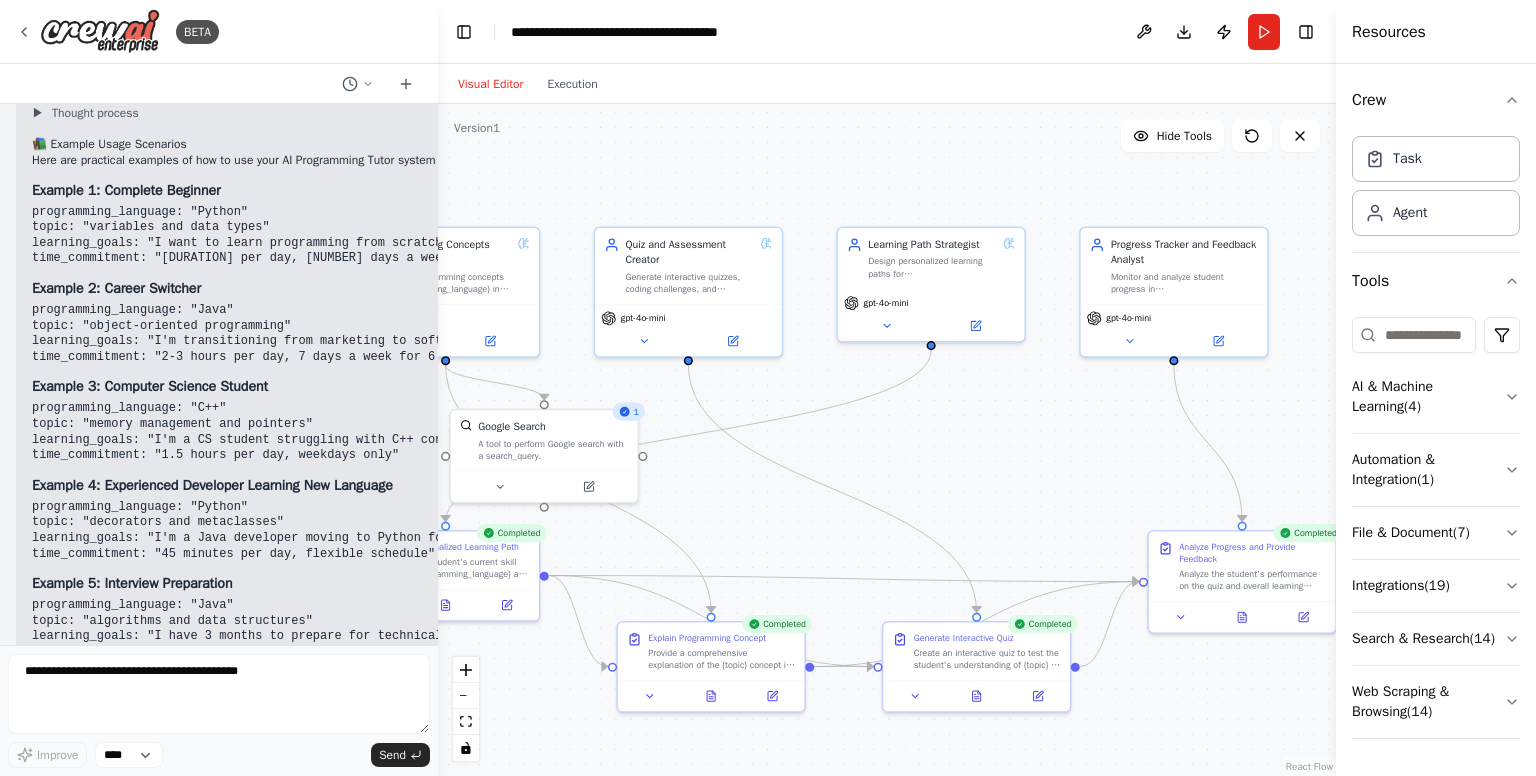 click on ".deletable-edge-delete-btn {
width: 20px;
height: 20px;
border: 0px solid #ffffff;
color: #6b7280;
background-color: #f8fafc;
cursor: pointer;
border-radius: 50%;
font-size: 12px;
padding: 3px;
display: flex;
align-items: center;
justify-content: center;
transition: all 0.2s cubic-bezier(0.4, 0, 0.2, 1);
box-shadow: 0 2px 4px rgba(0, 0, 0, 0.1);
}
.deletable-edge-delete-btn:hover {
background-color: #ef4444;
color: #ffffff;
border-color: #dc2626;
transform: scale(1.1);
box-shadow: 0 4px 12px rgba(239, 68, 68, 0.4);
}
.deletable-edge-delete-btn:active {
transform: scale(0.95);
box-shadow: 0 2px 4px rgba(239, 68, 68, 0.3);
}
Programming Concepts Tutor gpt-4o-mini 1 Google Search gpt-4o-mini" at bounding box center (887, 440) 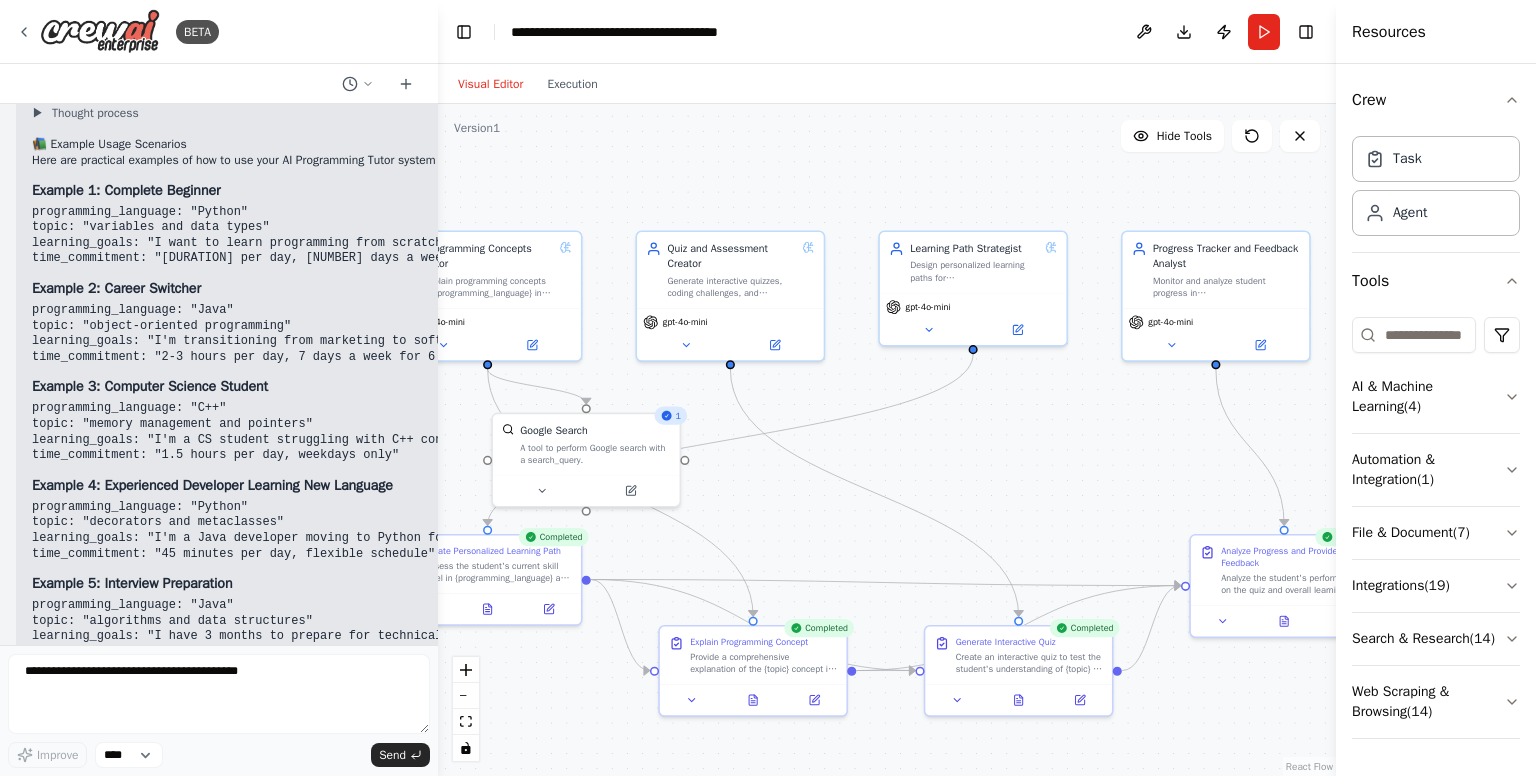 drag, startPoint x: 1038, startPoint y: 457, endPoint x: 1080, endPoint y: 461, distance: 42.190044 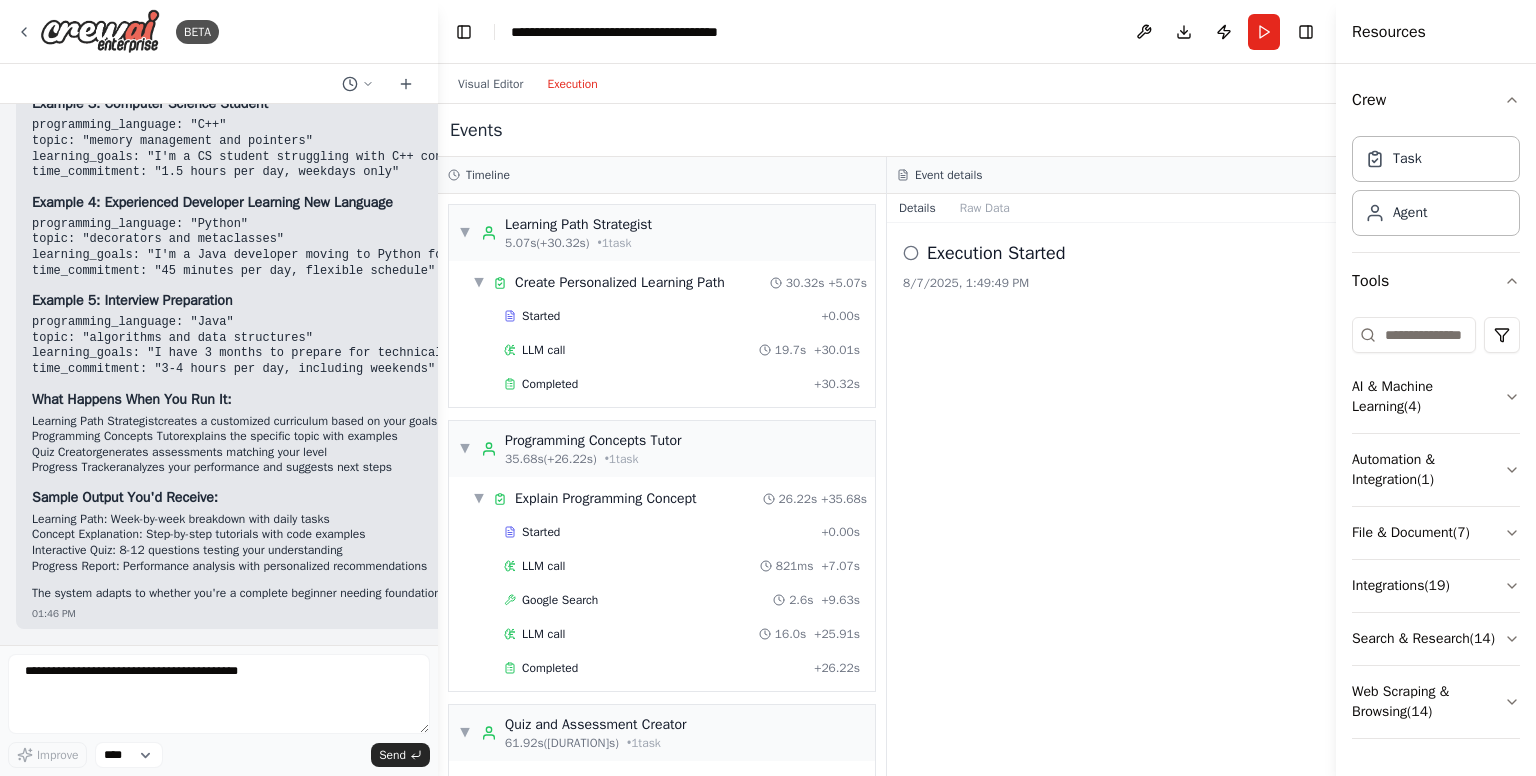 click on "Execution" at bounding box center [572, 84] 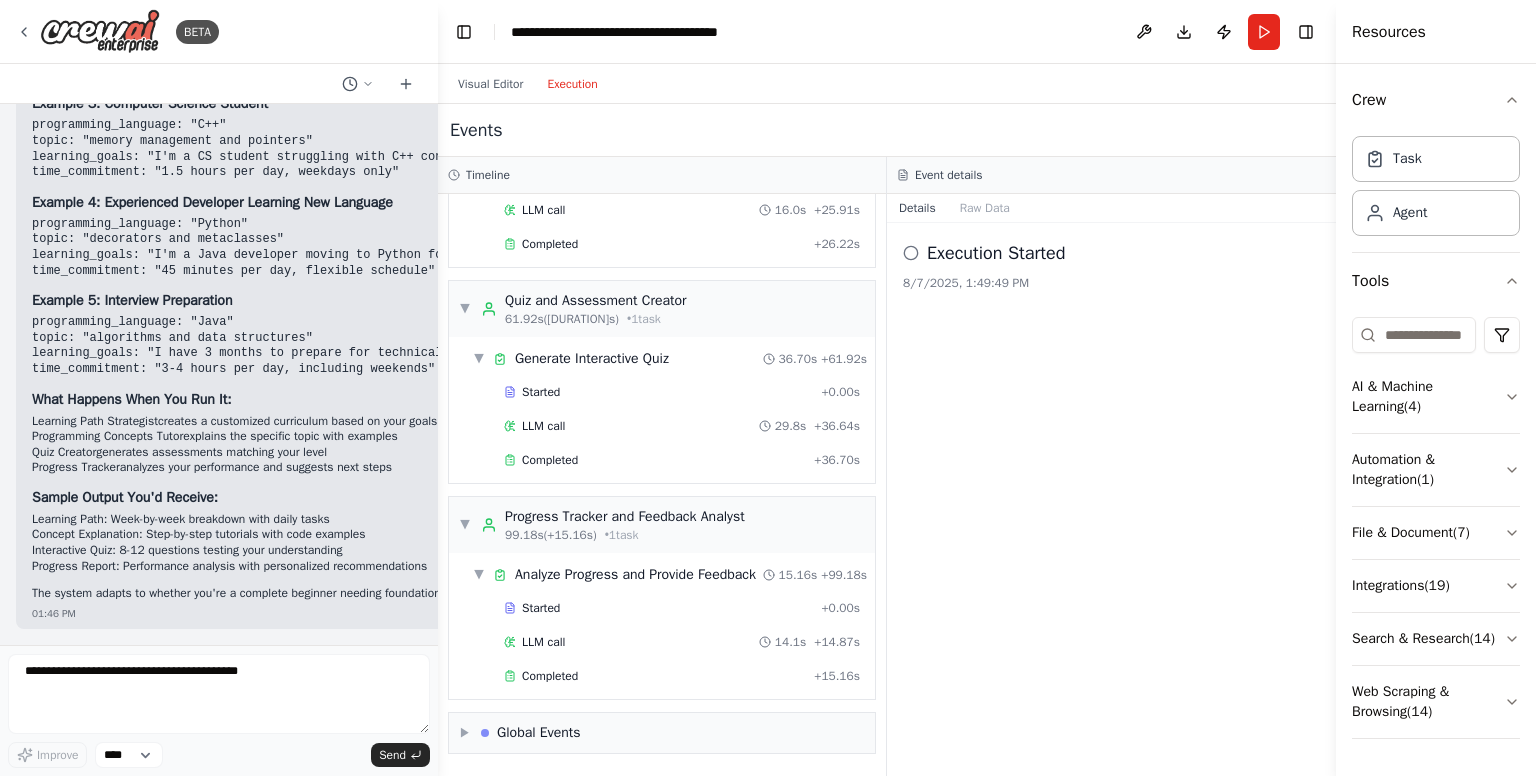 scroll, scrollTop: 0, scrollLeft: 0, axis: both 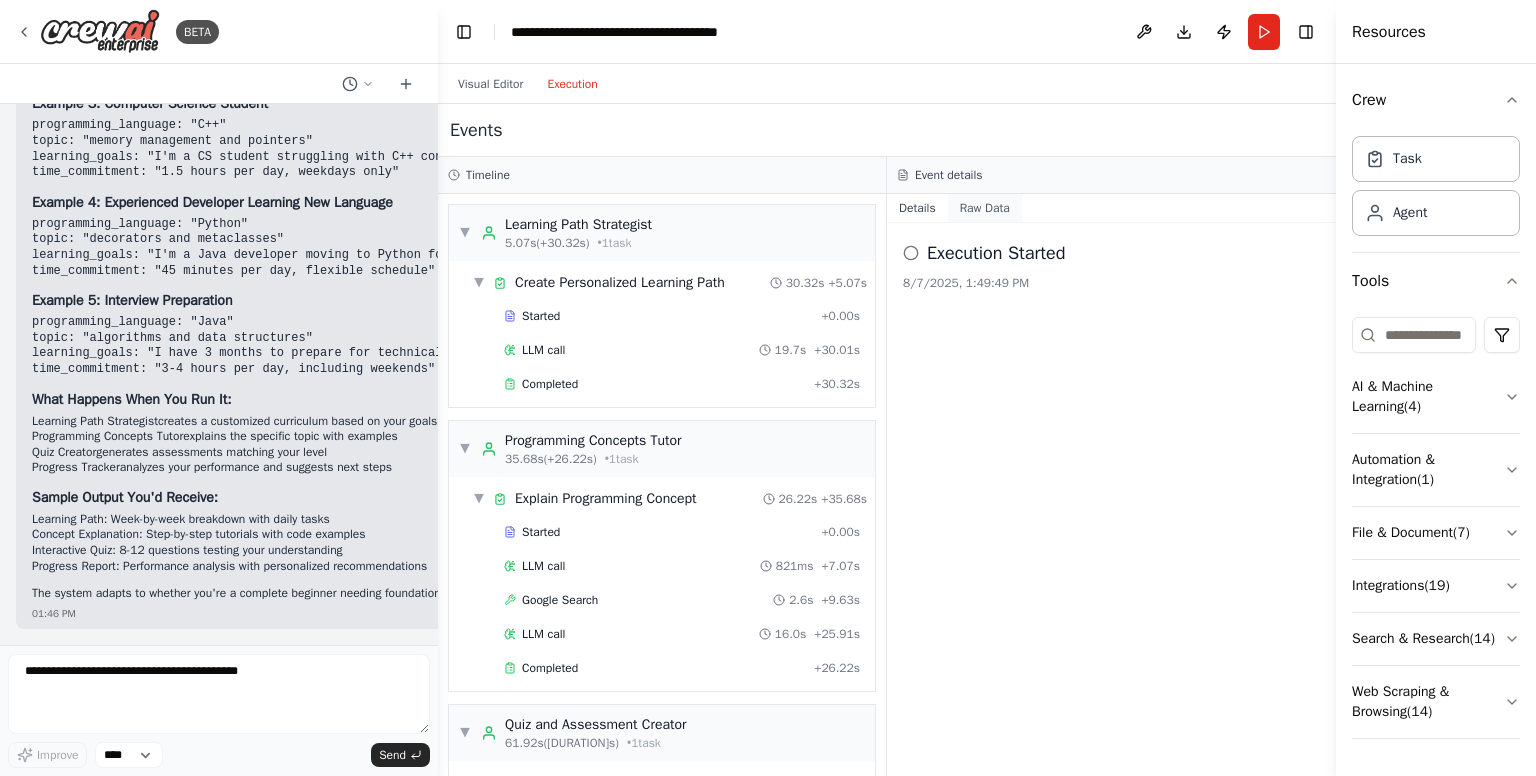click on "Raw Data" at bounding box center (985, 208) 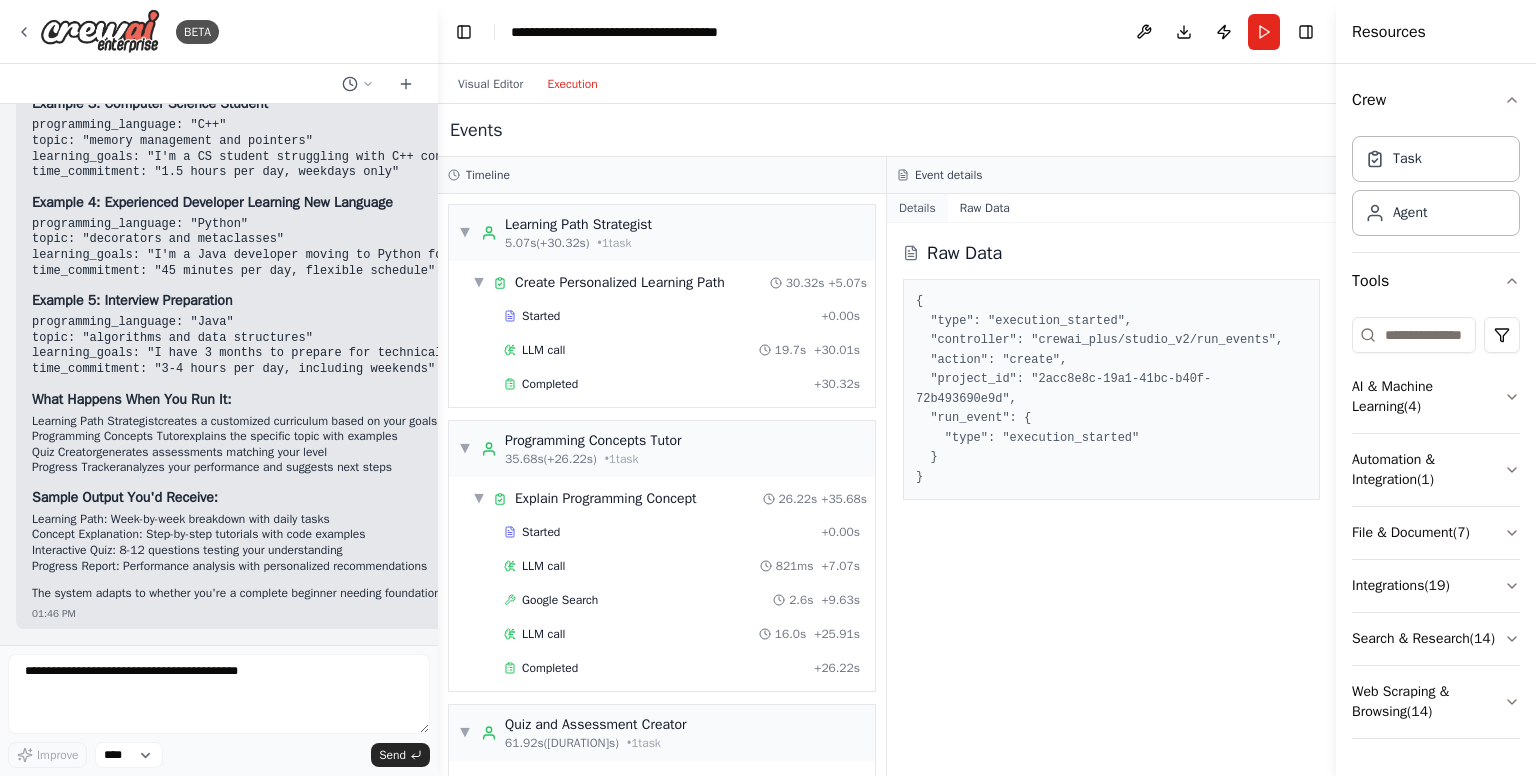 click on "Details" at bounding box center [917, 208] 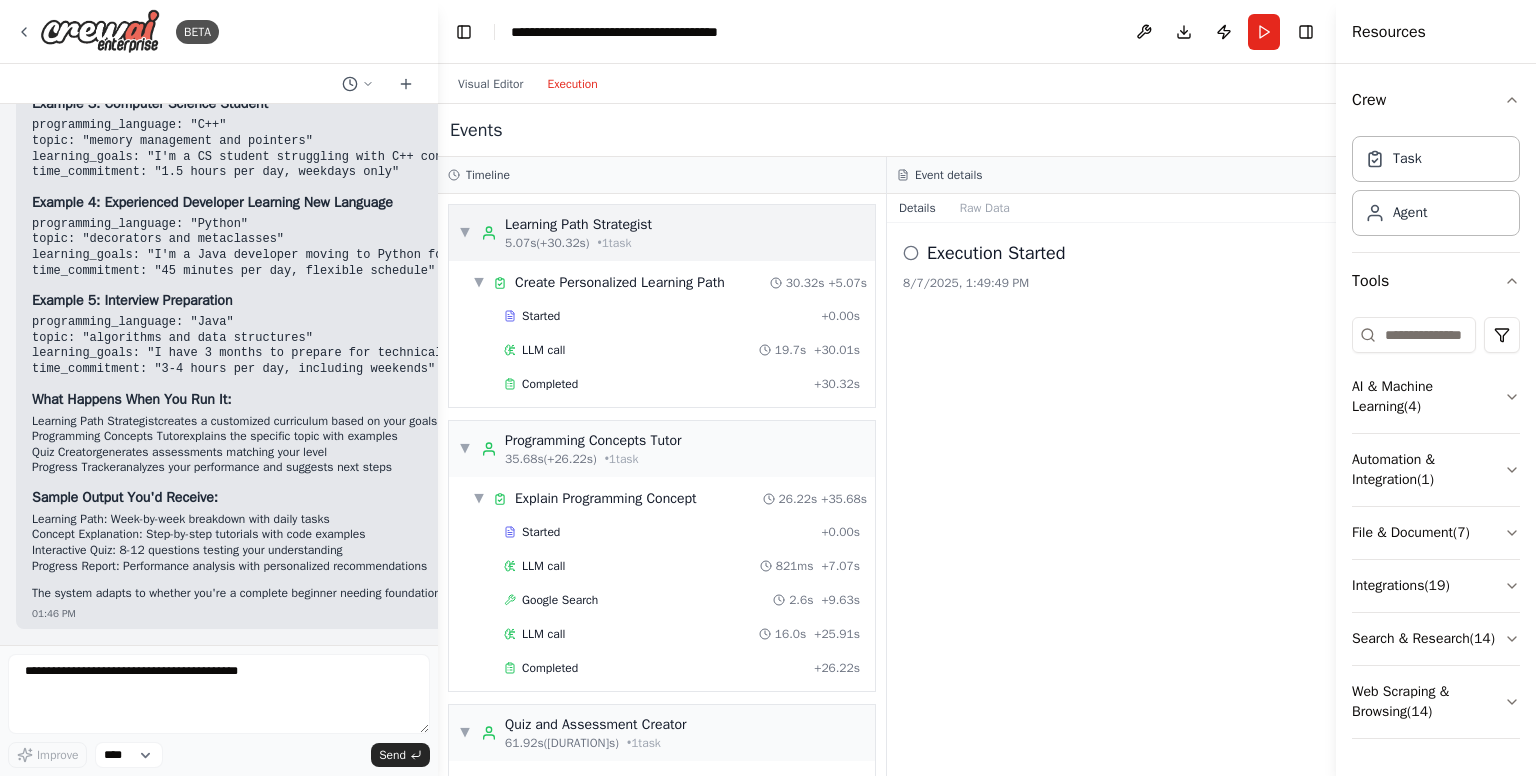 click on "▼ Learning Path Strategist 5.07s  (+30.32s) •  1  task" at bounding box center (555, 233) 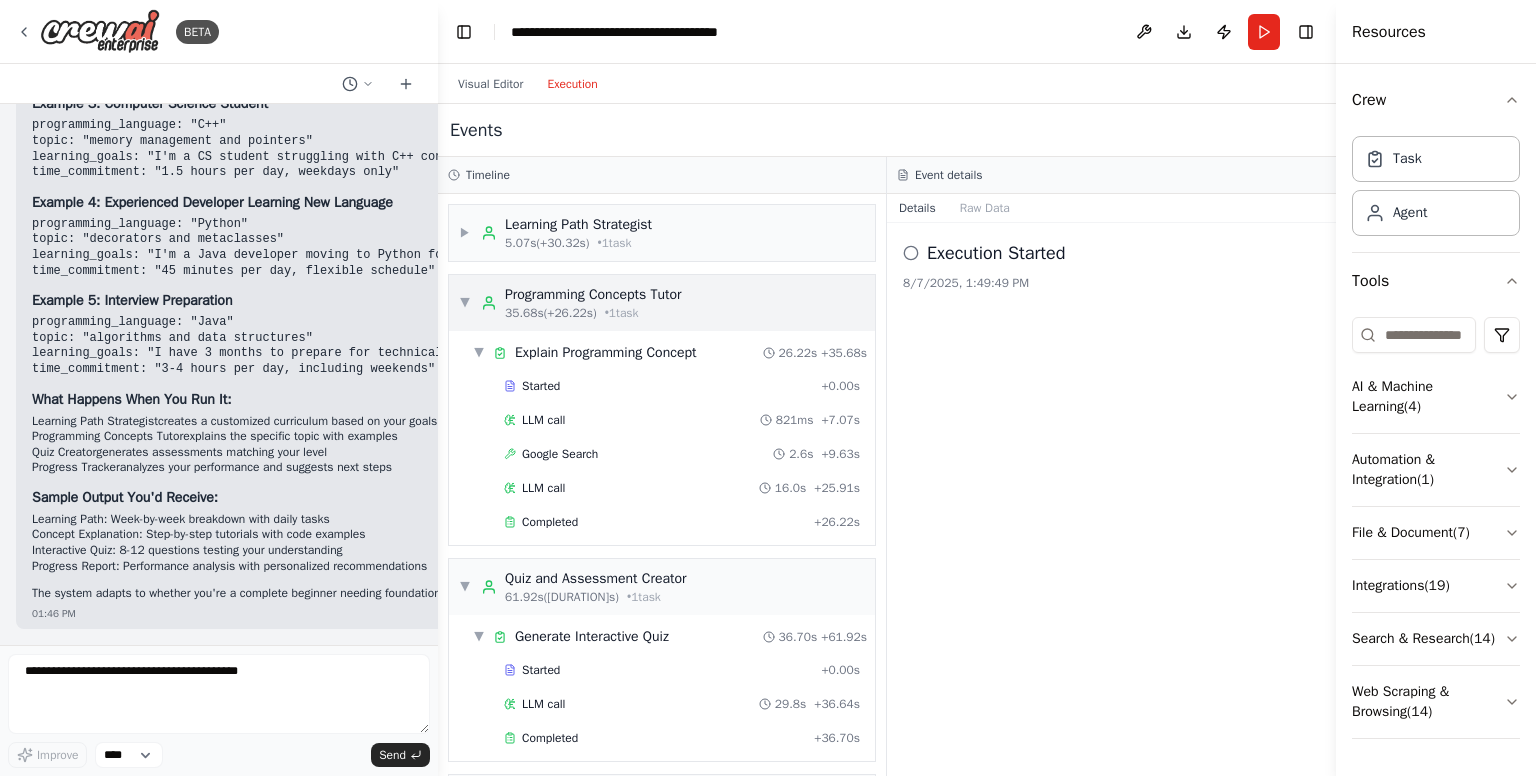 click on "▼" at bounding box center (465, 303) 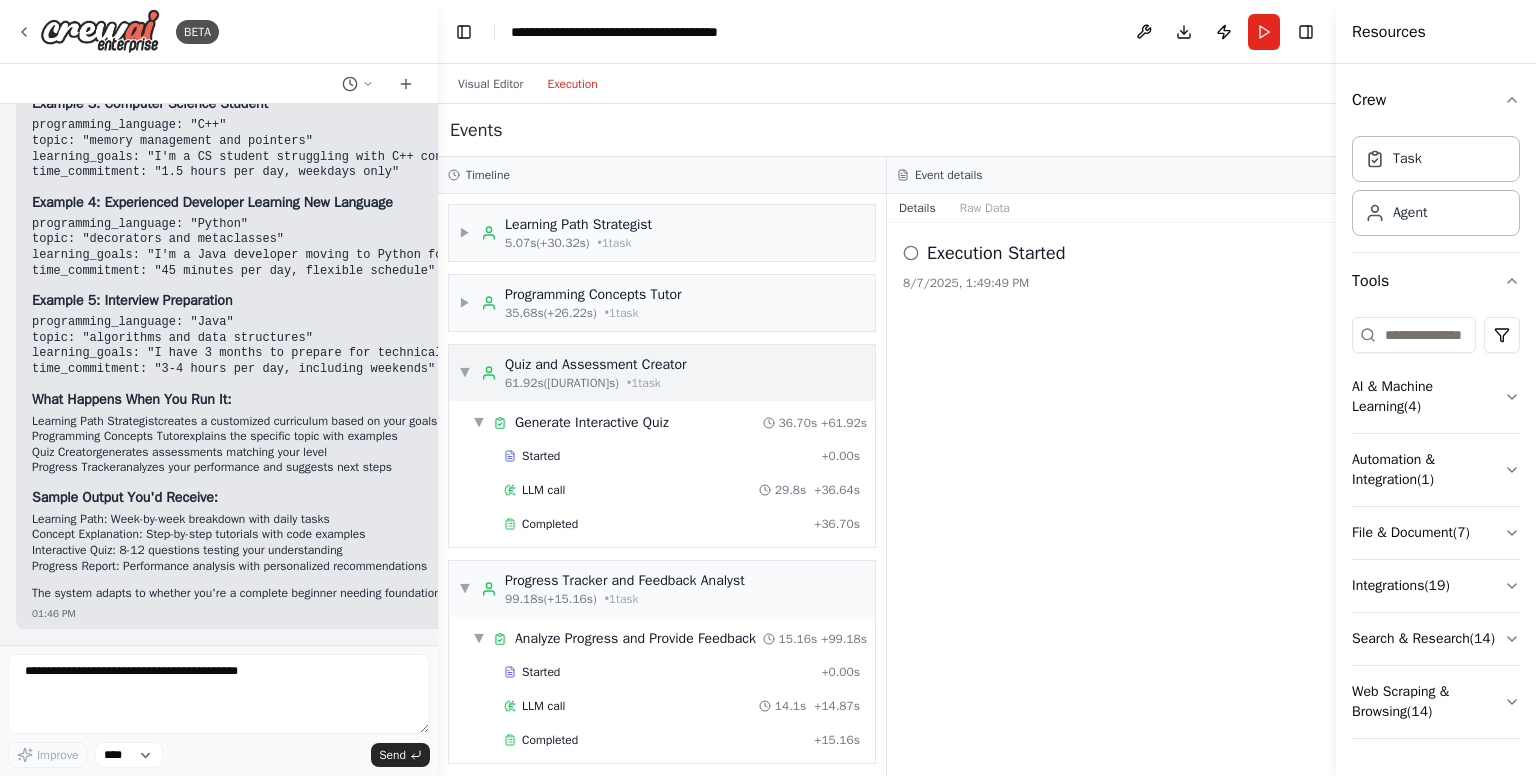 click on "▼" at bounding box center [465, 373] 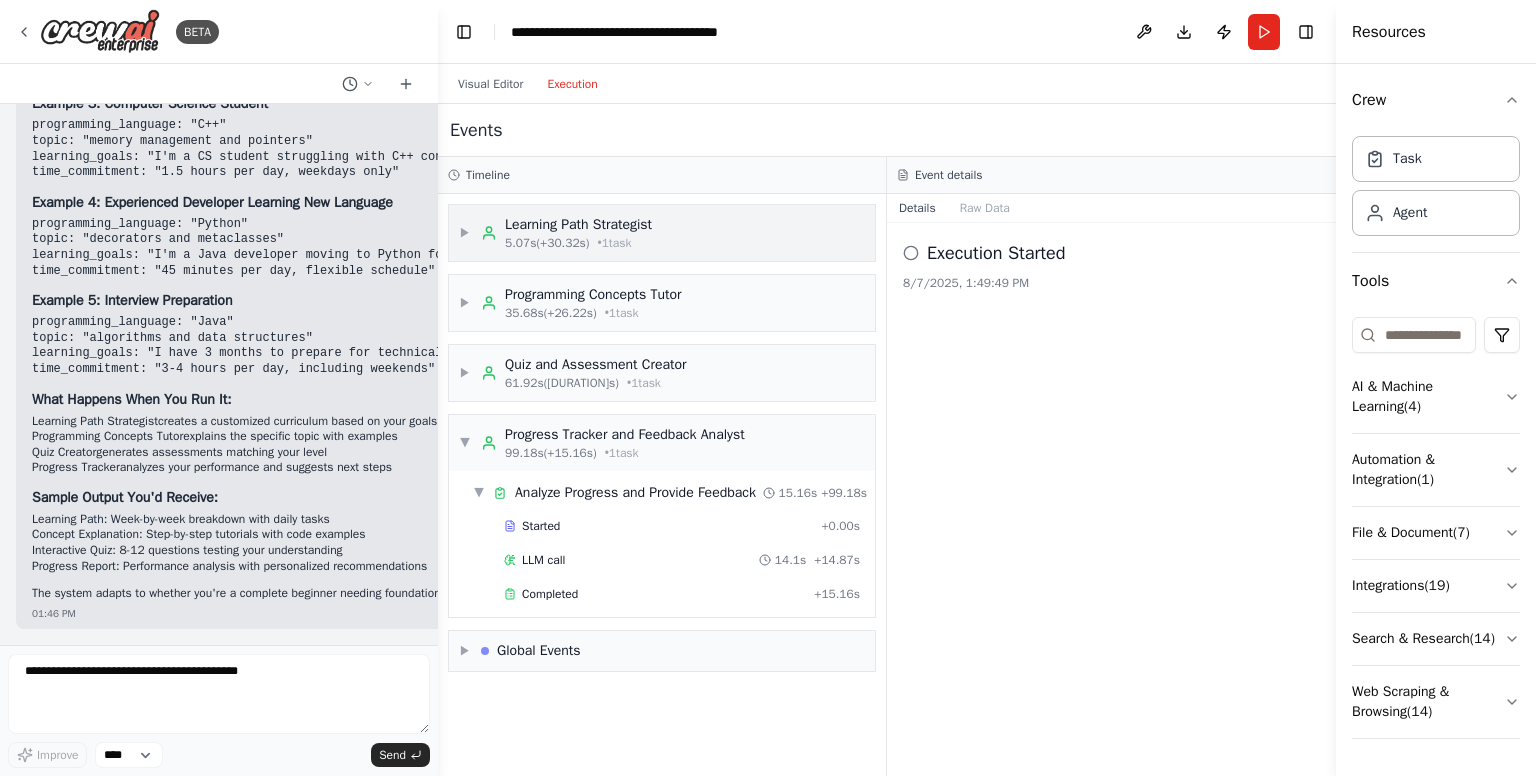 click on "▶ Learning Path Strategist 5.07s  (+30.32s) •  1  task" at bounding box center [662, 233] 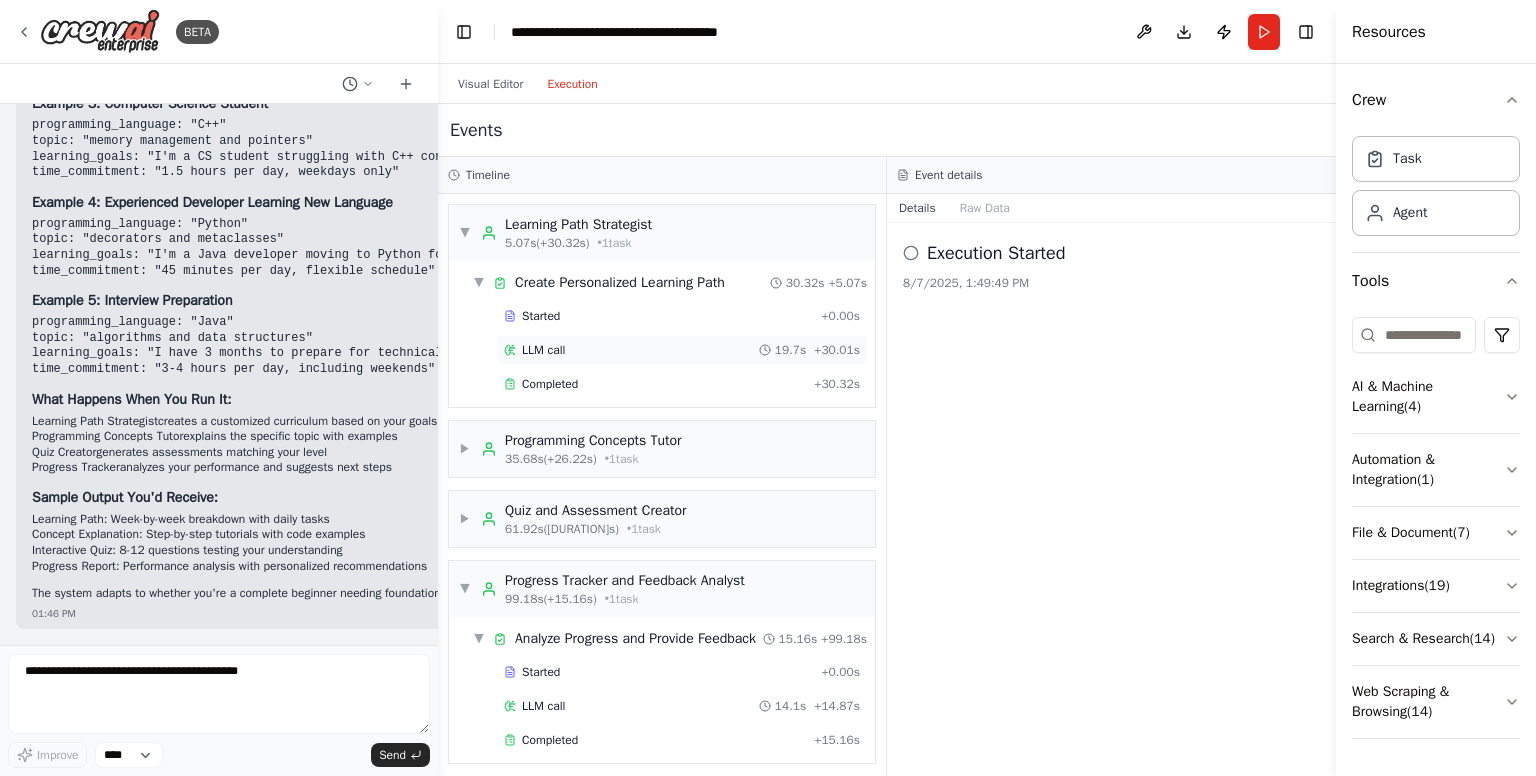 click on "LLM call 19.7s + 30.01s" at bounding box center (682, 350) 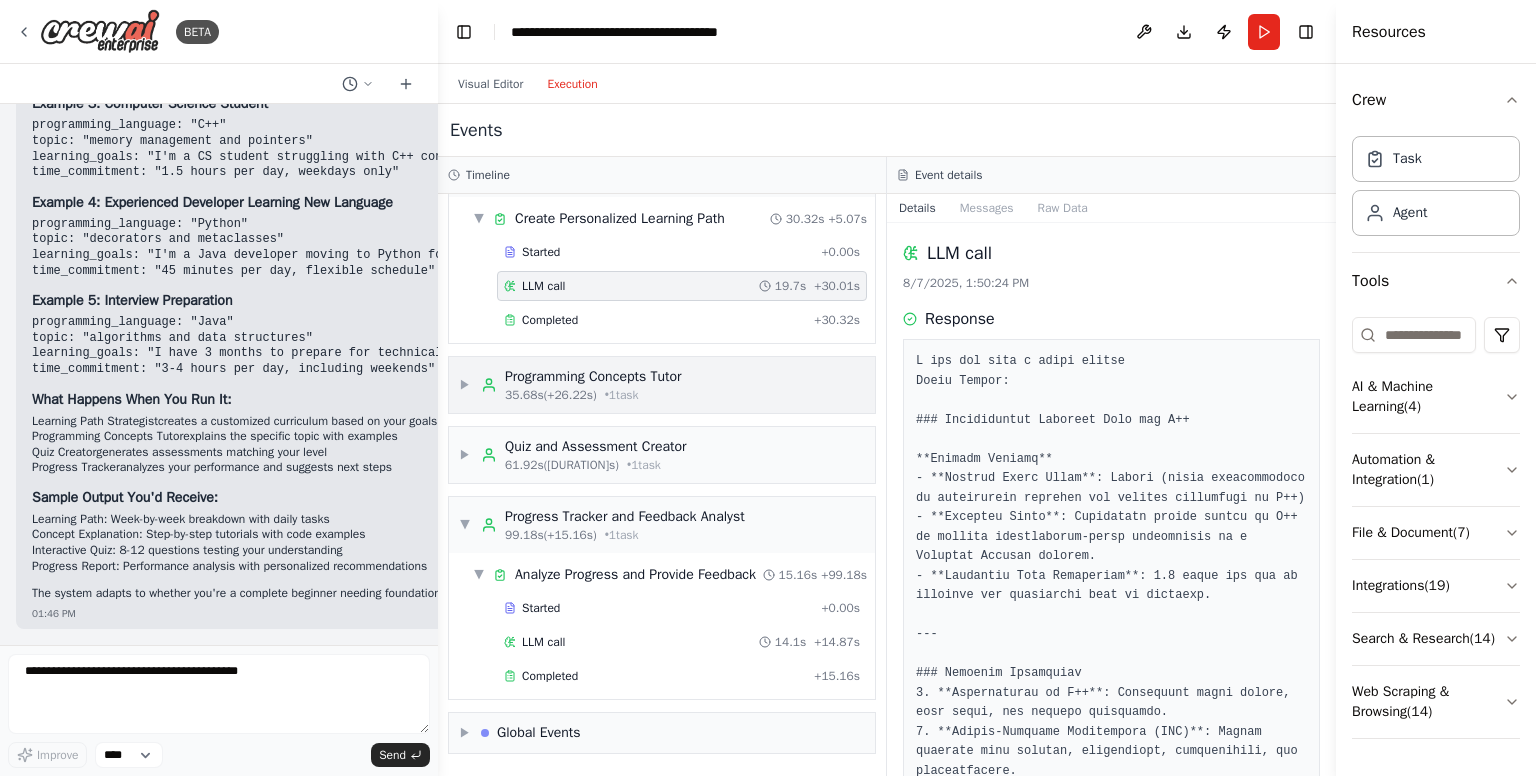 scroll, scrollTop: 79, scrollLeft: 0, axis: vertical 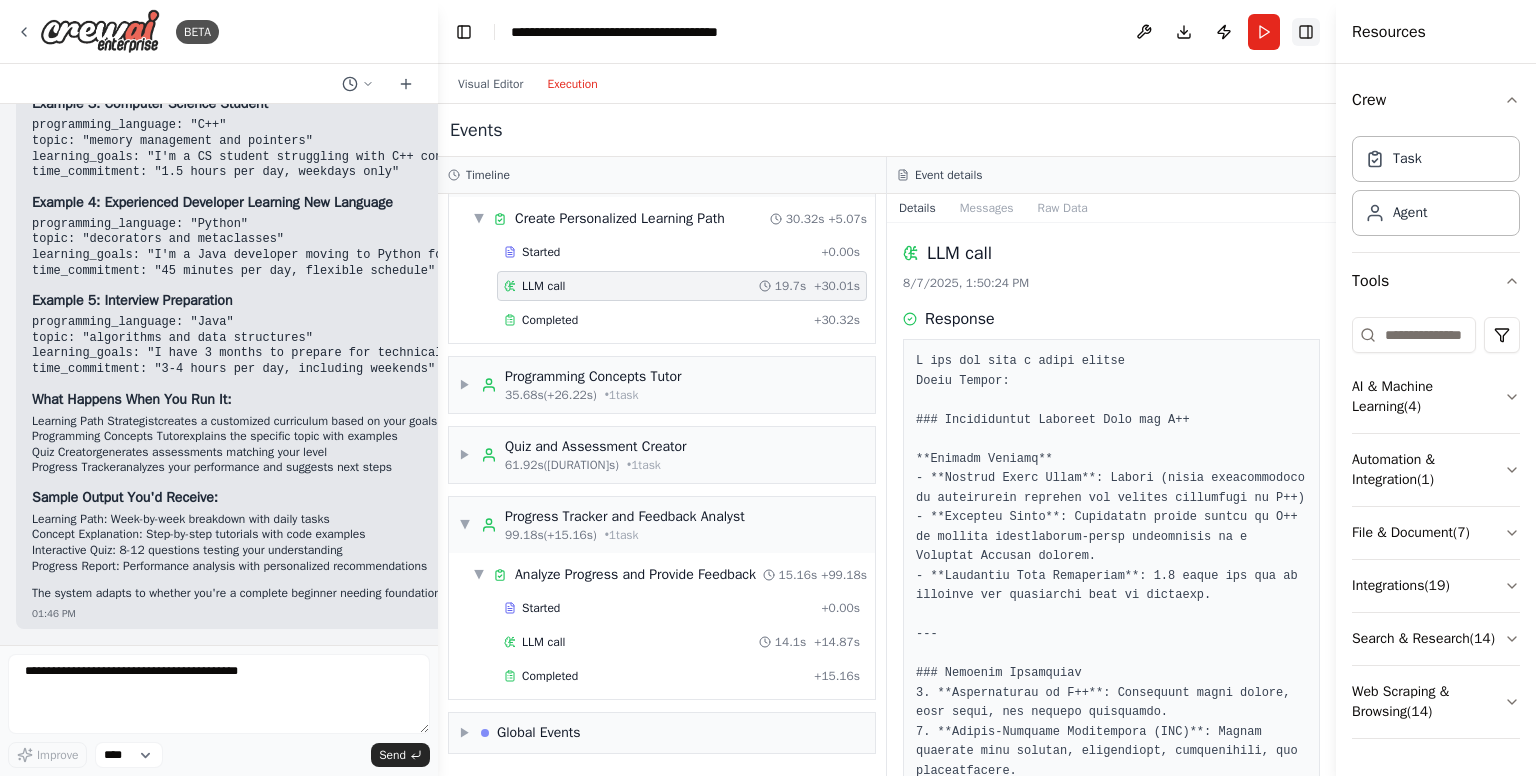 click on "Toggle Right Sidebar" at bounding box center (1306, 32) 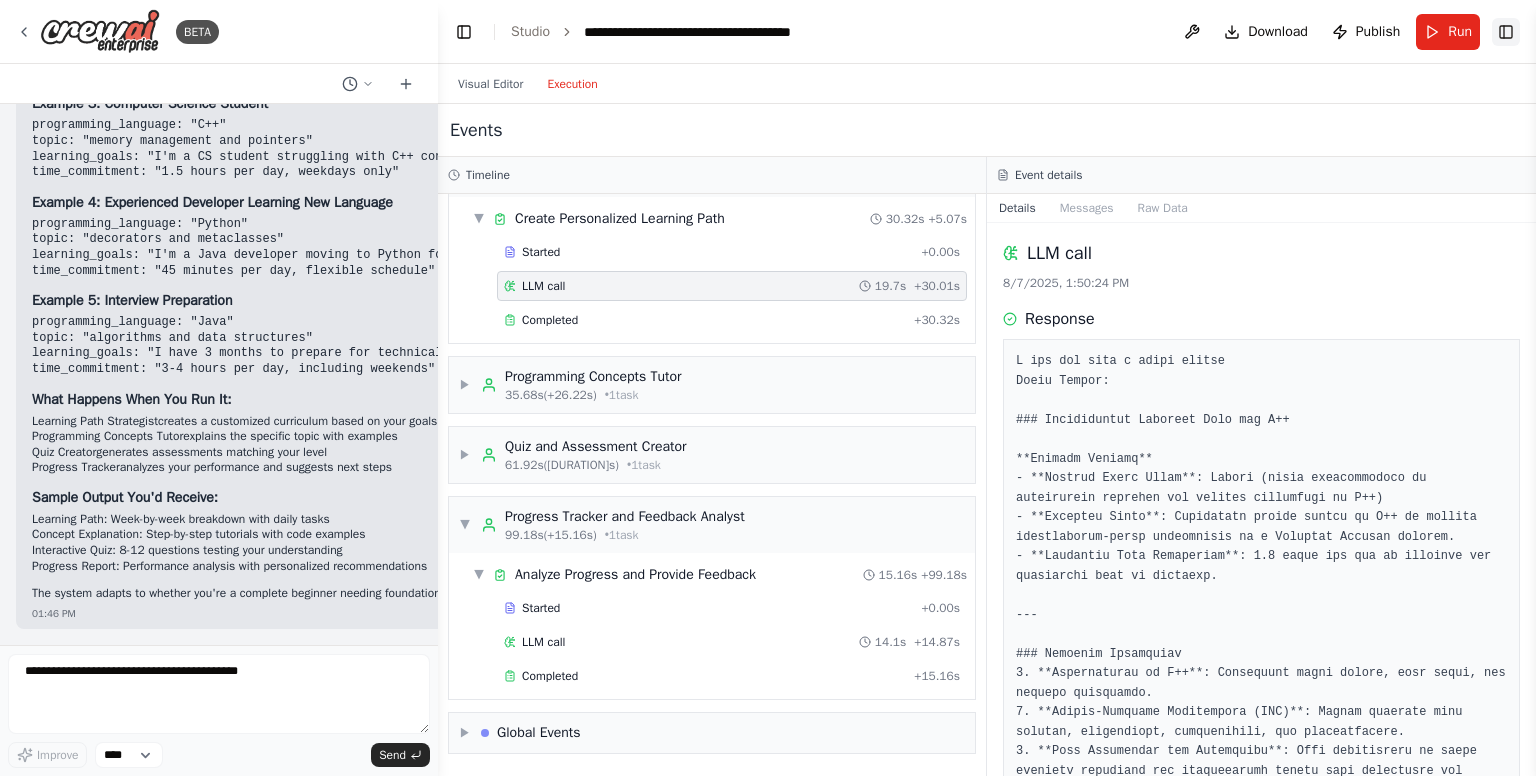 scroll, scrollTop: 59, scrollLeft: 0, axis: vertical 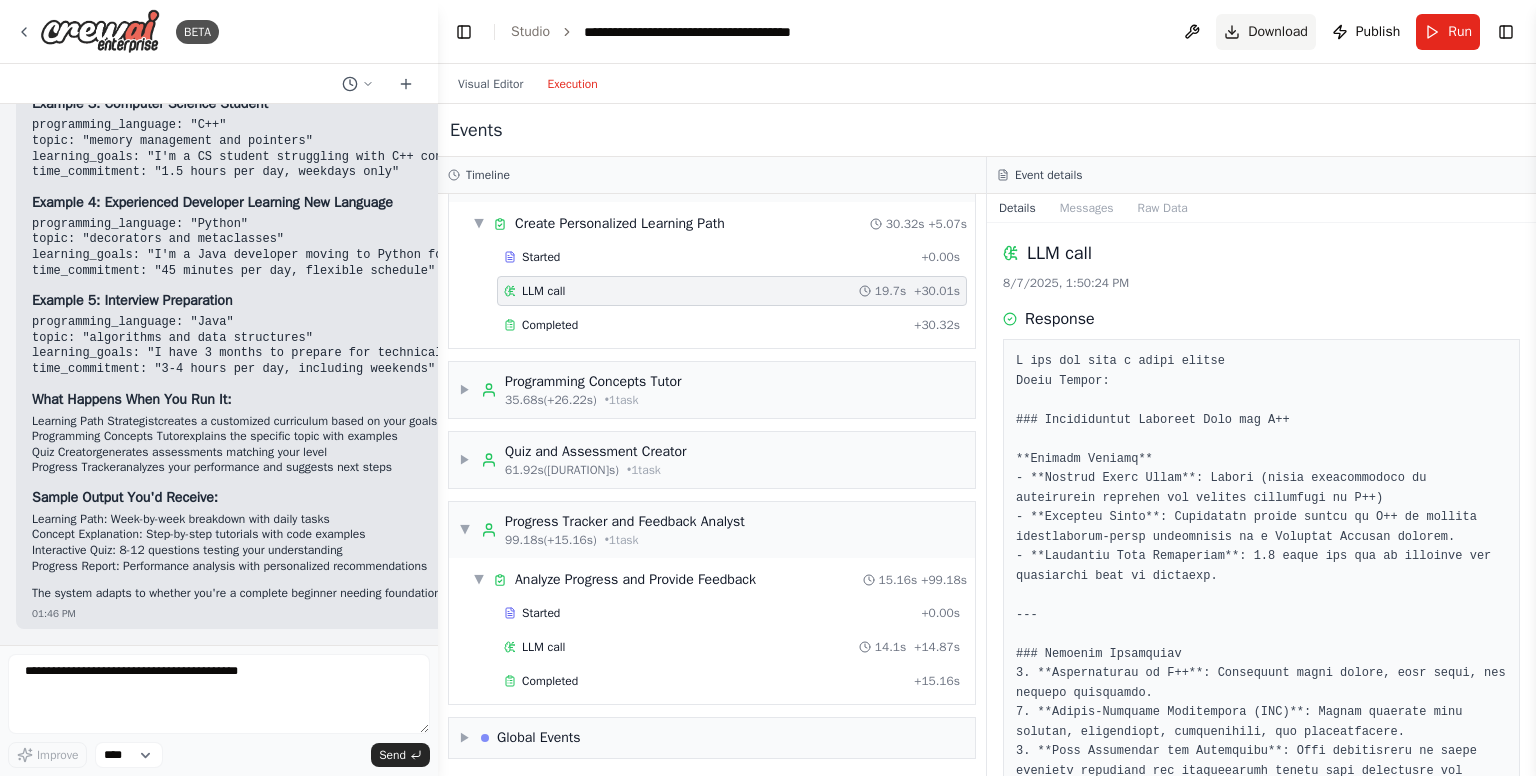 click on "Download" at bounding box center [1278, 32] 